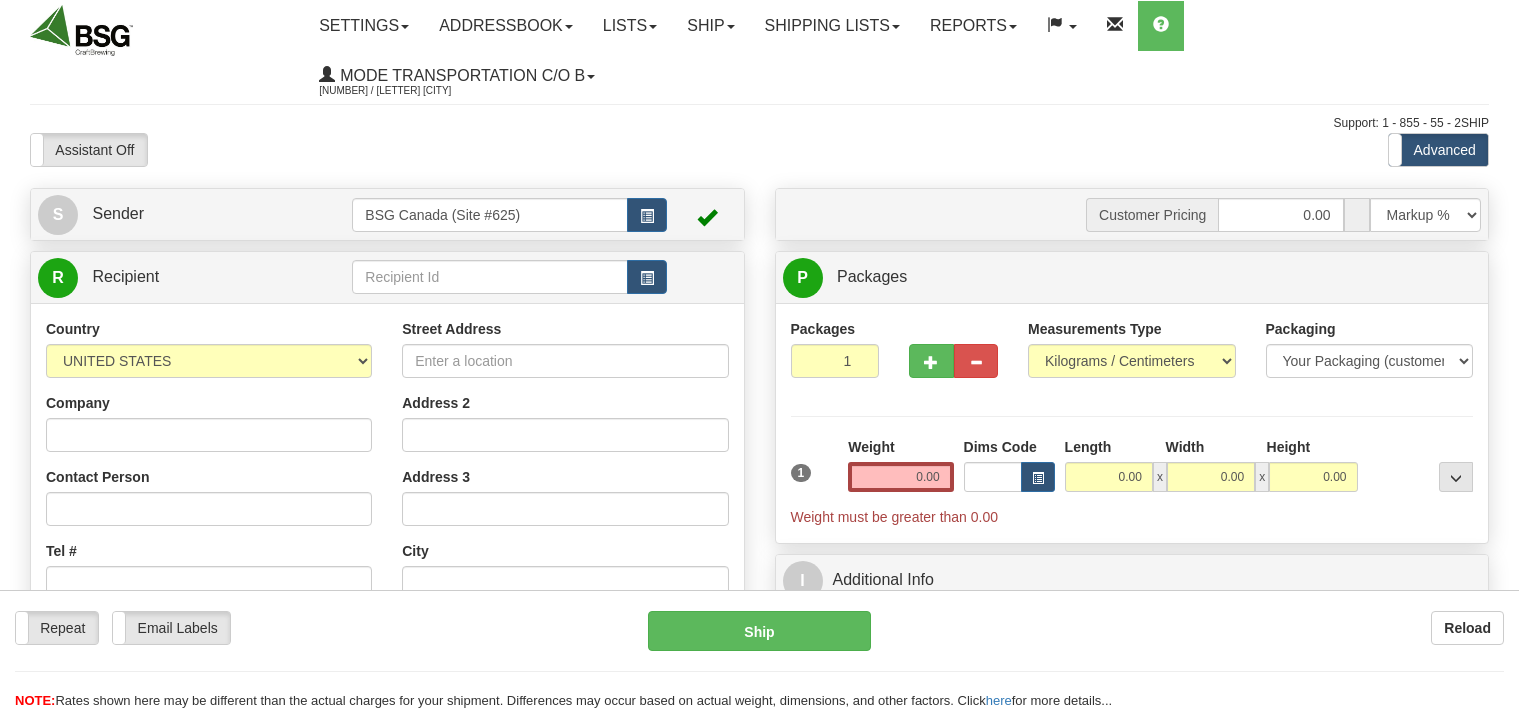 scroll, scrollTop: 0, scrollLeft: 0, axis: both 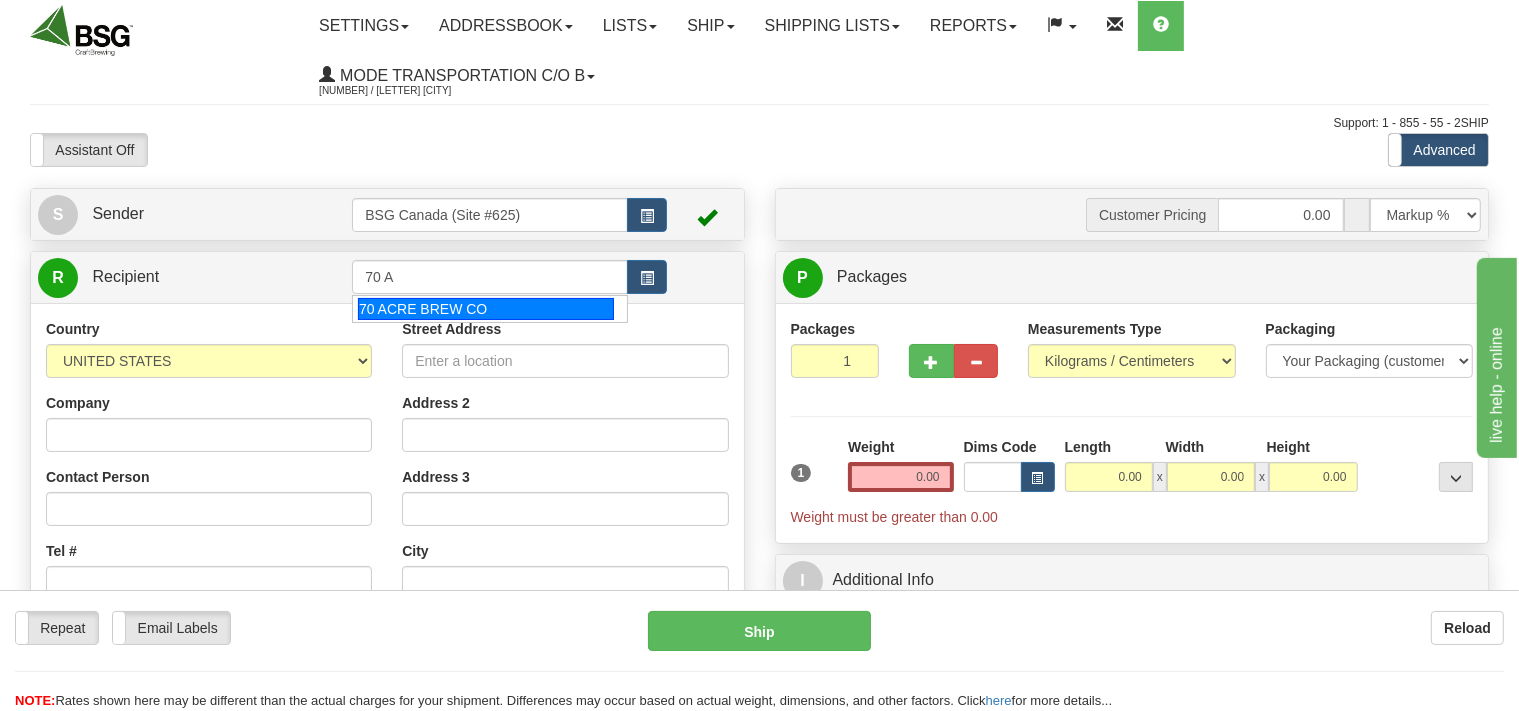 click on "70 ACRE BREW CO" at bounding box center [486, 309] 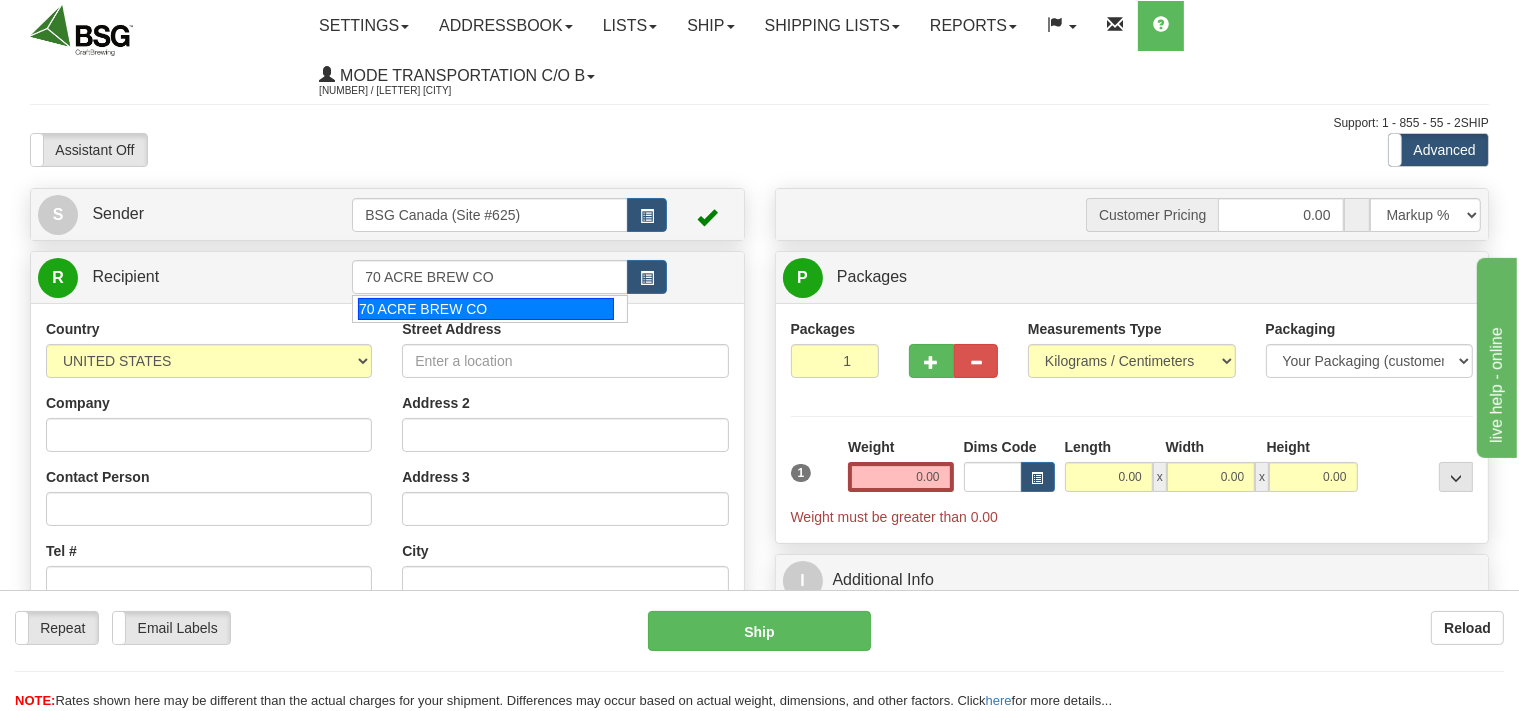 type on "70 ACRE BREW CO" 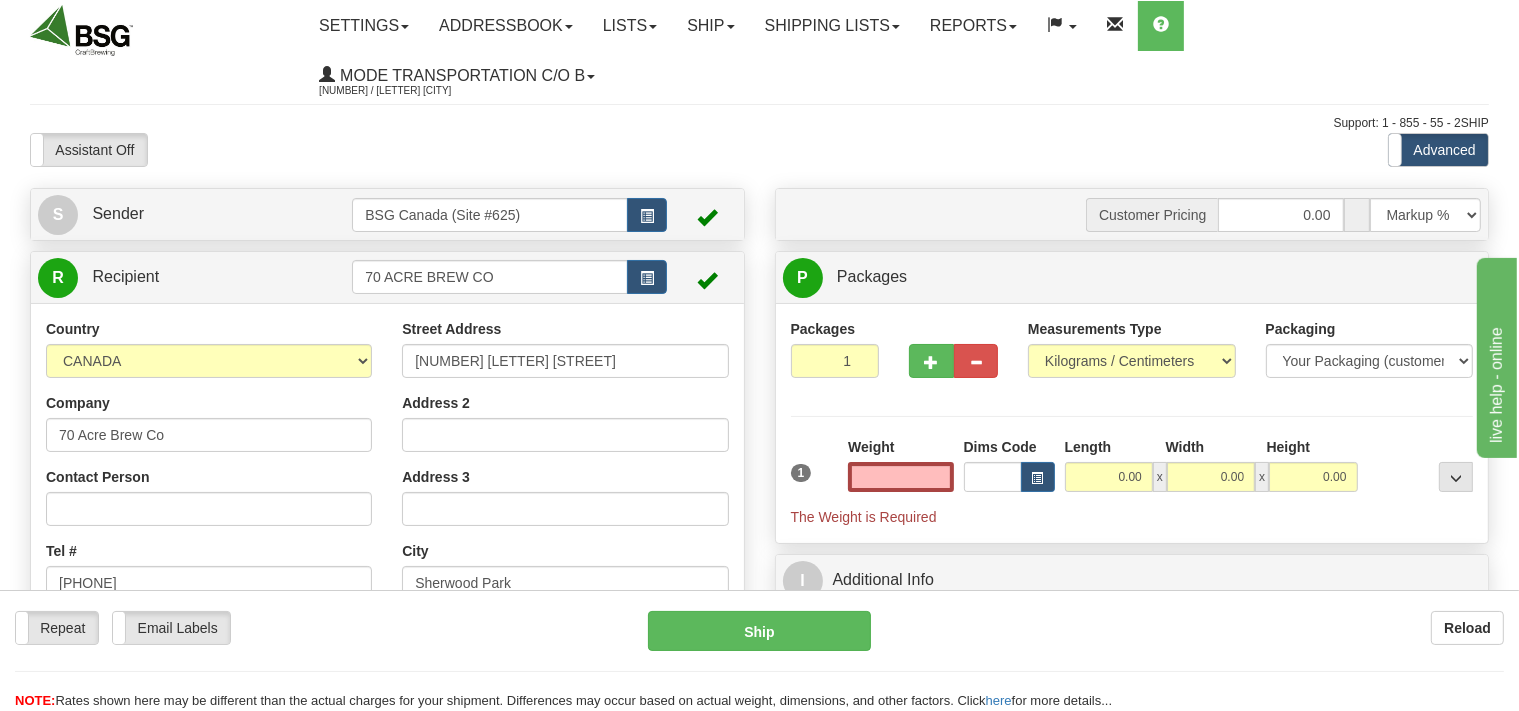 type on "0.00" 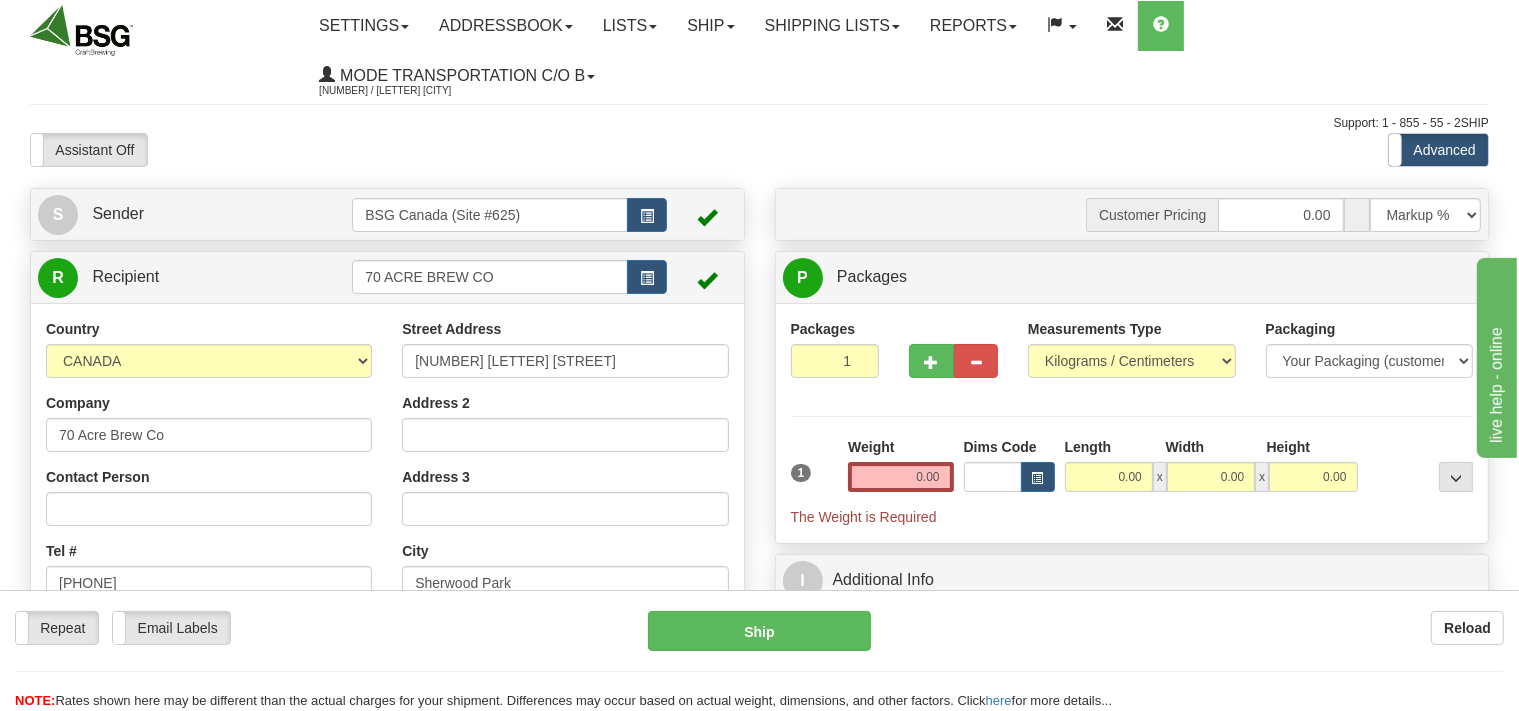 click on "Contact Person" at bounding box center (209, 496) 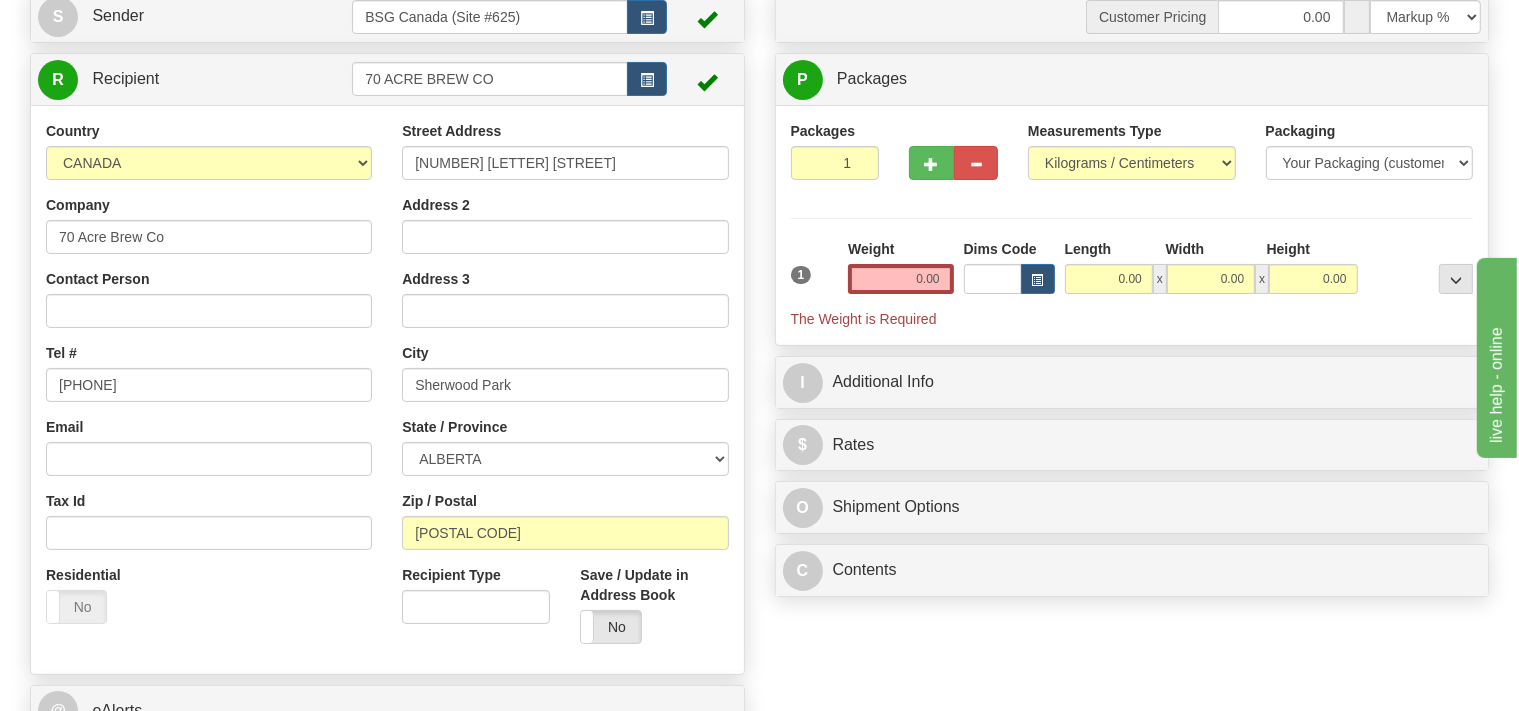 scroll, scrollTop: 133, scrollLeft: 0, axis: vertical 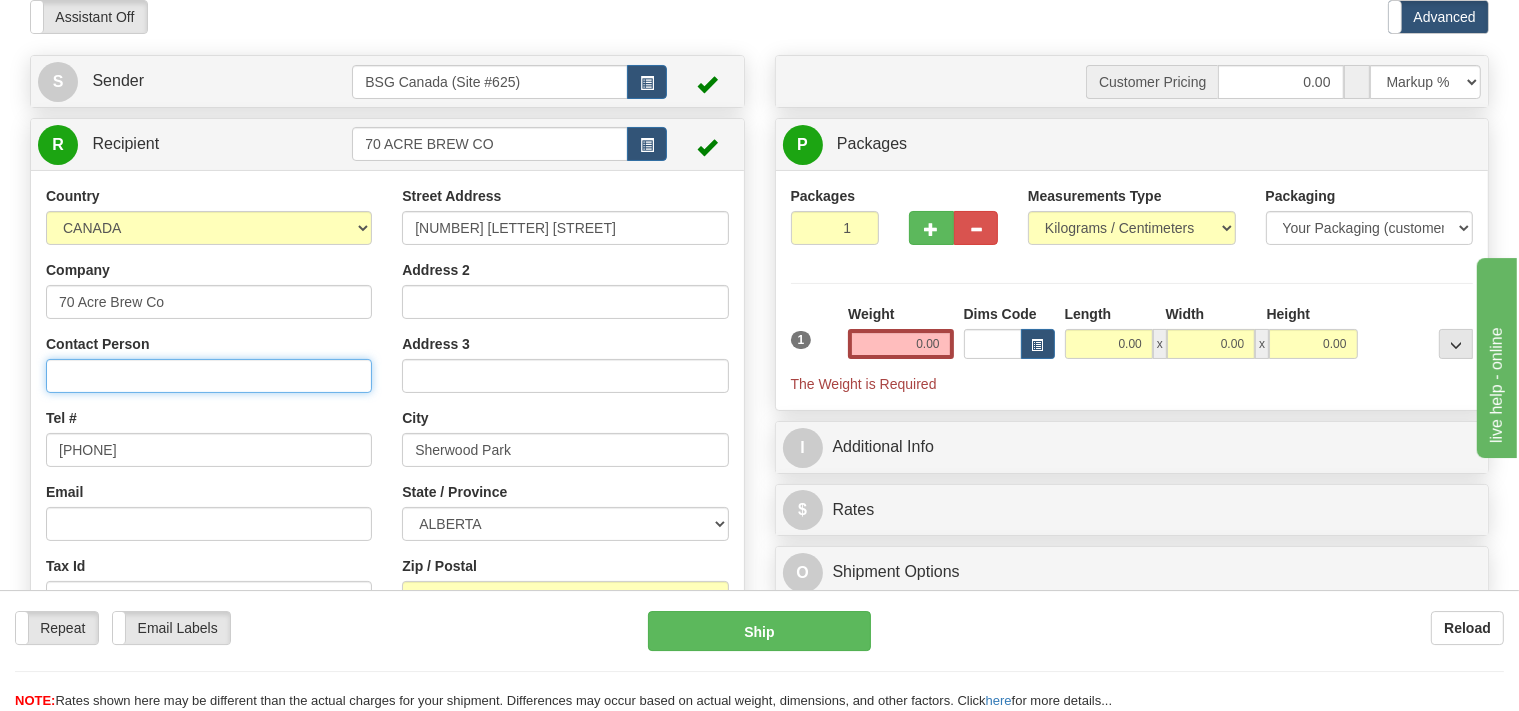 click on "Contact Person" at bounding box center [209, 376] 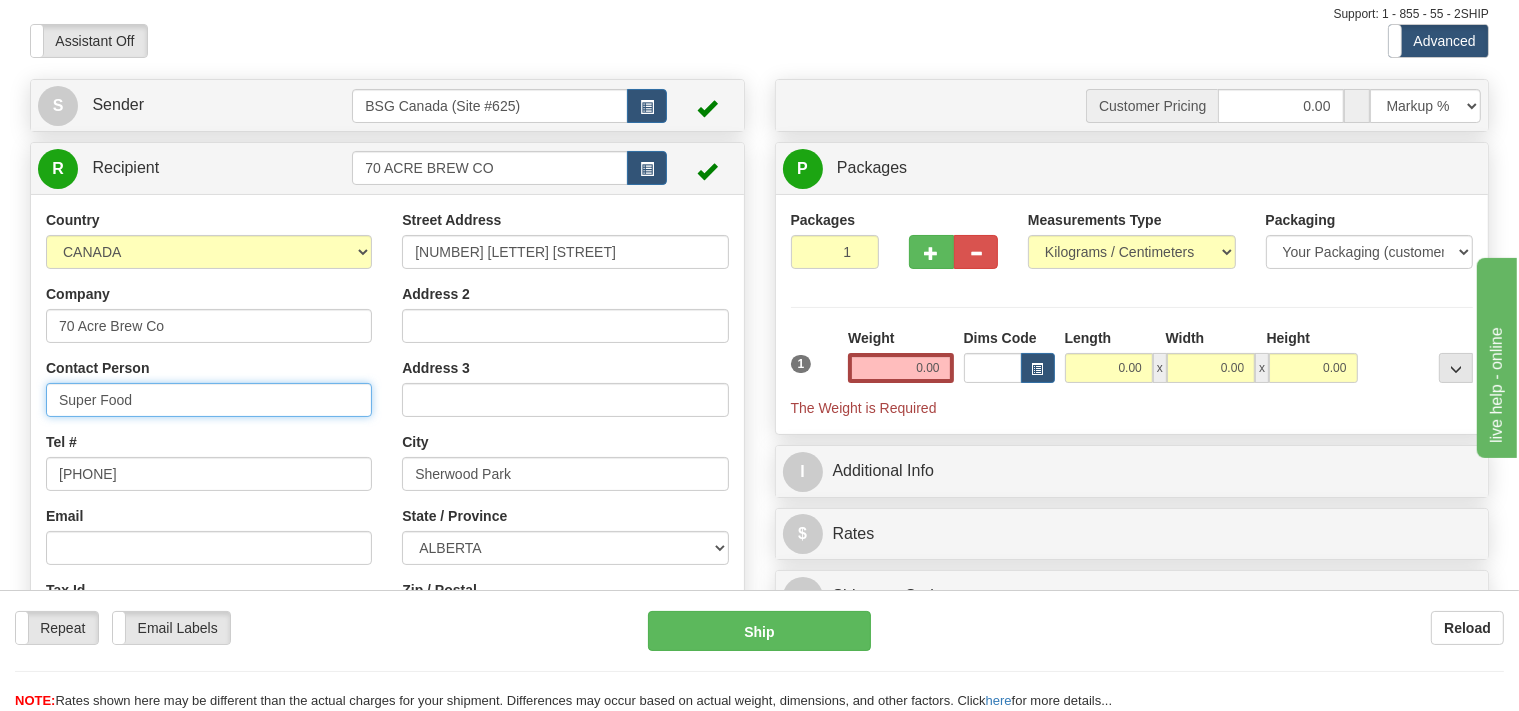 scroll, scrollTop: 239, scrollLeft: 0, axis: vertical 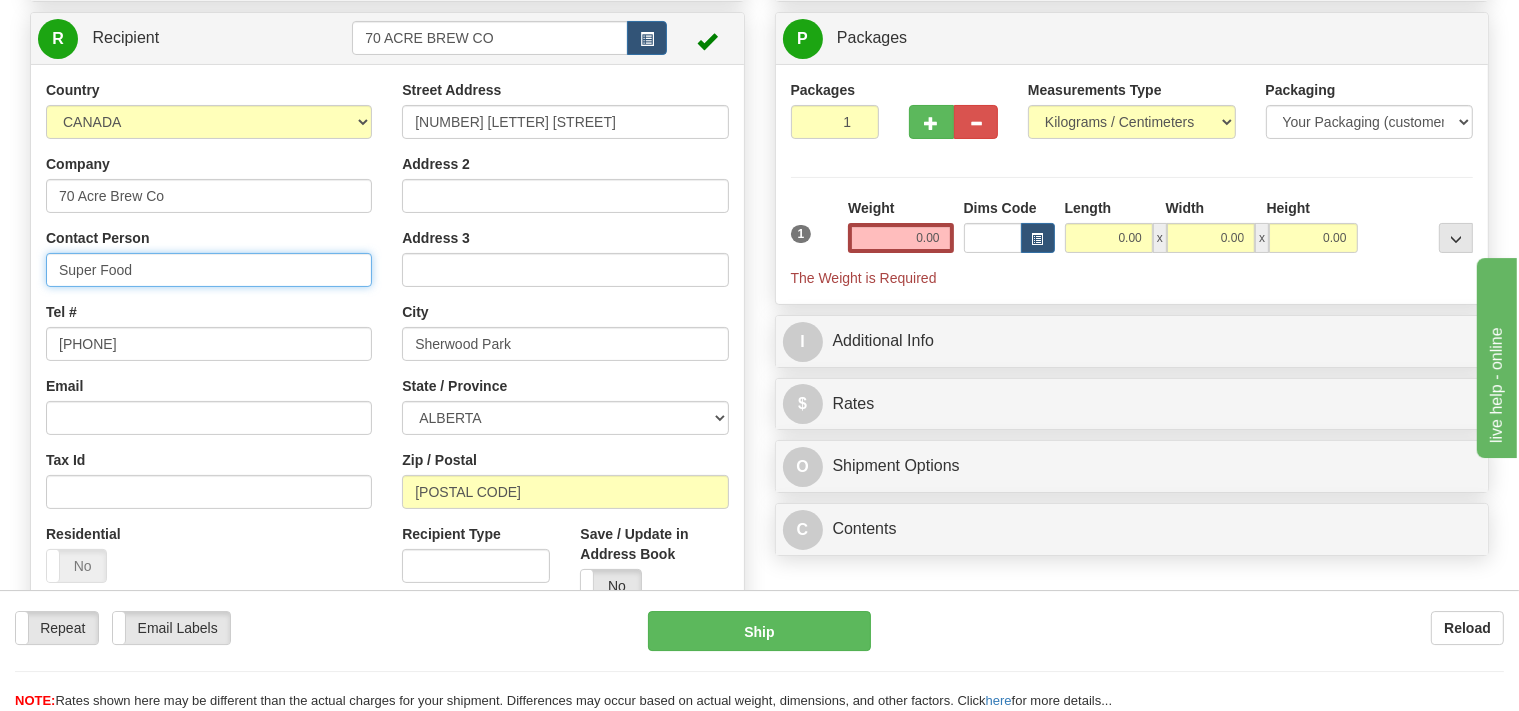 type on "Super Food" 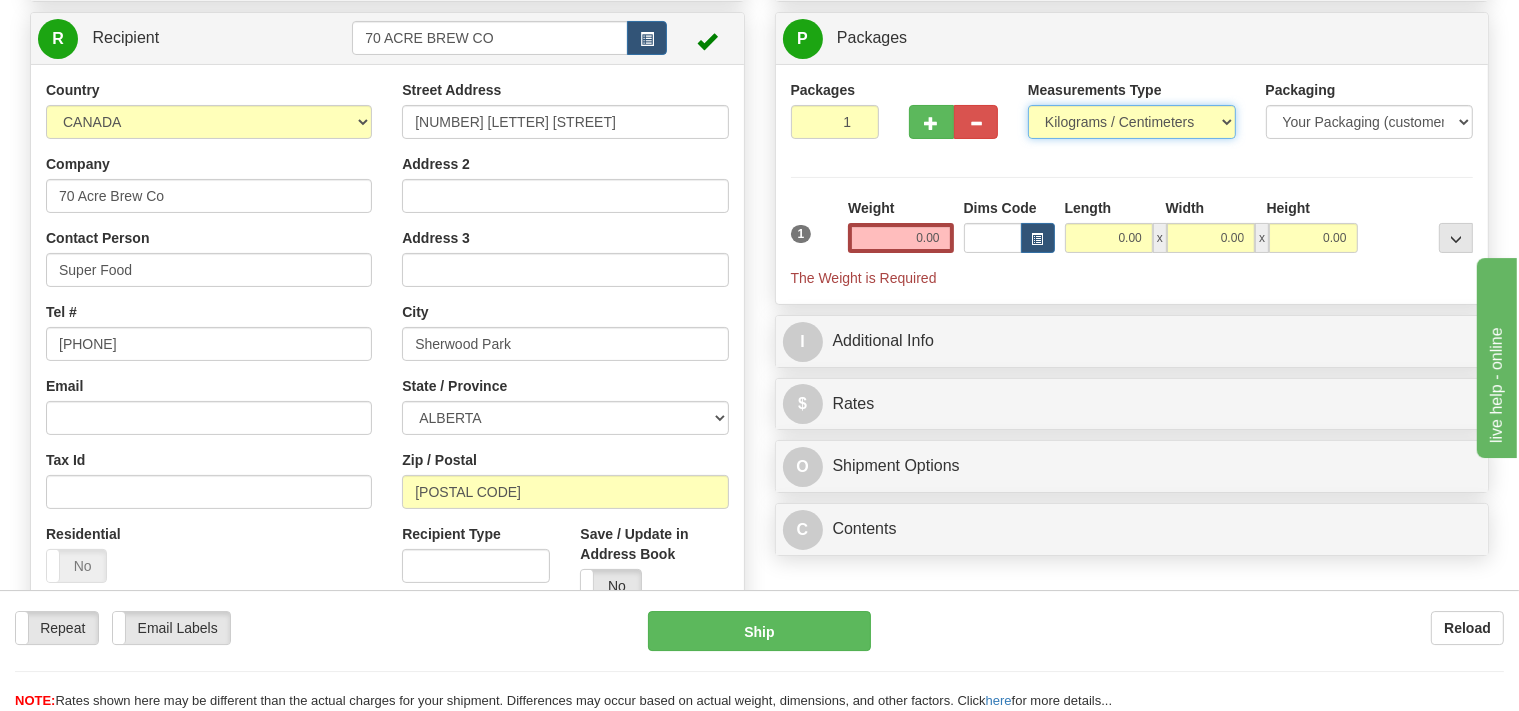 click on "Pounds / Inches
Kilograms / Centimeters" at bounding box center (1132, 122) 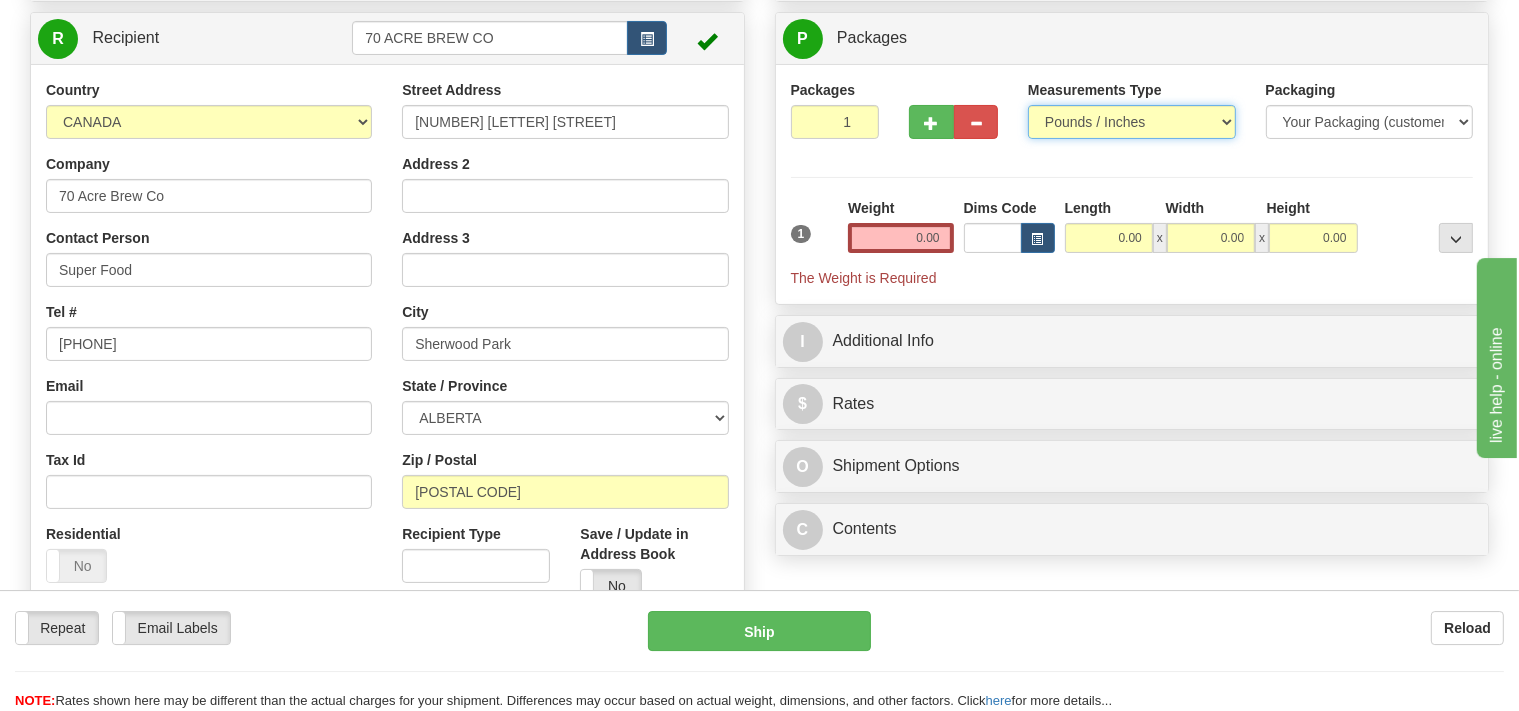 click on "Pounds / Inches" at bounding box center (0, 0) 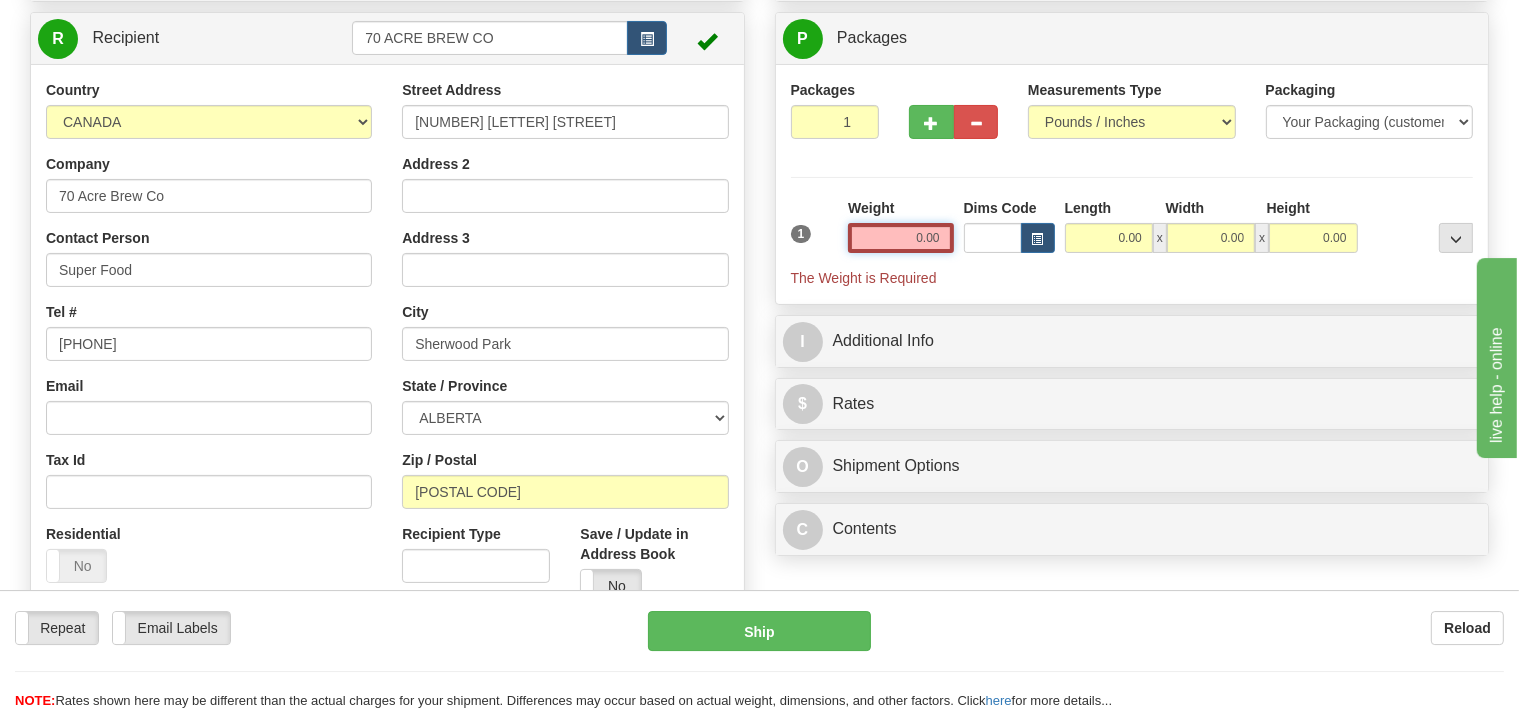 click on "0.00" at bounding box center [900, 238] 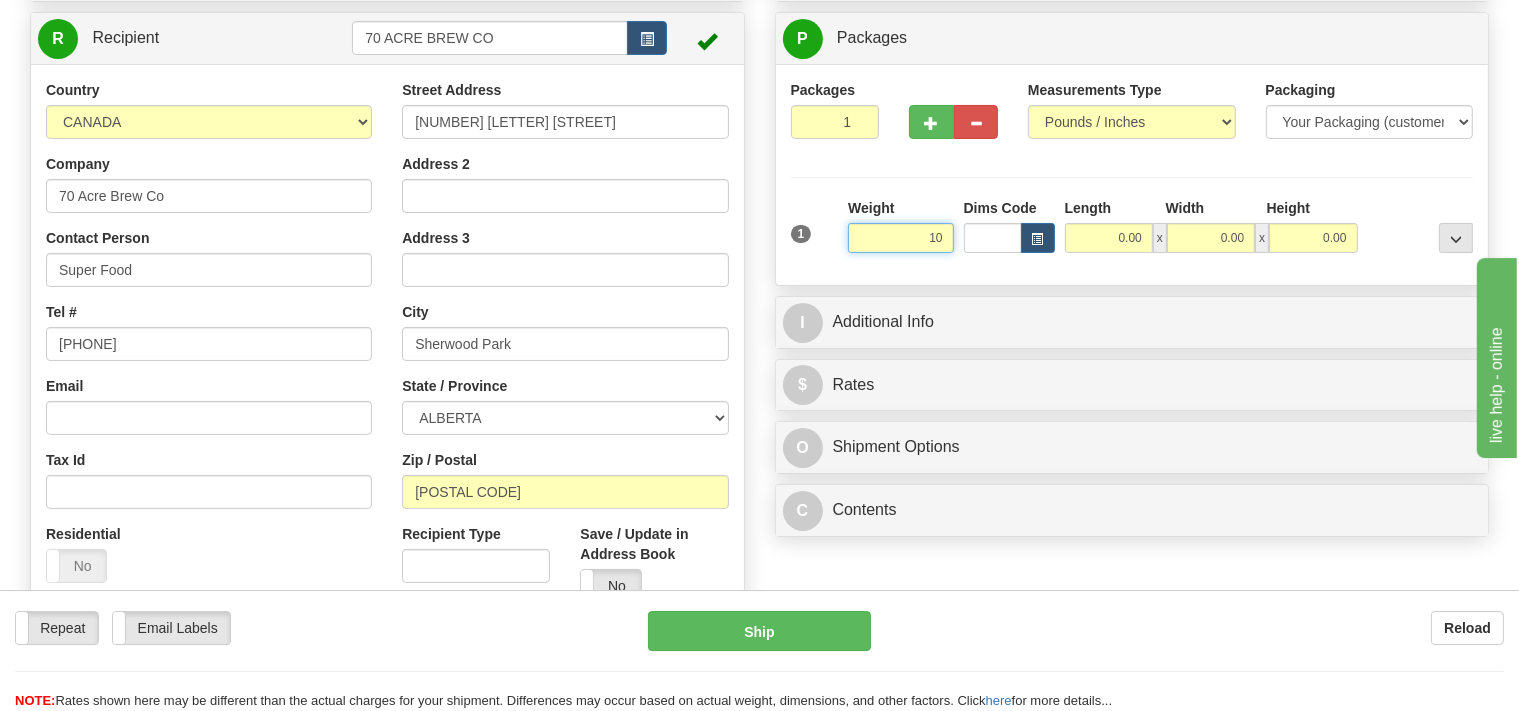 drag, startPoint x: 903, startPoint y: 236, endPoint x: 946, endPoint y: 232, distance: 43.185646 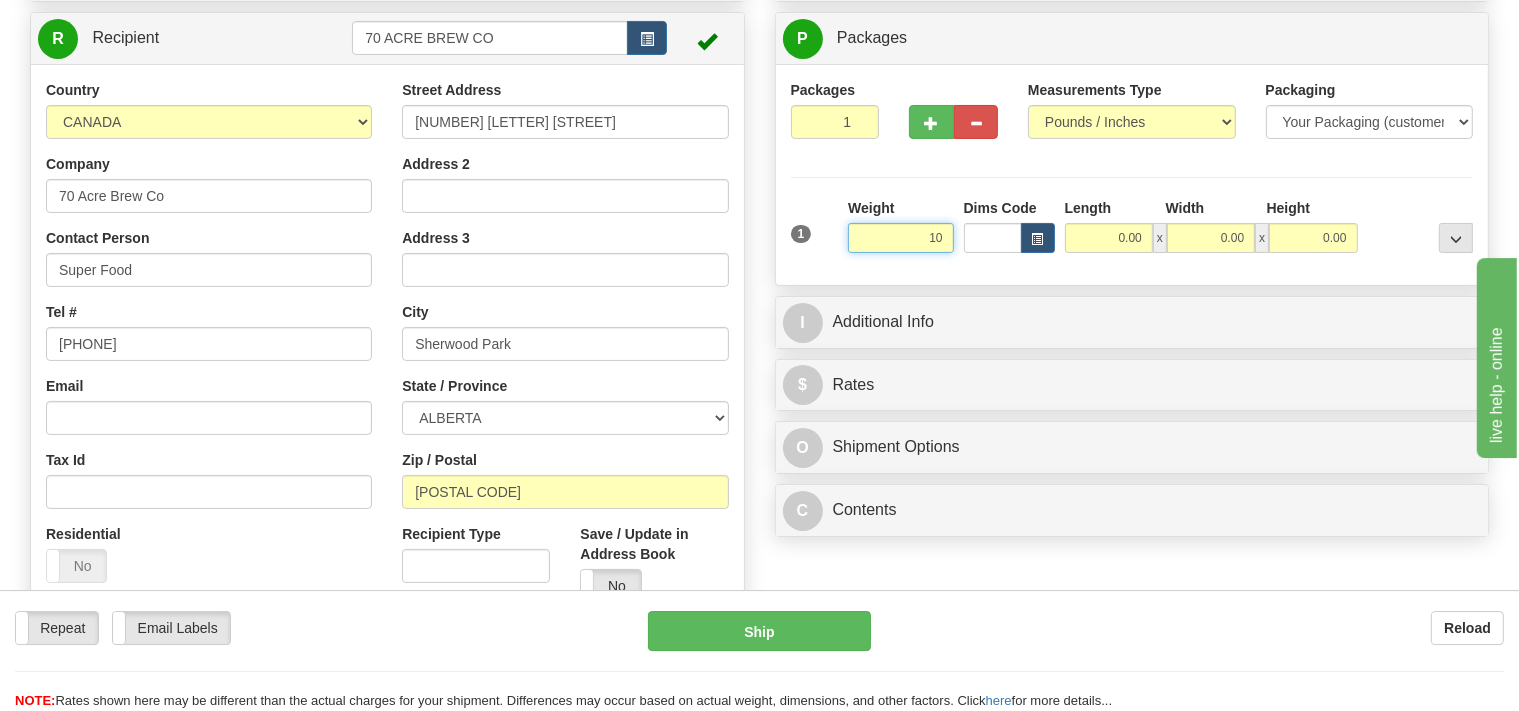 click on "10" at bounding box center [900, 238] 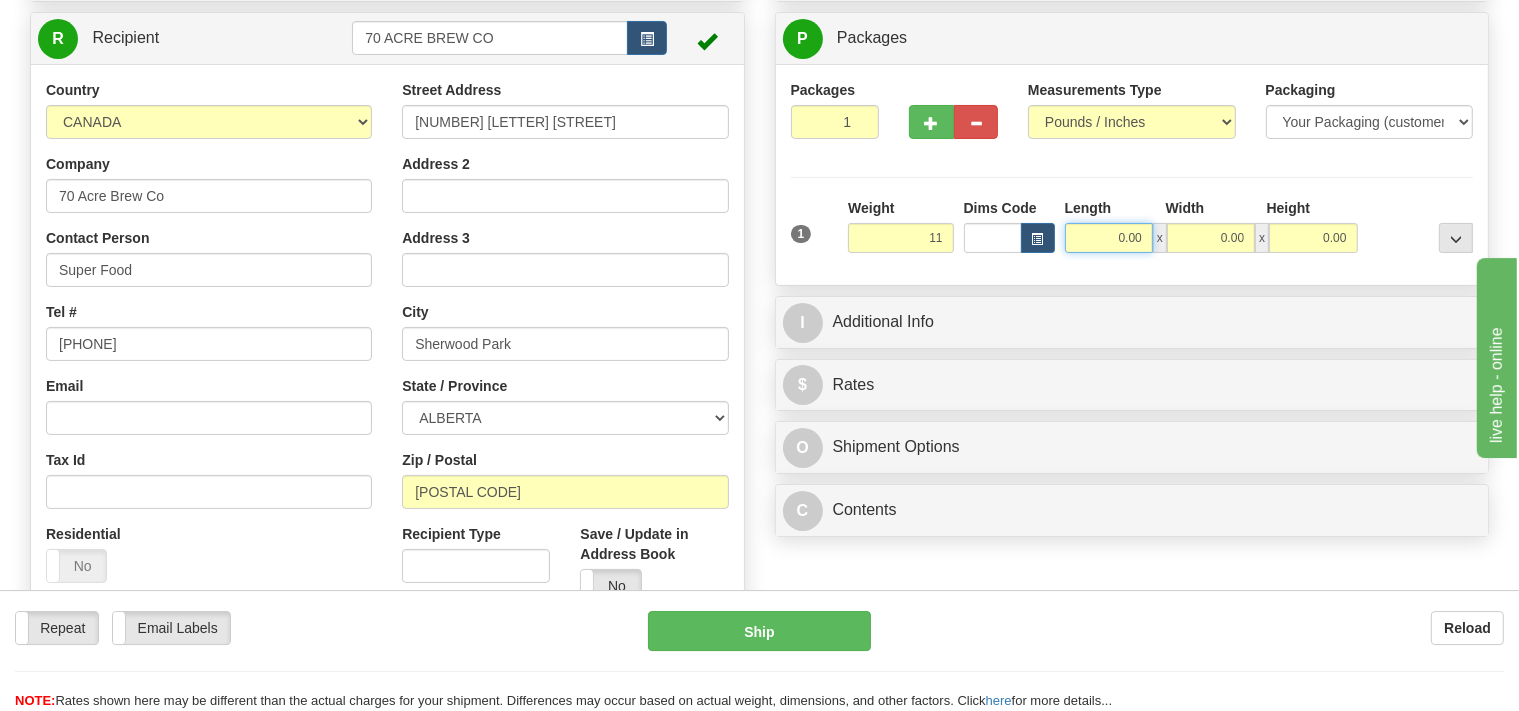 type on "11.00" 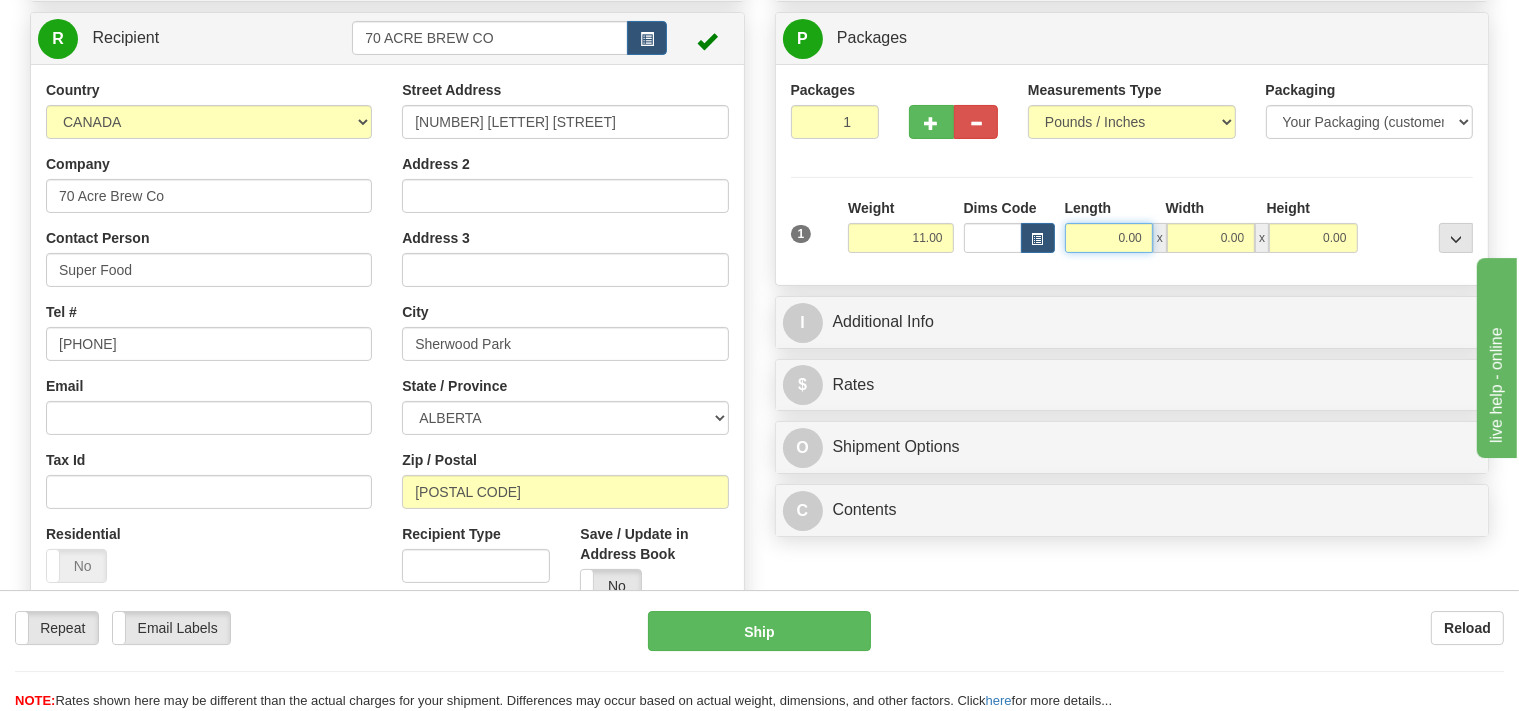 click on "0.00" at bounding box center [1109, 238] 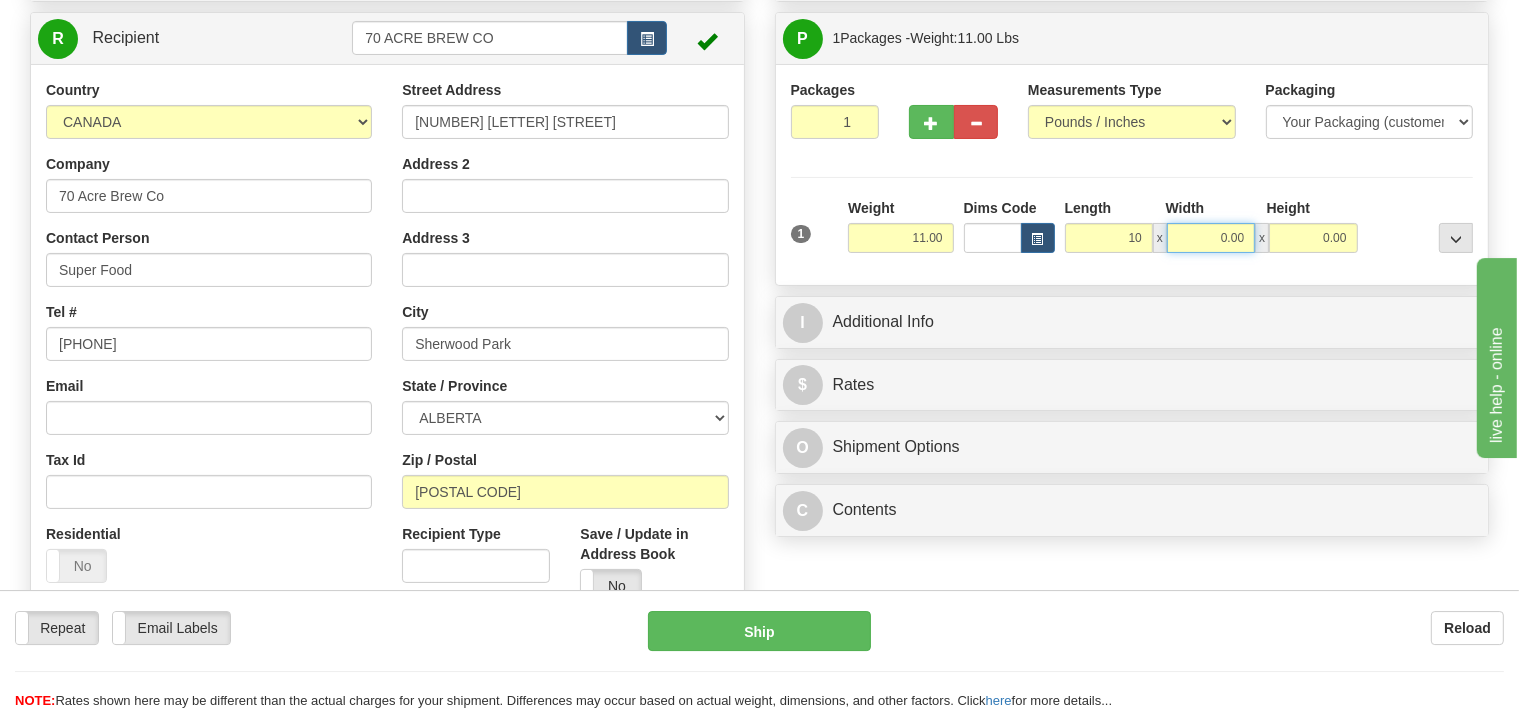 type on "10.00" 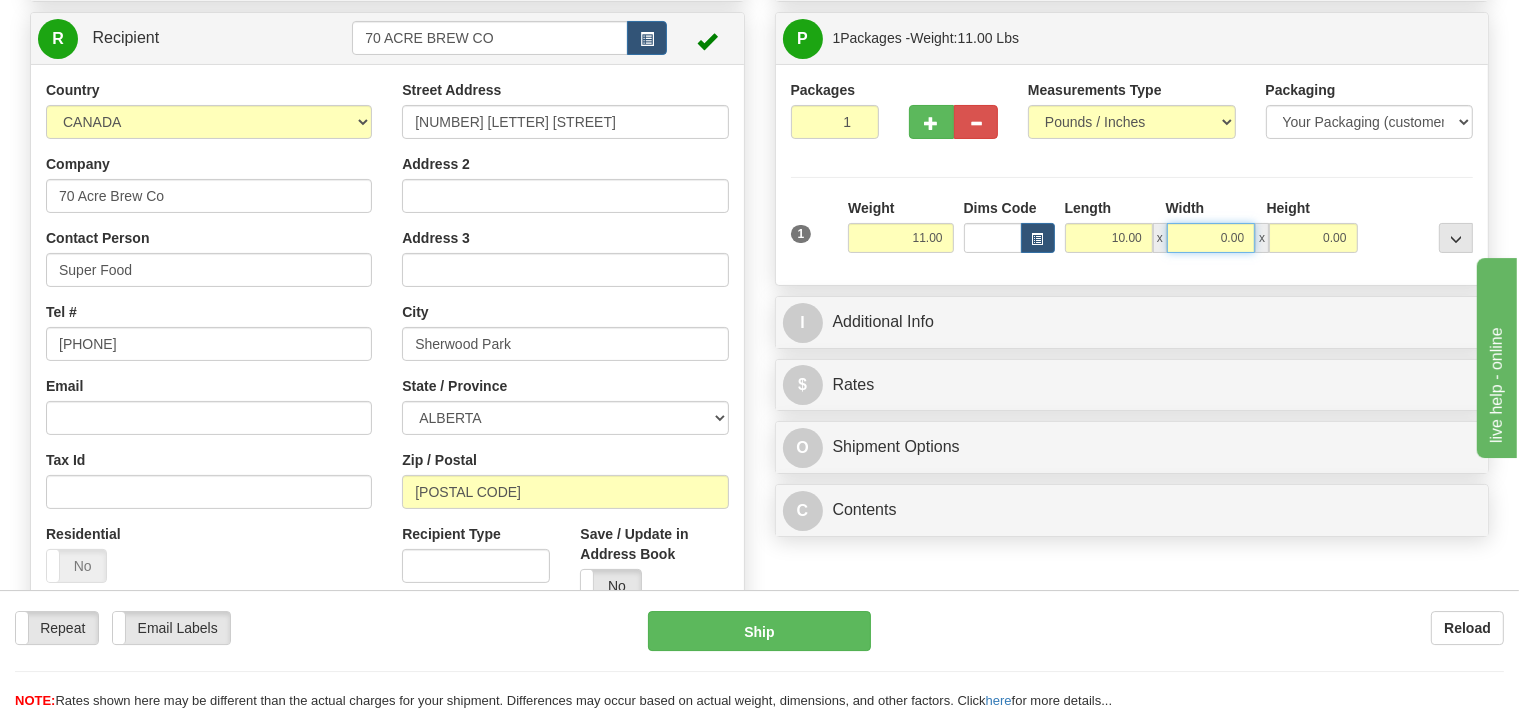 click on "0.00" at bounding box center (1211, 238) 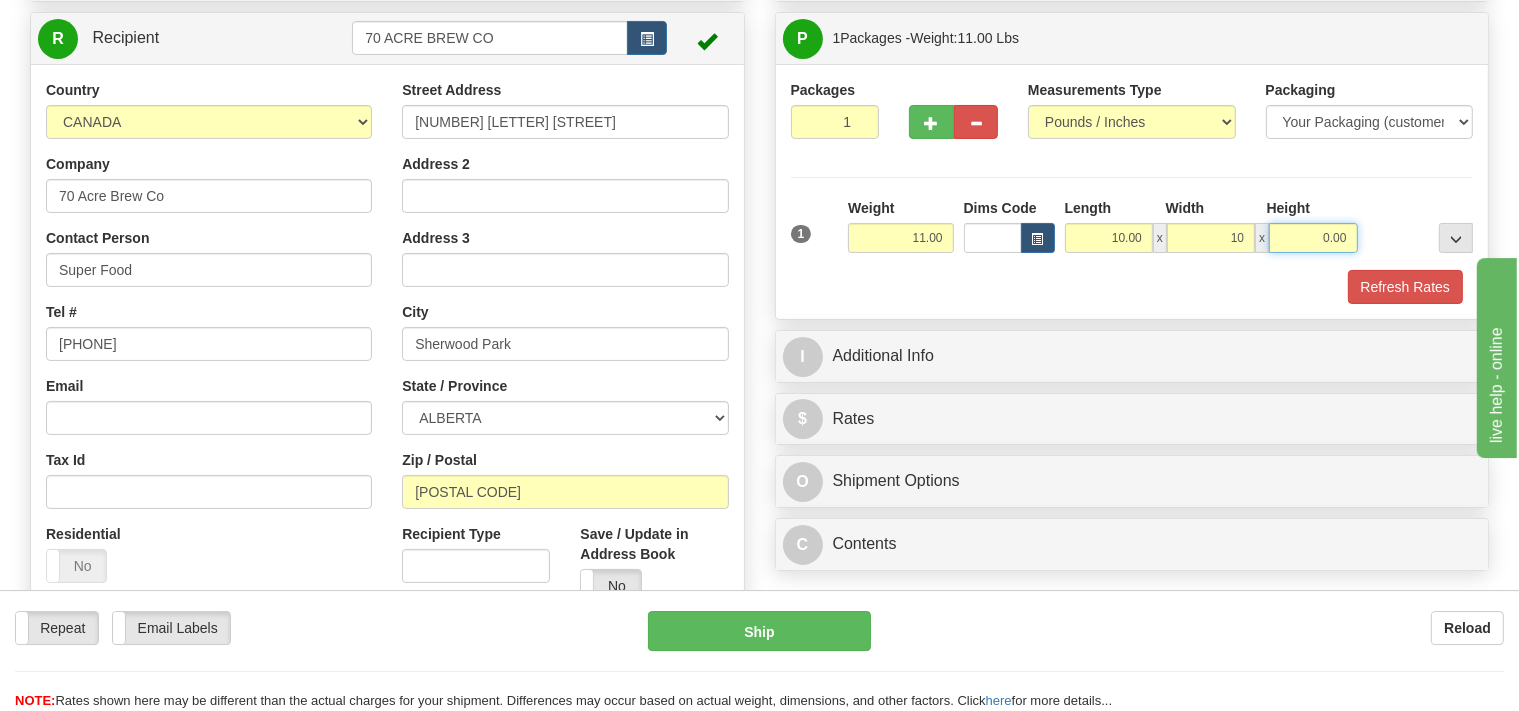 type on "10.00" 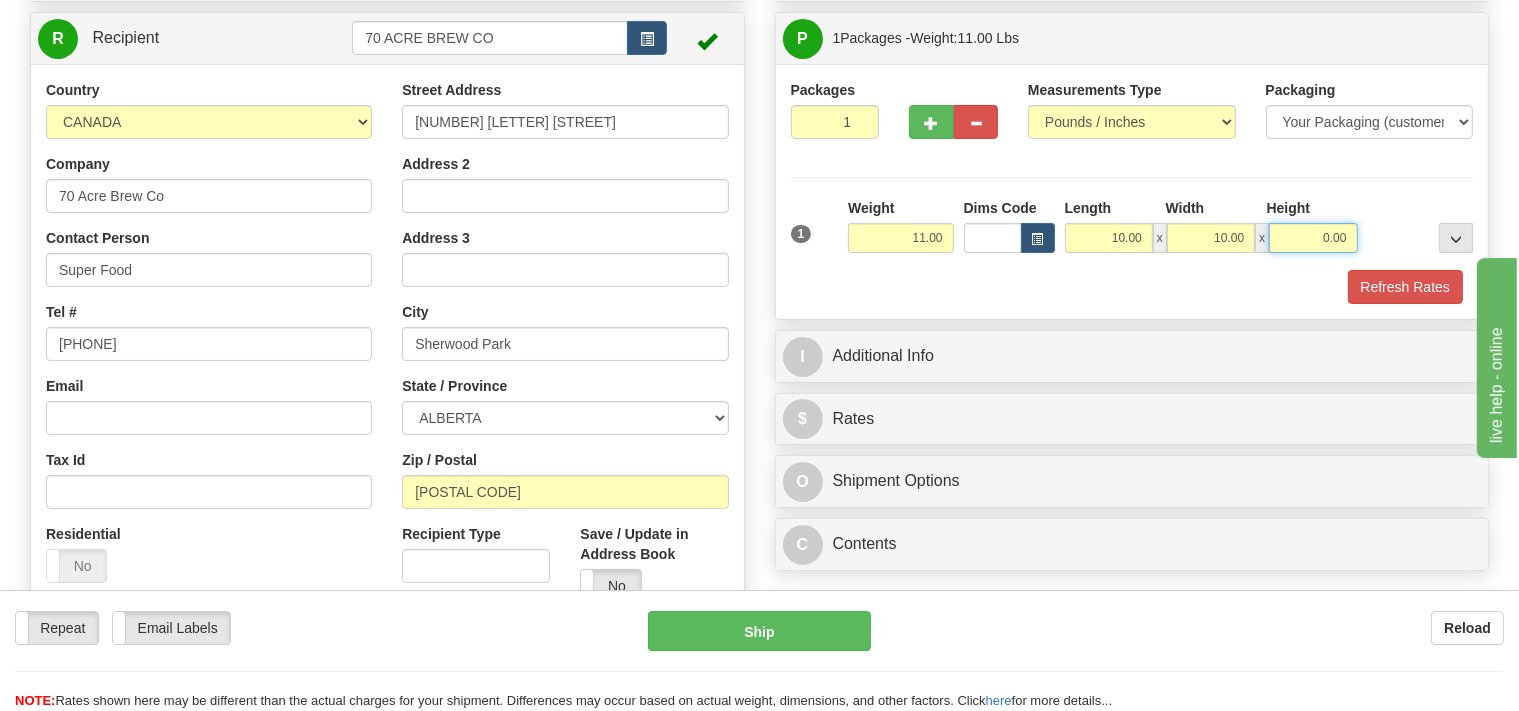 click on "0.00" at bounding box center [1313, 238] 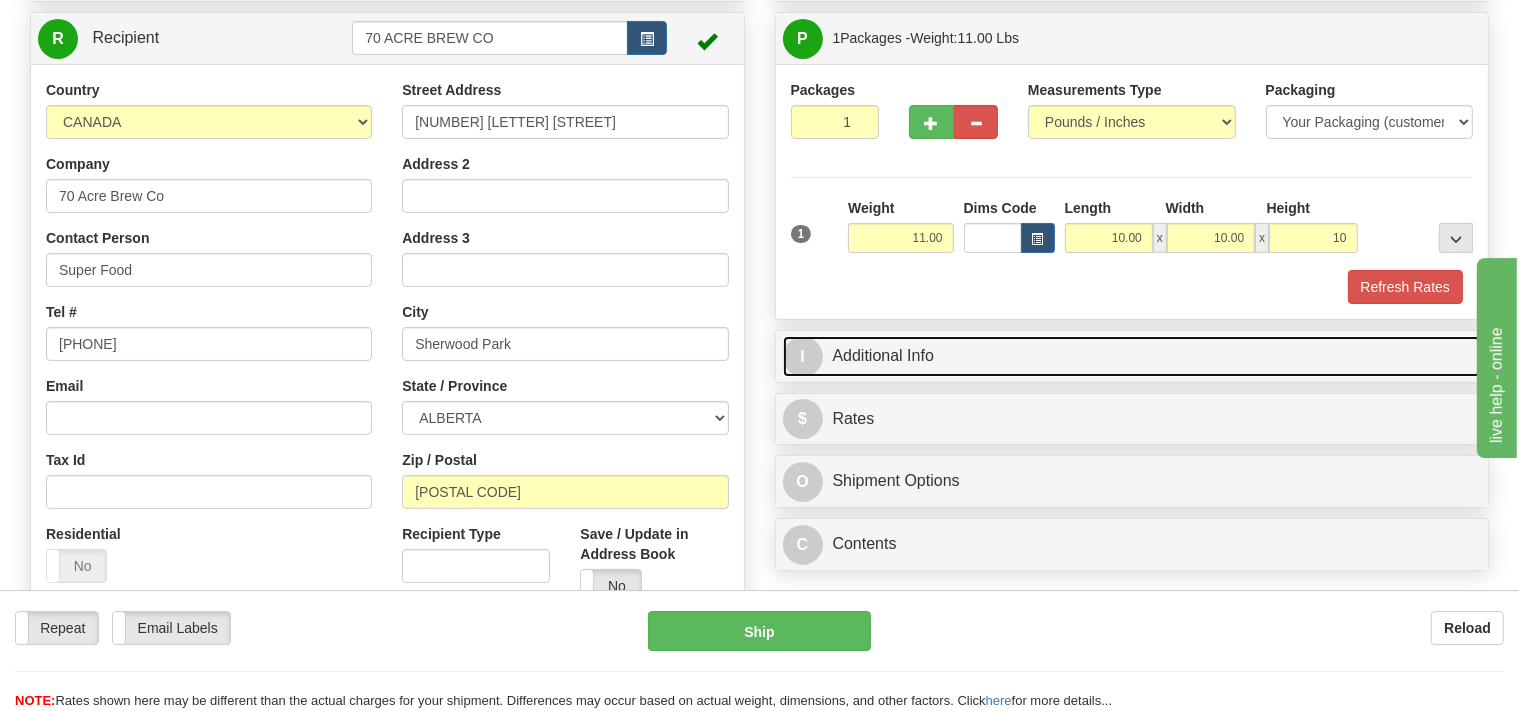 type on "10.00" 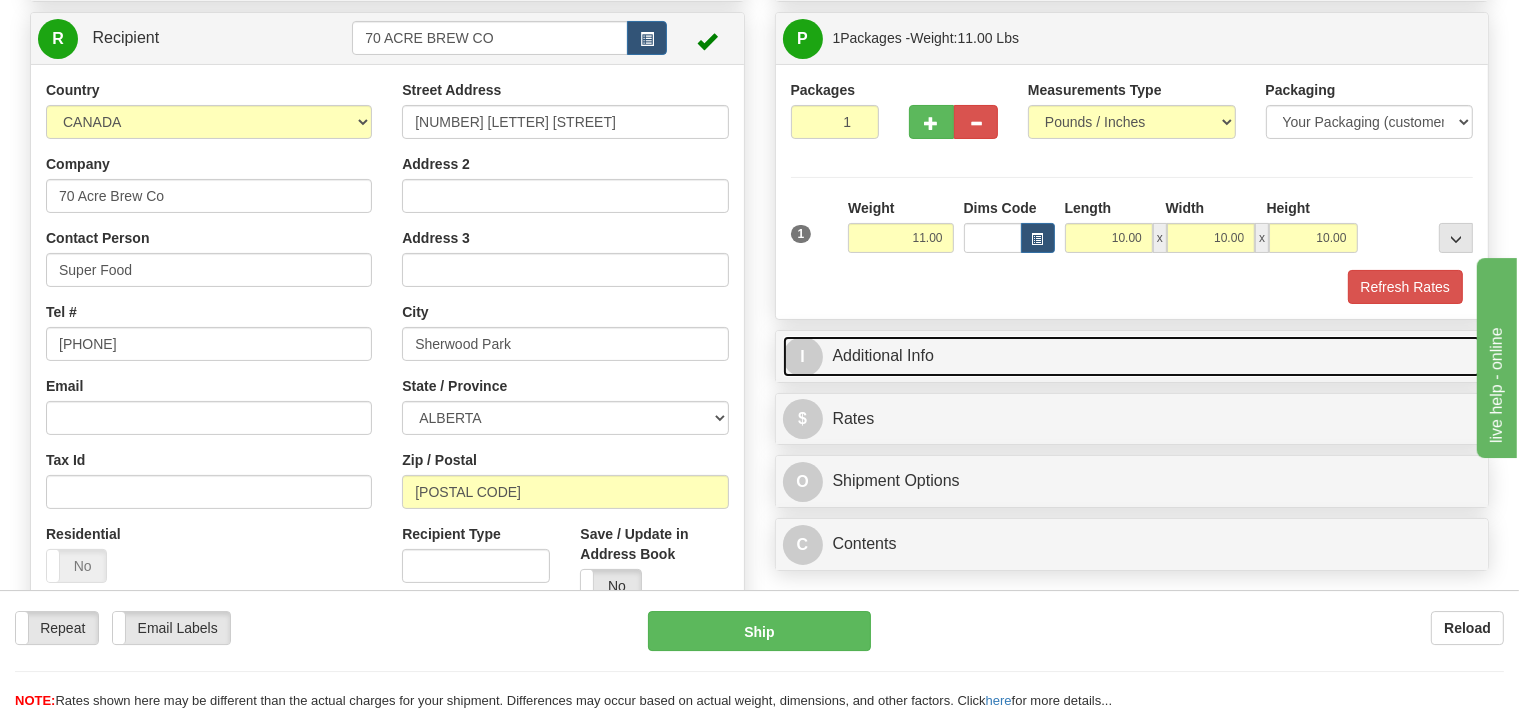 click on "I Additional Info" at bounding box center (1132, 356) 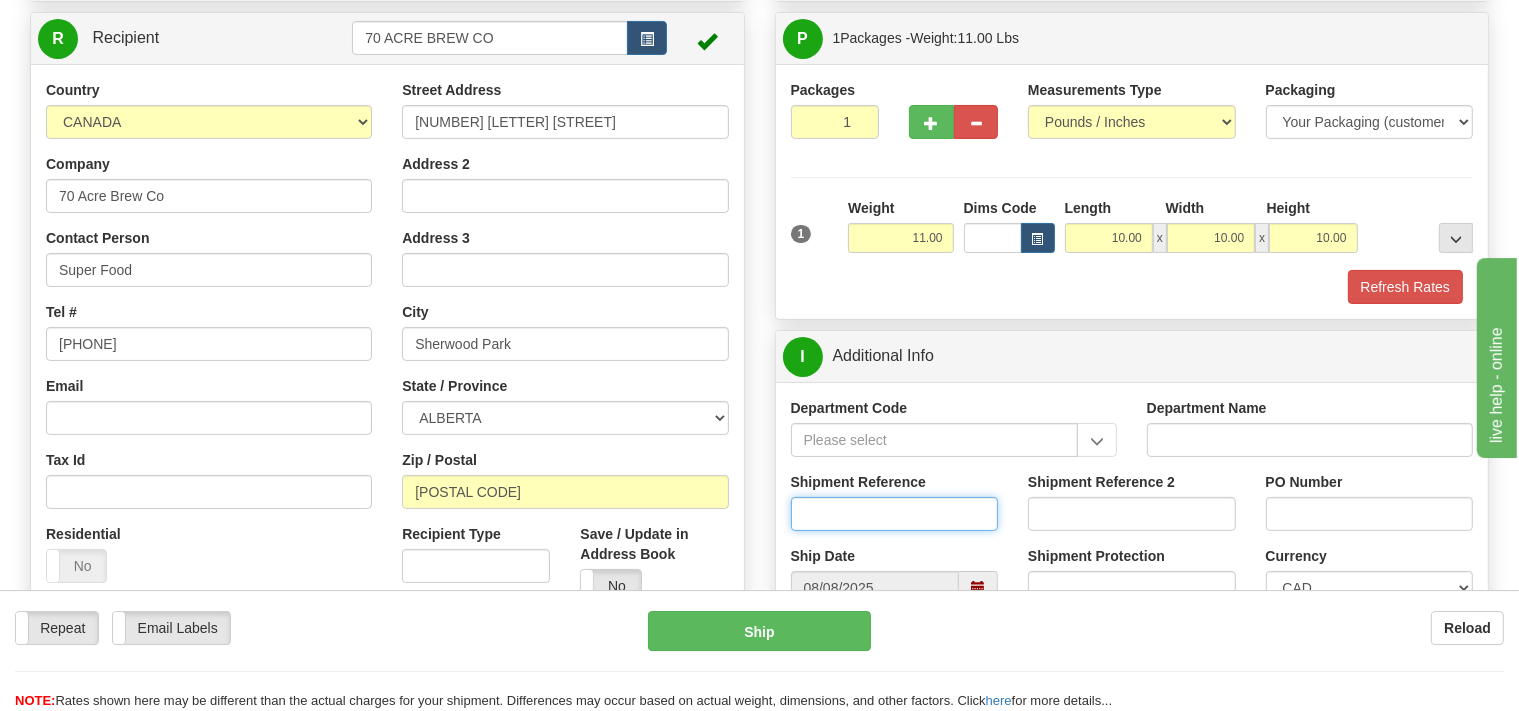 click on "Shipment Reference" at bounding box center (895, 514) 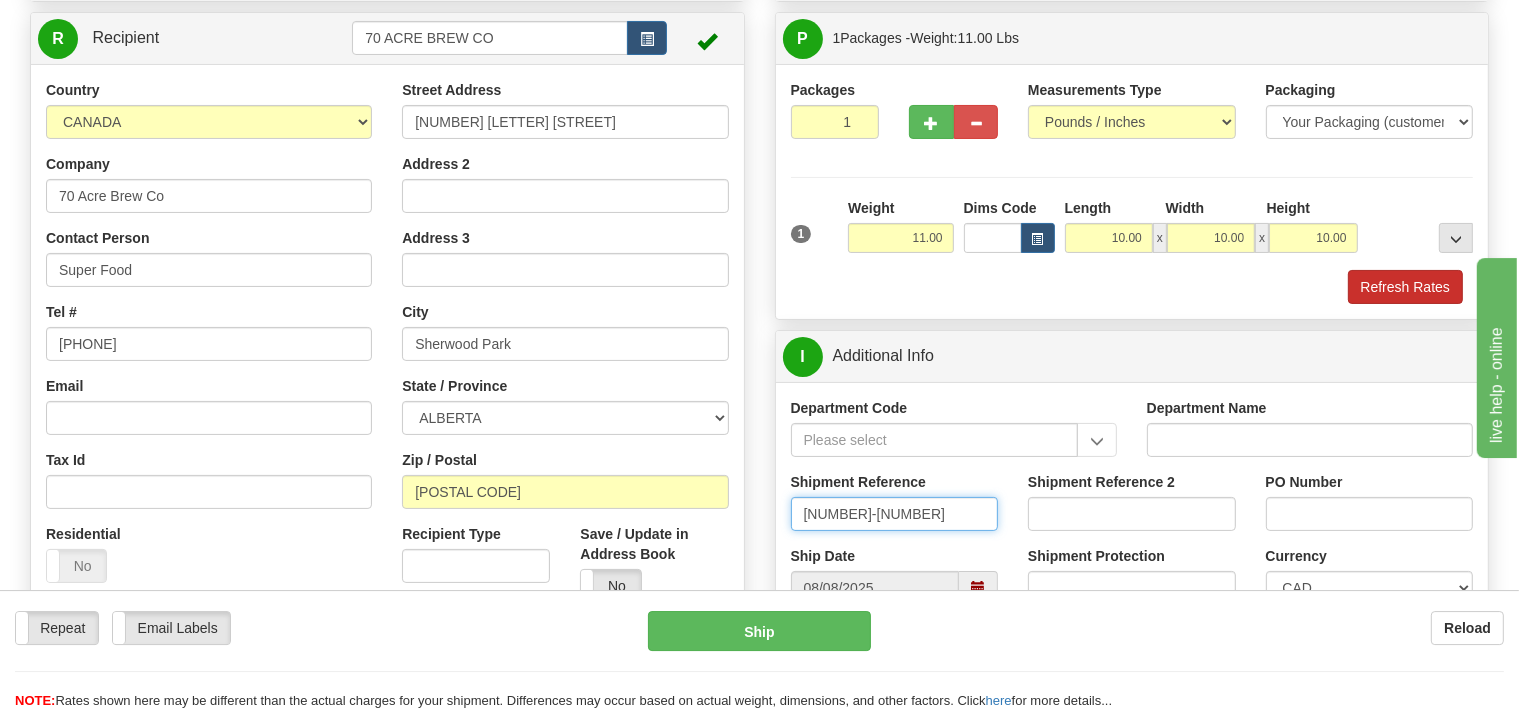 type on "SO170-146693" 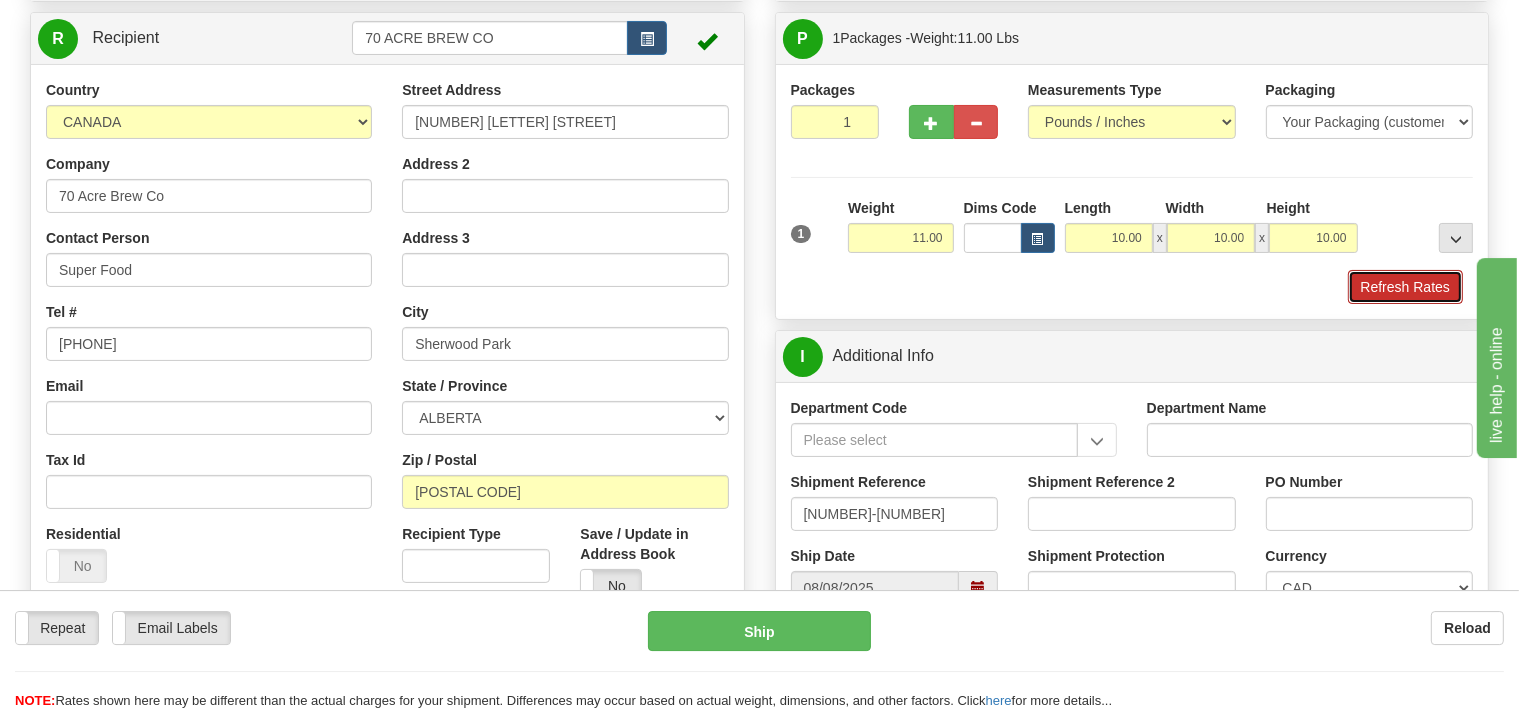 click on "Refresh Rates" at bounding box center [1405, 287] 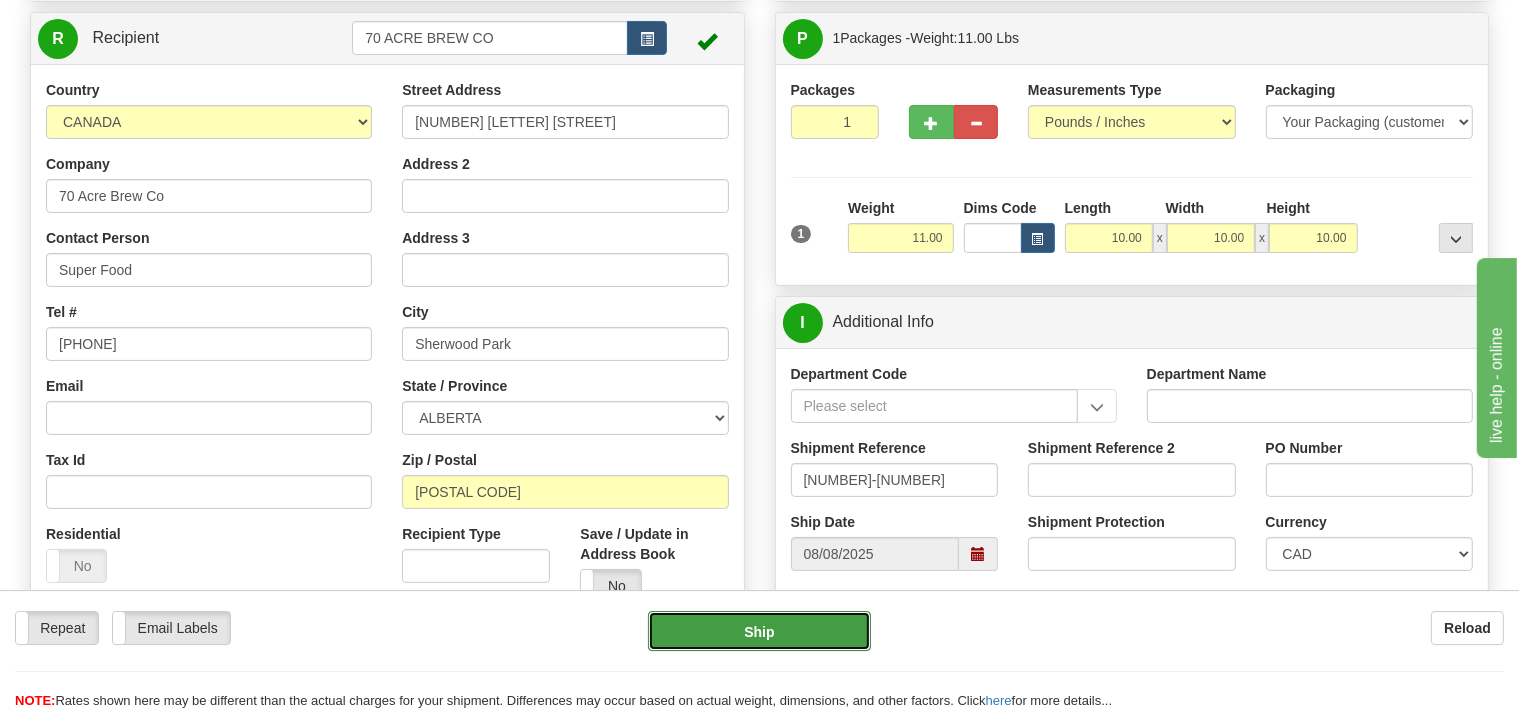 click on "Ship" at bounding box center (759, 631) 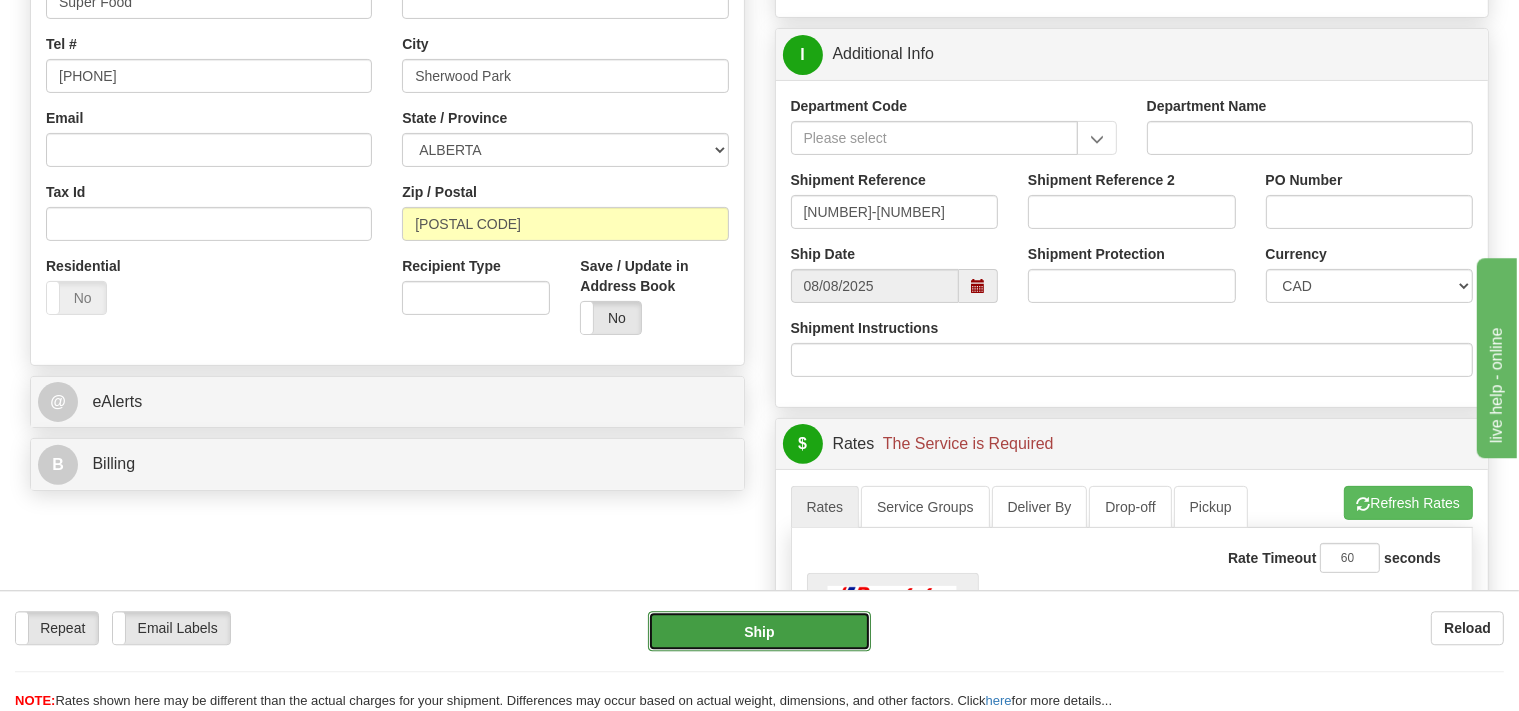 scroll, scrollTop: 556, scrollLeft: 0, axis: vertical 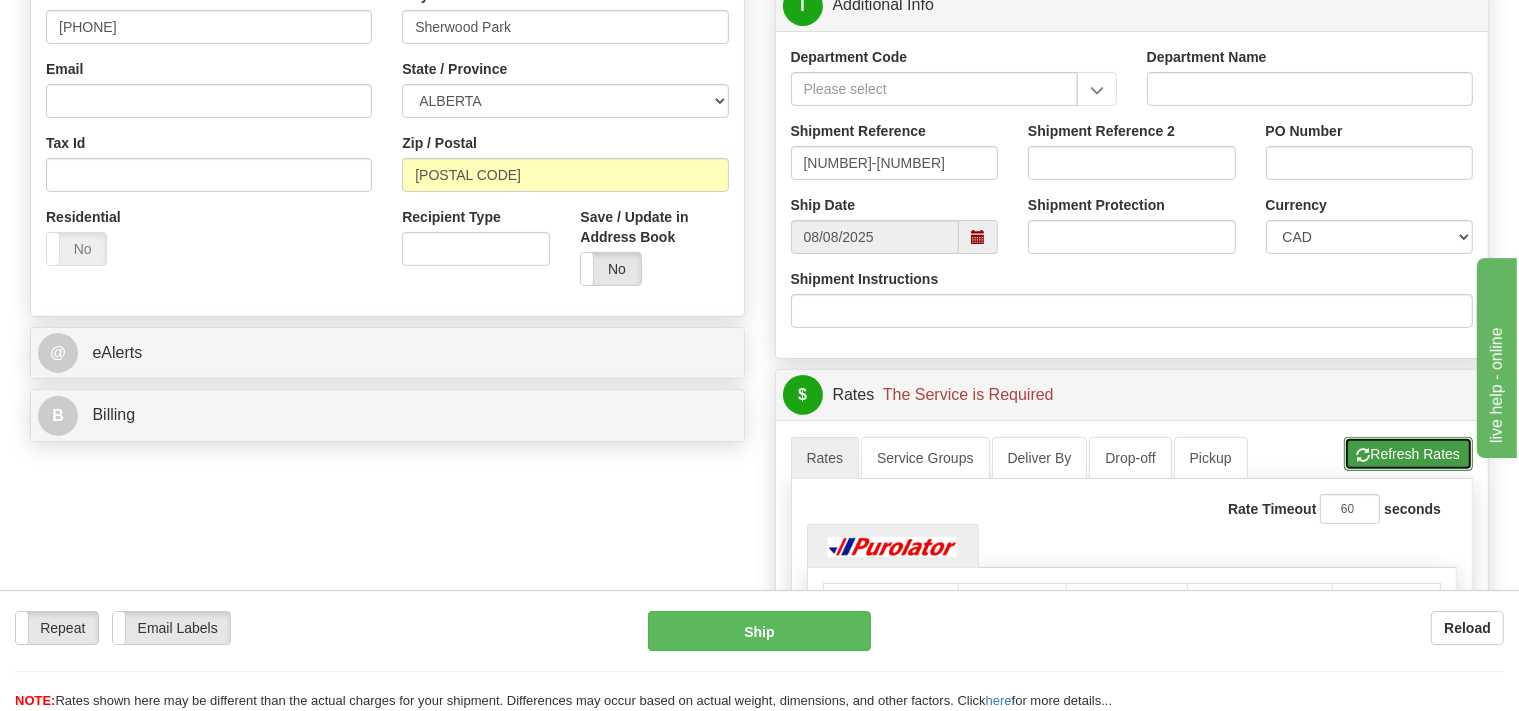 click on "Refresh Rates" at bounding box center (1408, 454) 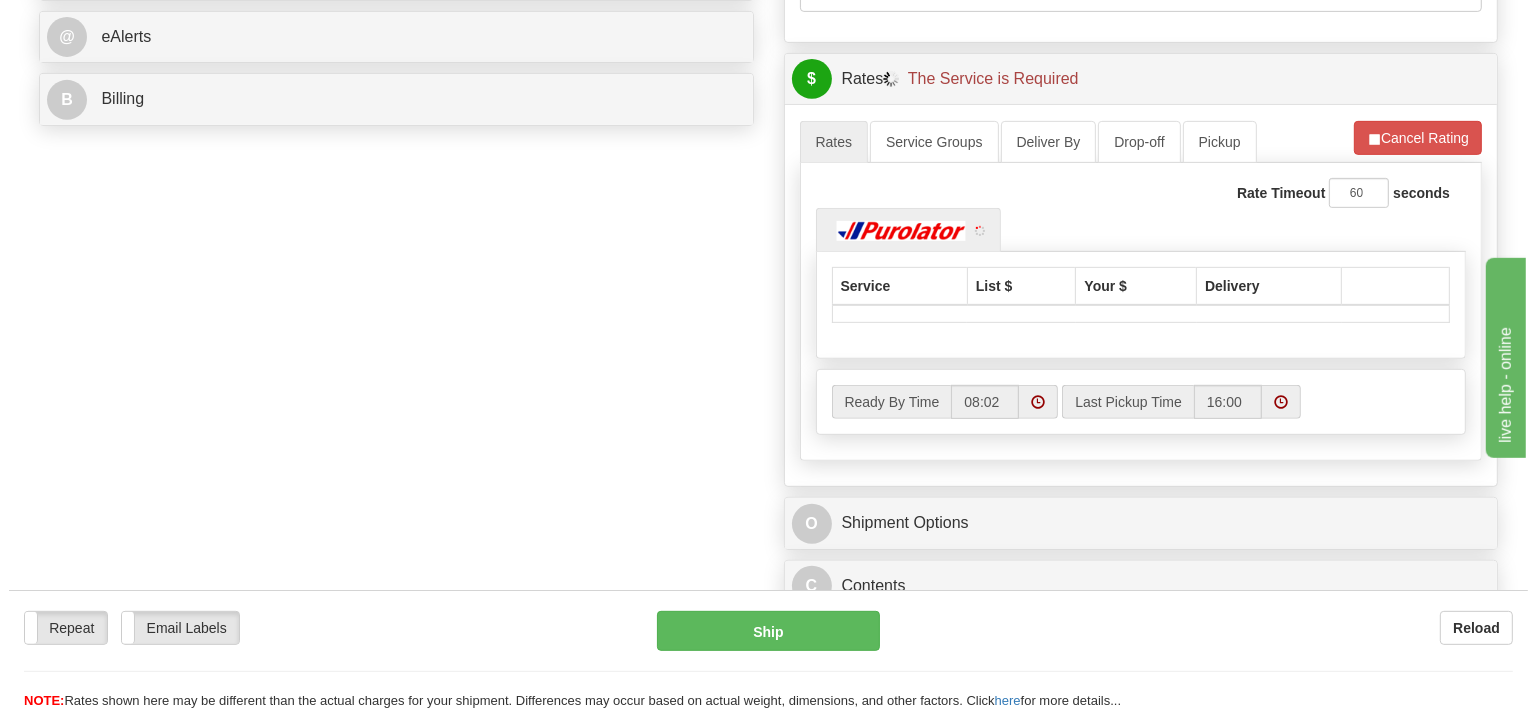 scroll, scrollTop: 872, scrollLeft: 0, axis: vertical 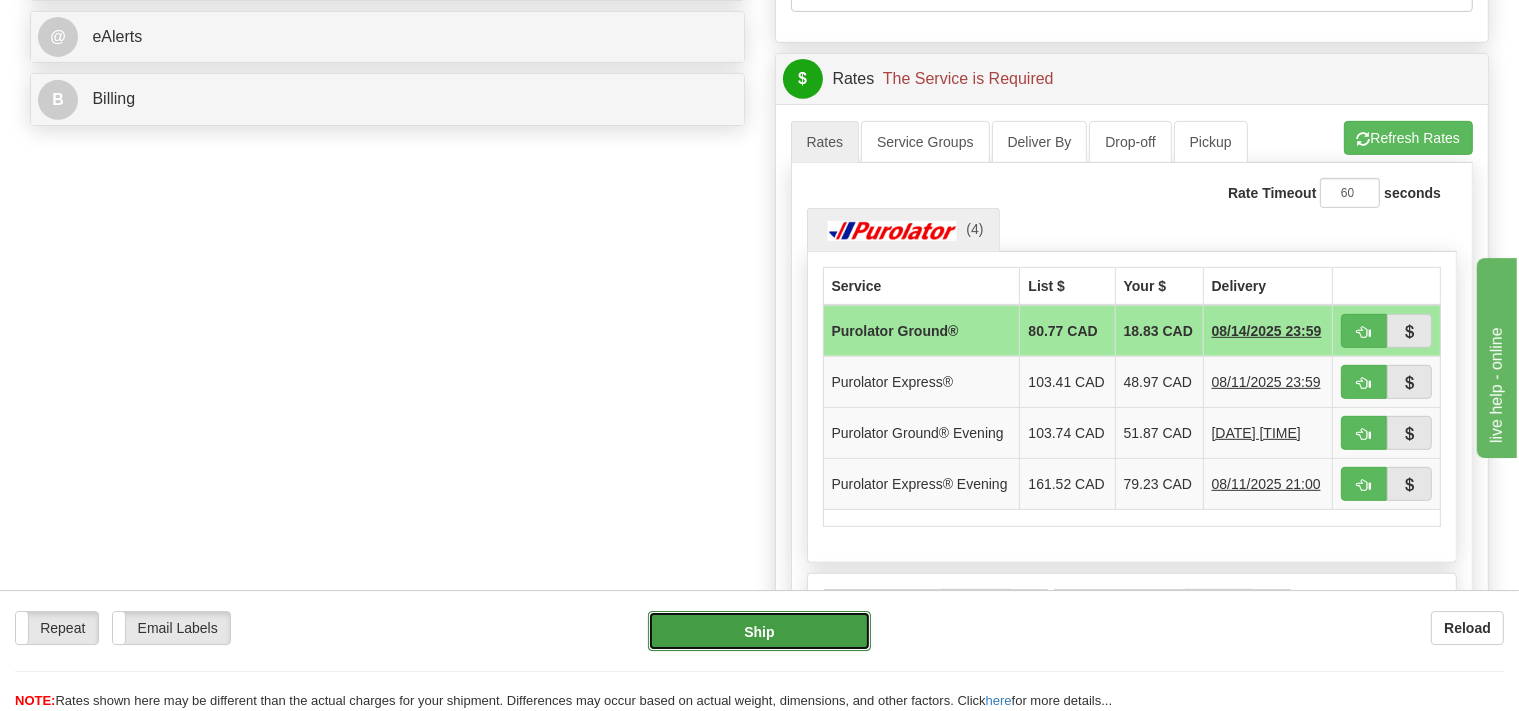 click on "Ship" at bounding box center [759, 631] 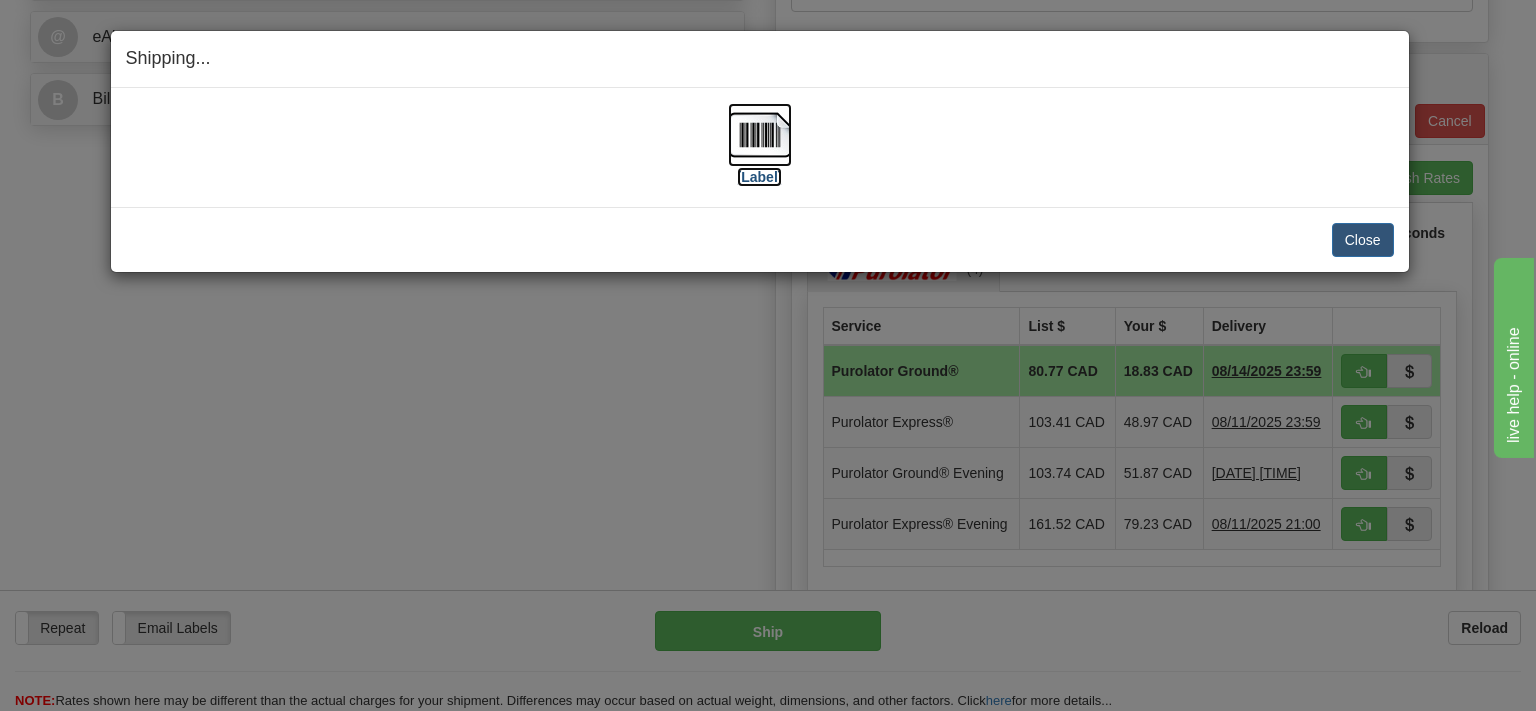 click at bounding box center [760, 135] 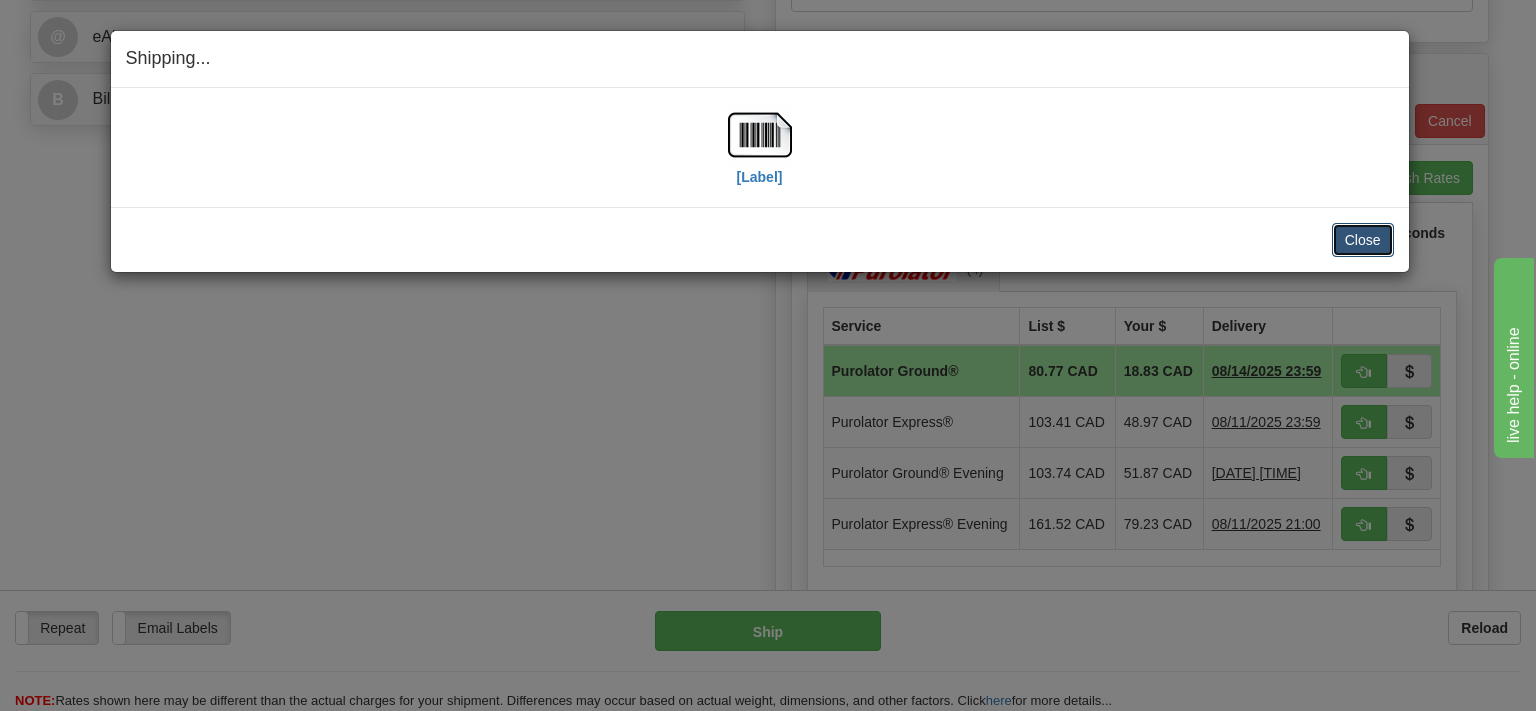 click on "Close" at bounding box center [1363, 240] 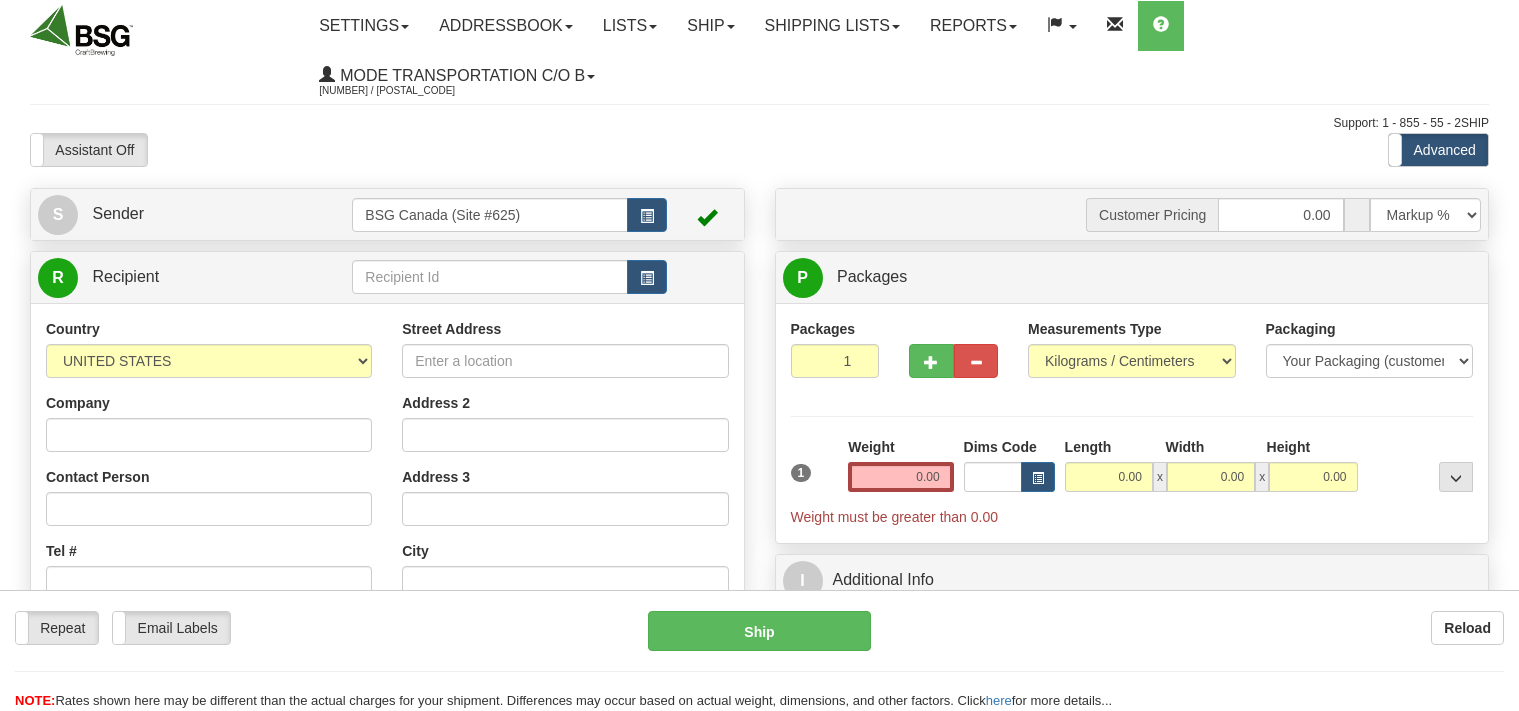 scroll, scrollTop: 0, scrollLeft: 0, axis: both 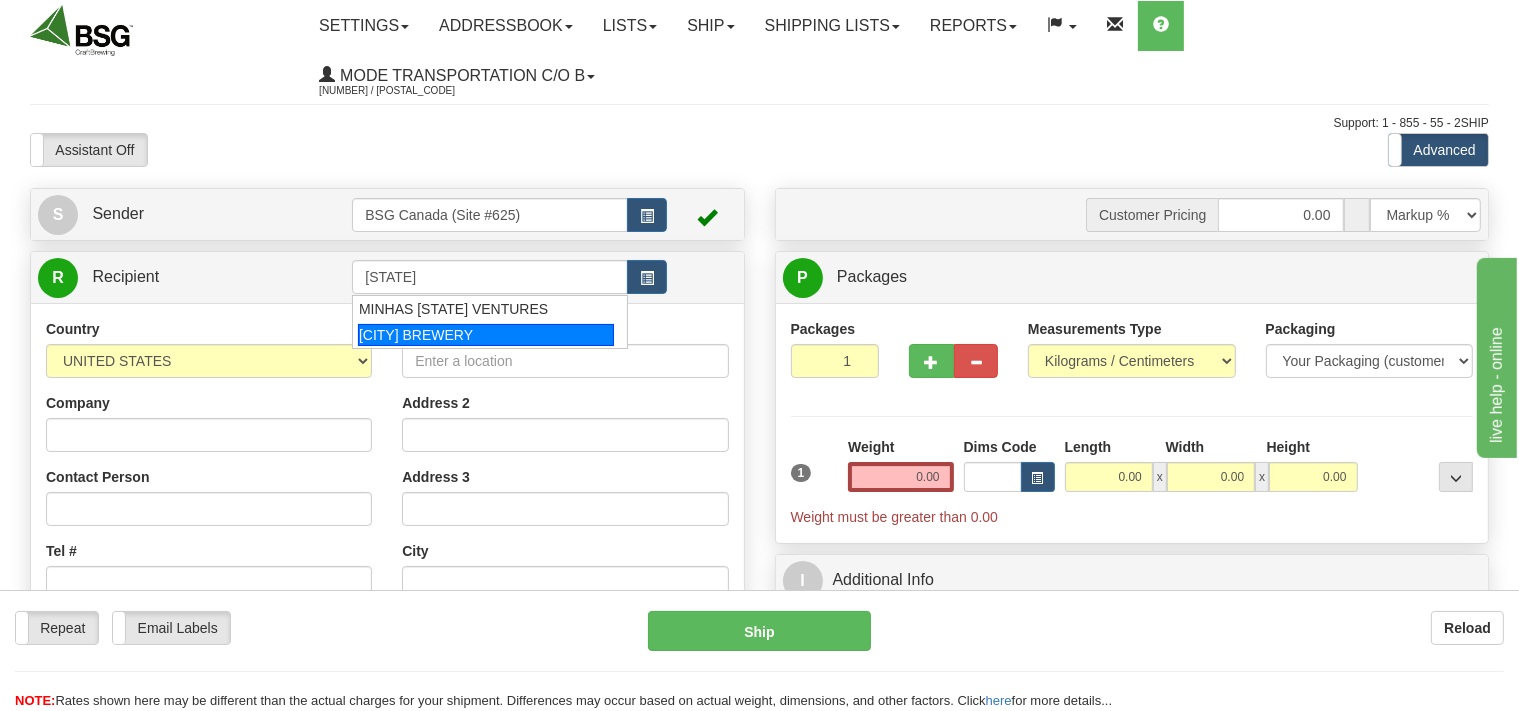 click on "SASKATOON BREWERY" at bounding box center [490, 335] 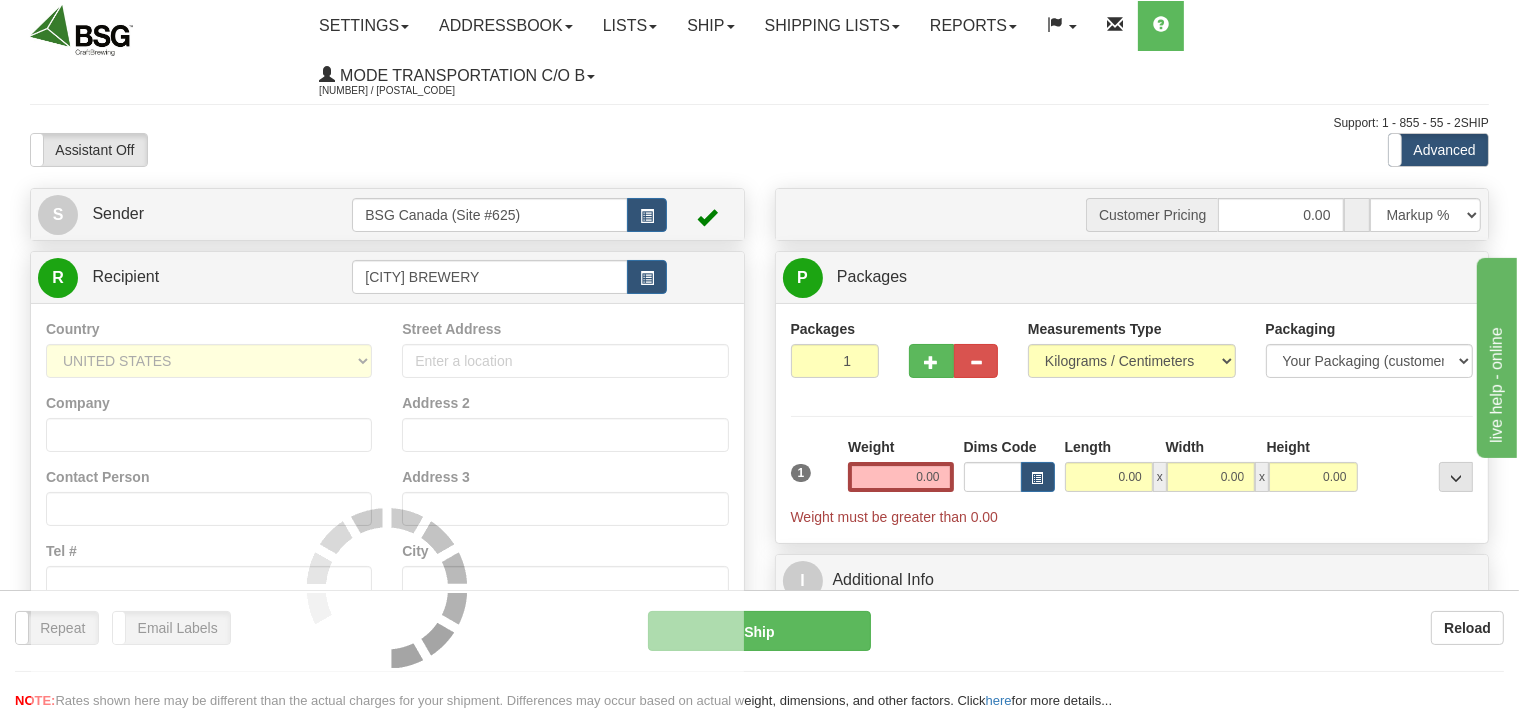 type on "SASKATOON BREWERY" 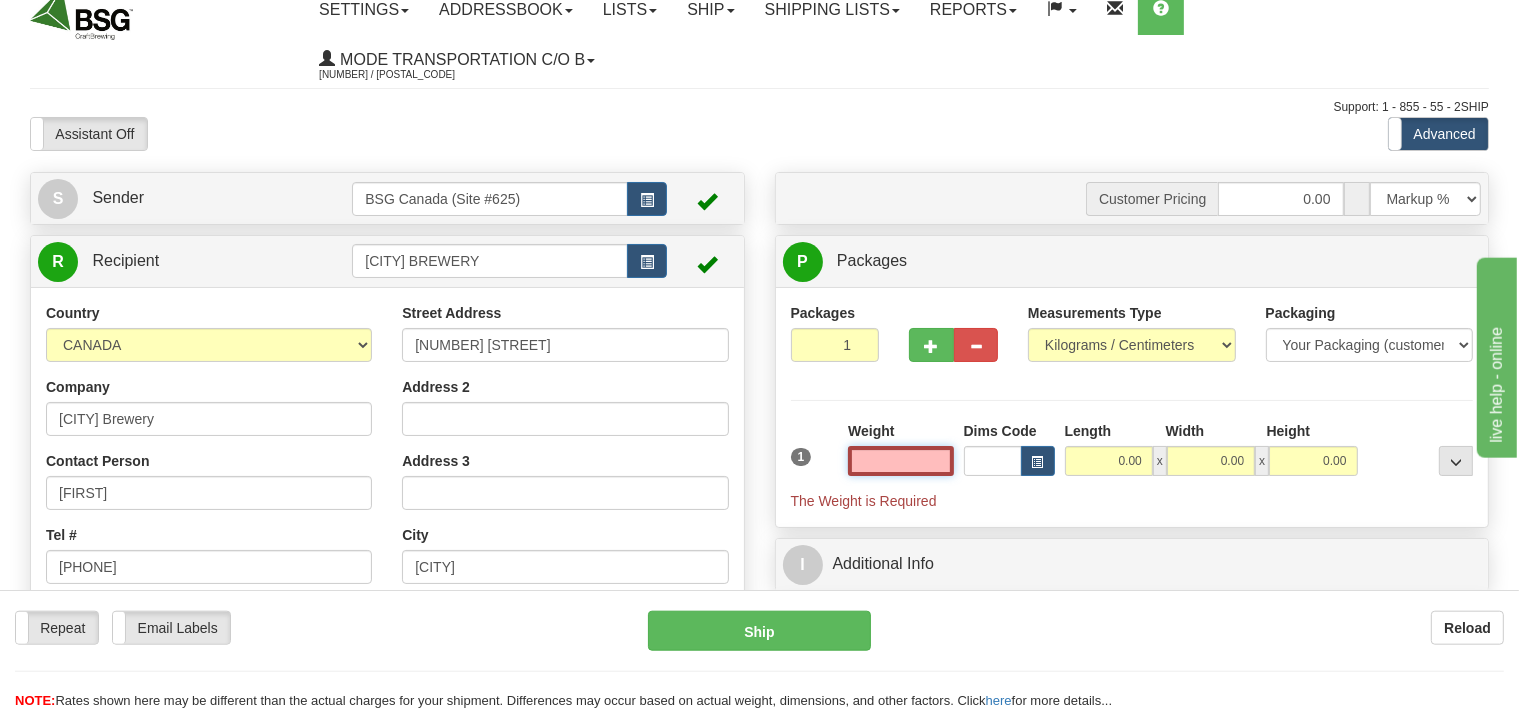 scroll, scrollTop: 211, scrollLeft: 0, axis: vertical 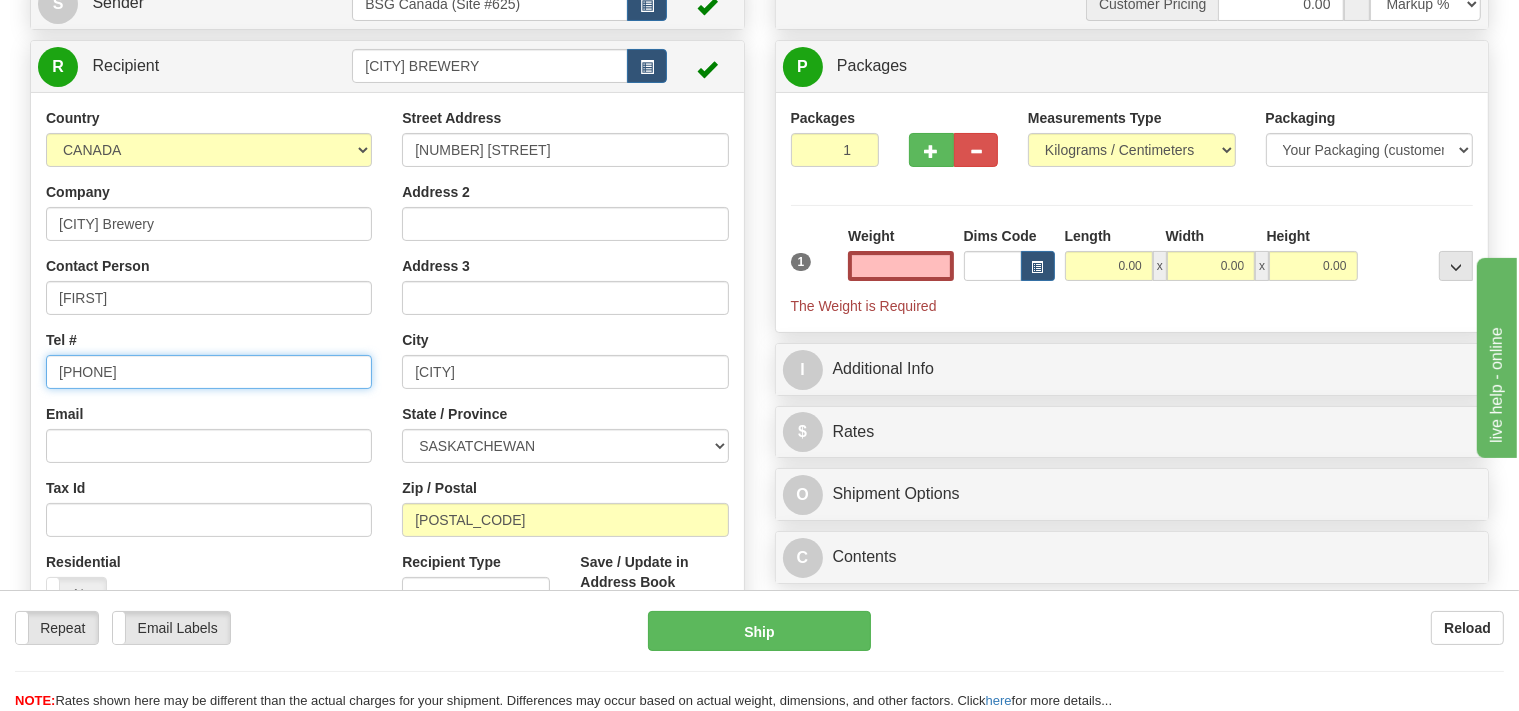 type on "0.00" 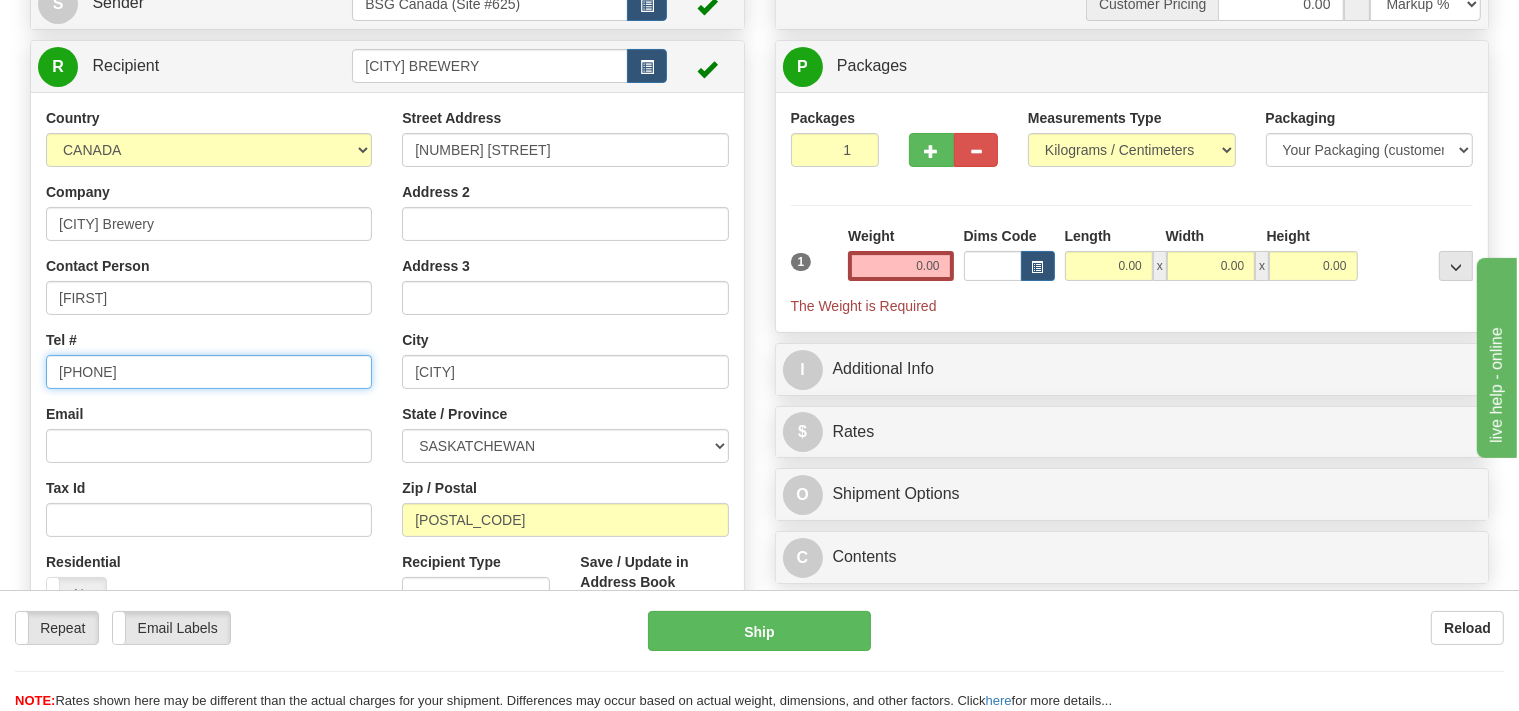 drag, startPoint x: 162, startPoint y: 378, endPoint x: 85, endPoint y: 366, distance: 77.92946 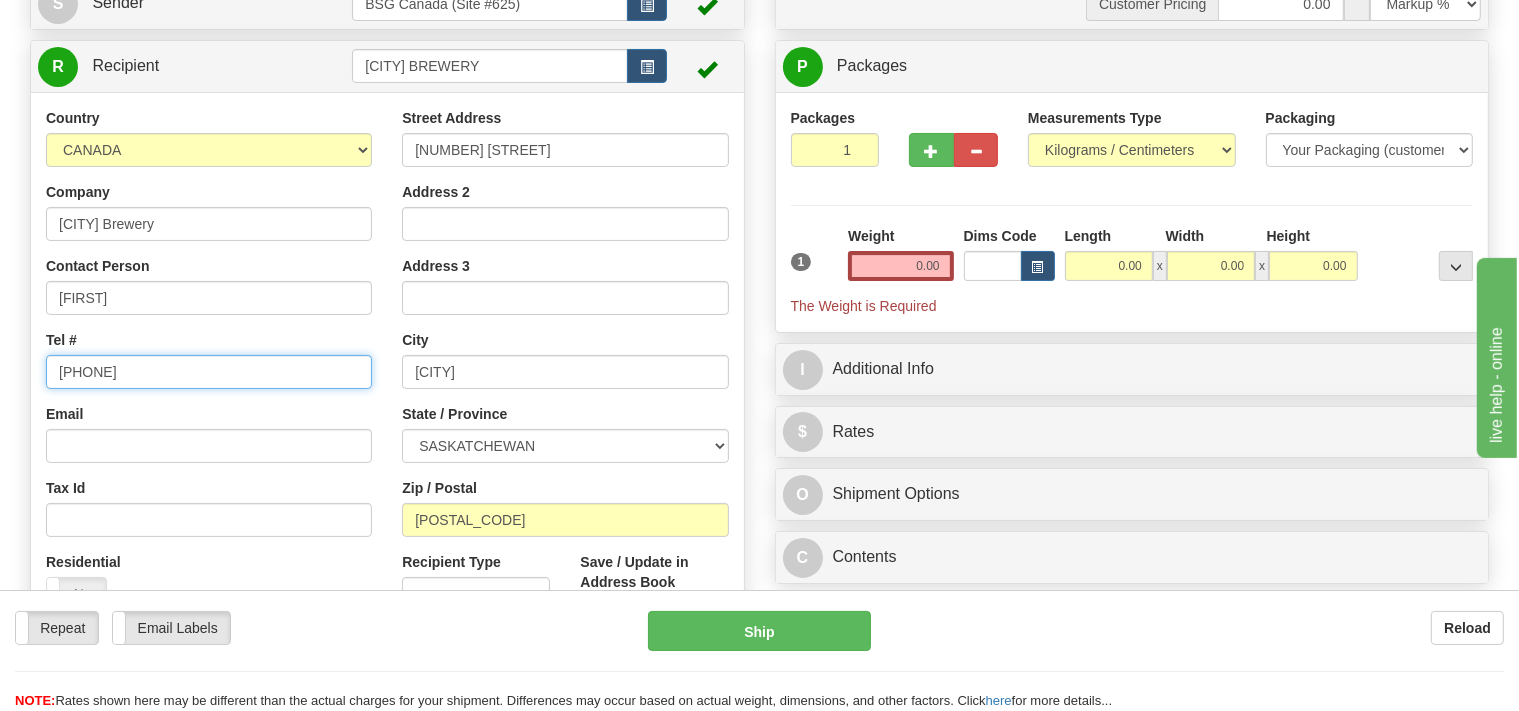 click on "306 664 6464" at bounding box center (209, 372) 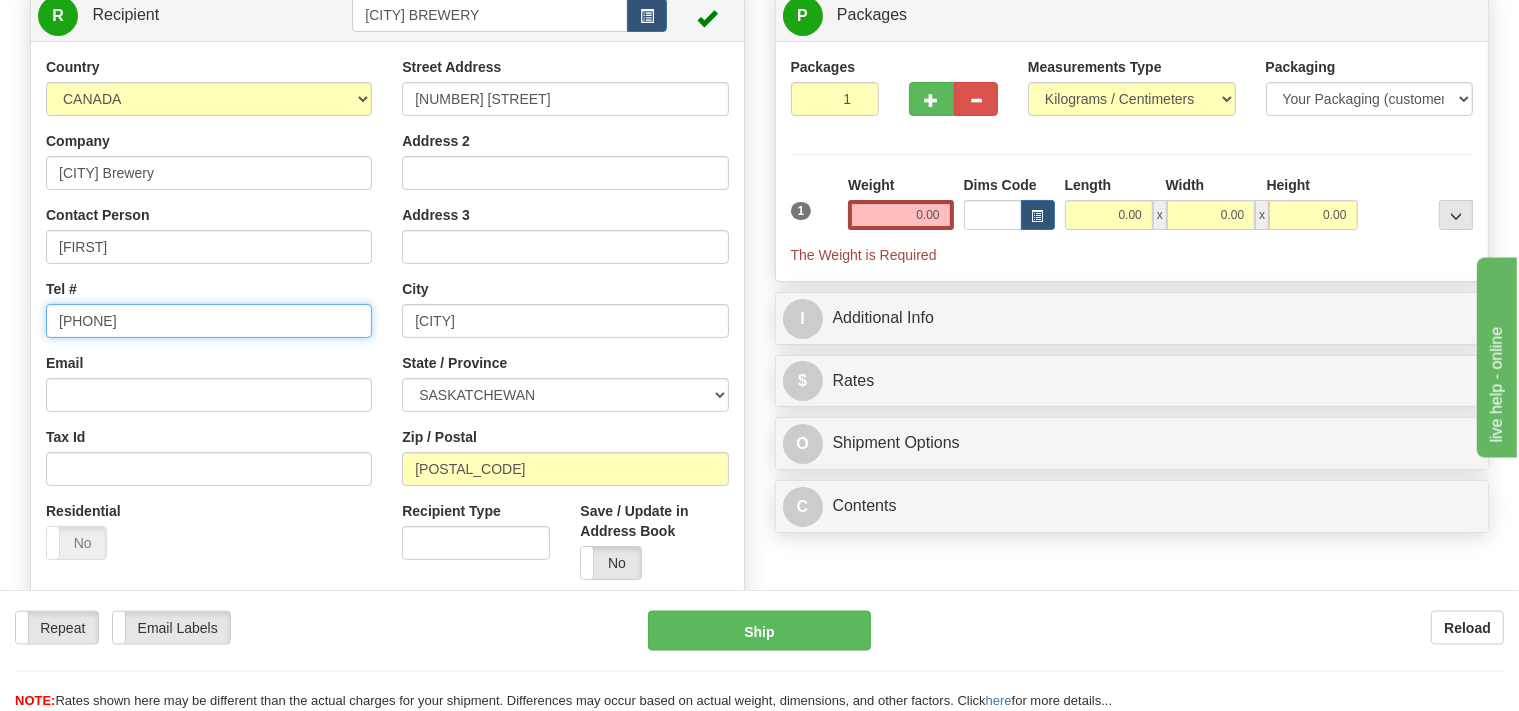 scroll, scrollTop: 0, scrollLeft: 0, axis: both 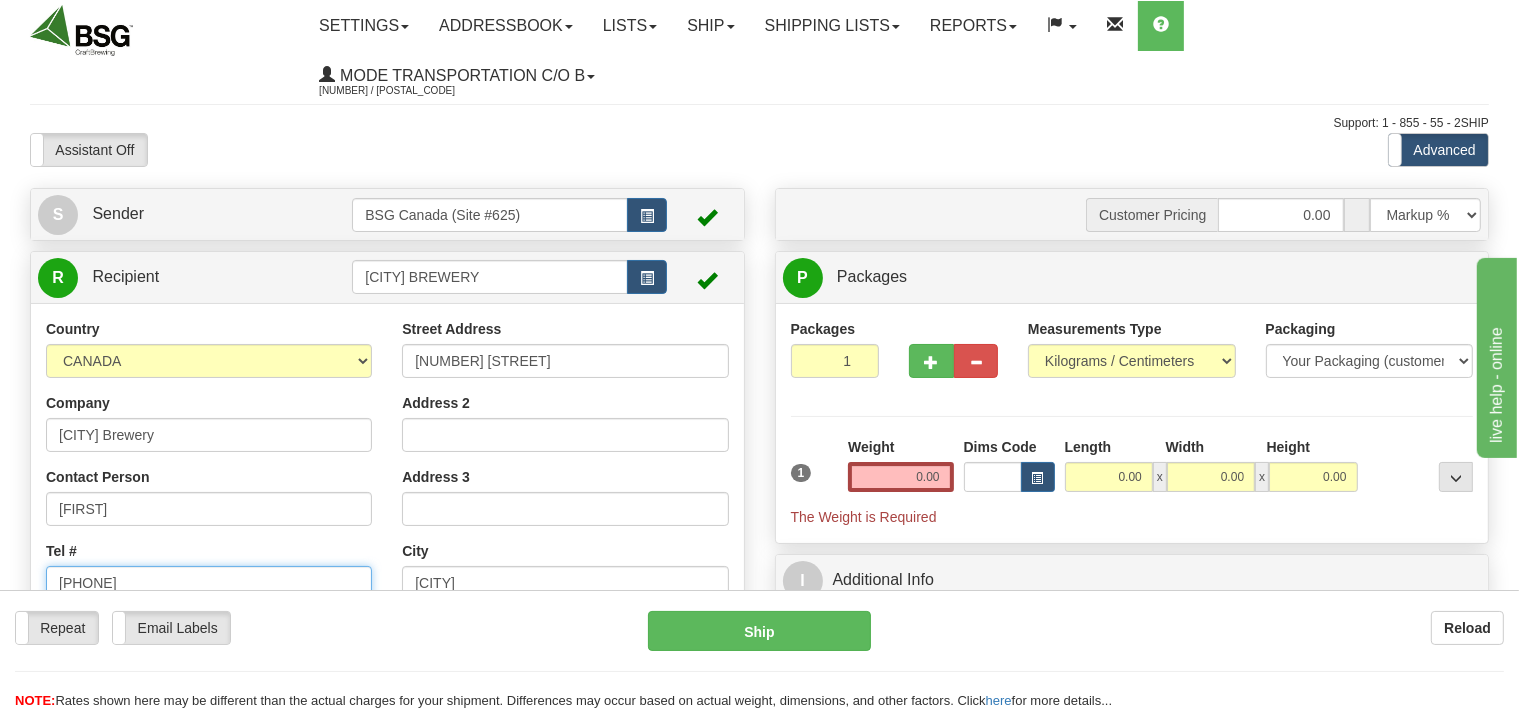 type on "306 262 6644" 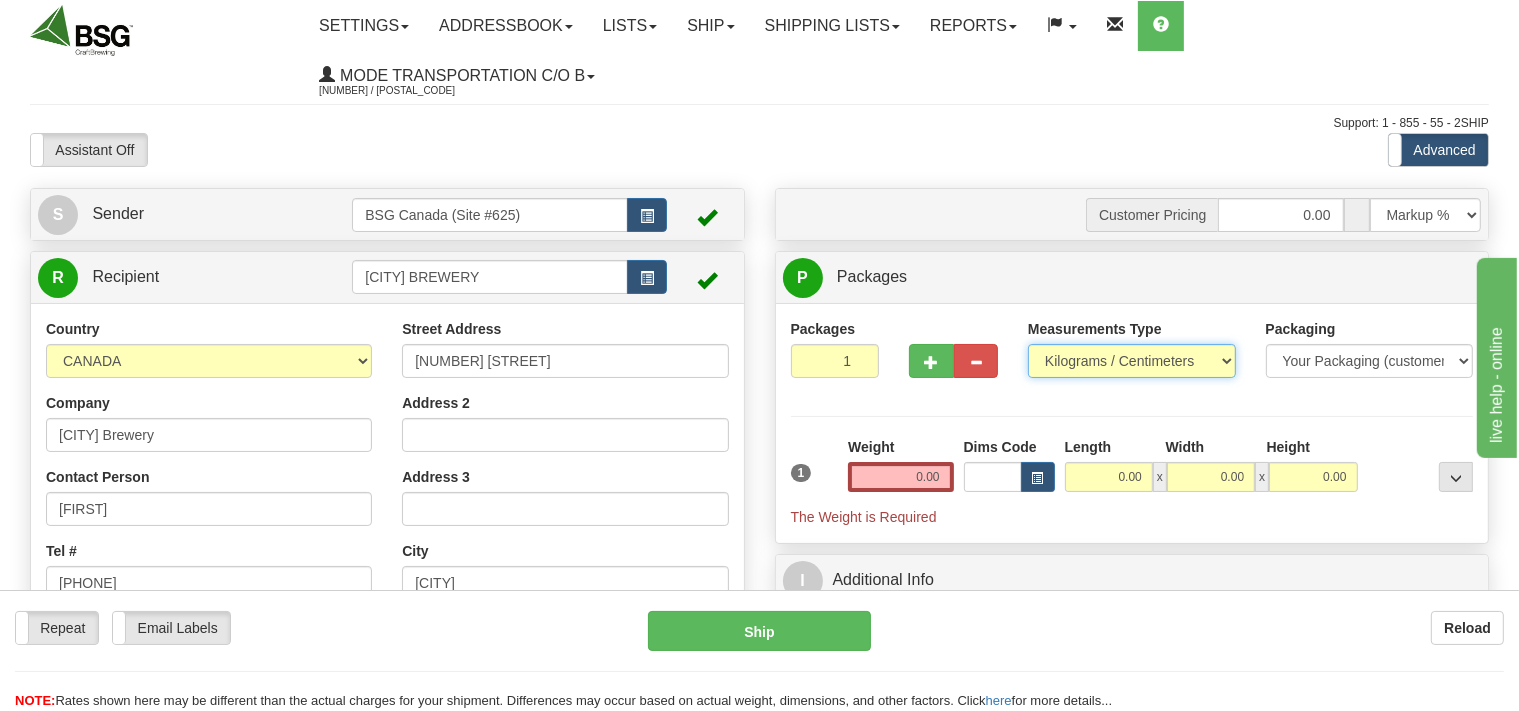 click on "Pounds / Inches
Kilograms / Centimeters" at bounding box center (1132, 361) 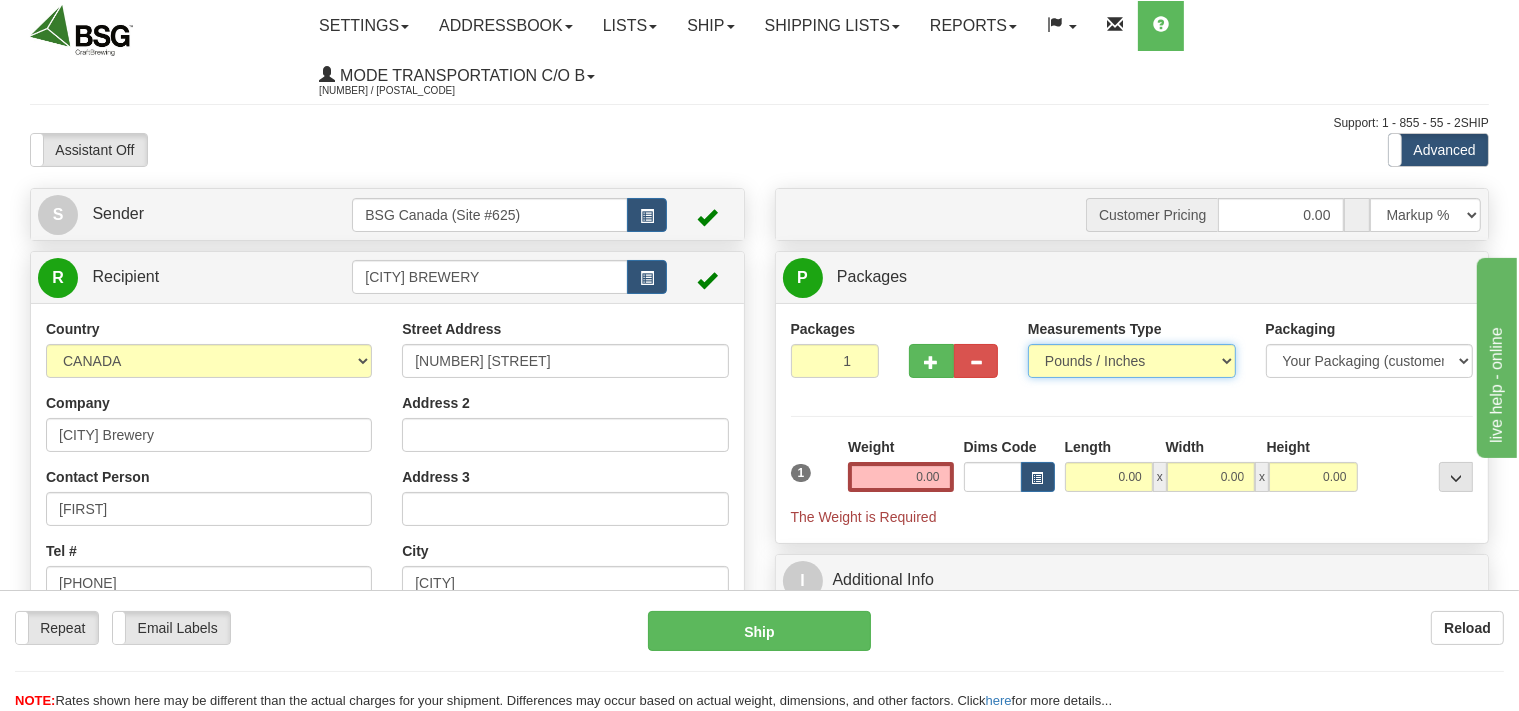 click on "Pounds / Inches" at bounding box center [0, 0] 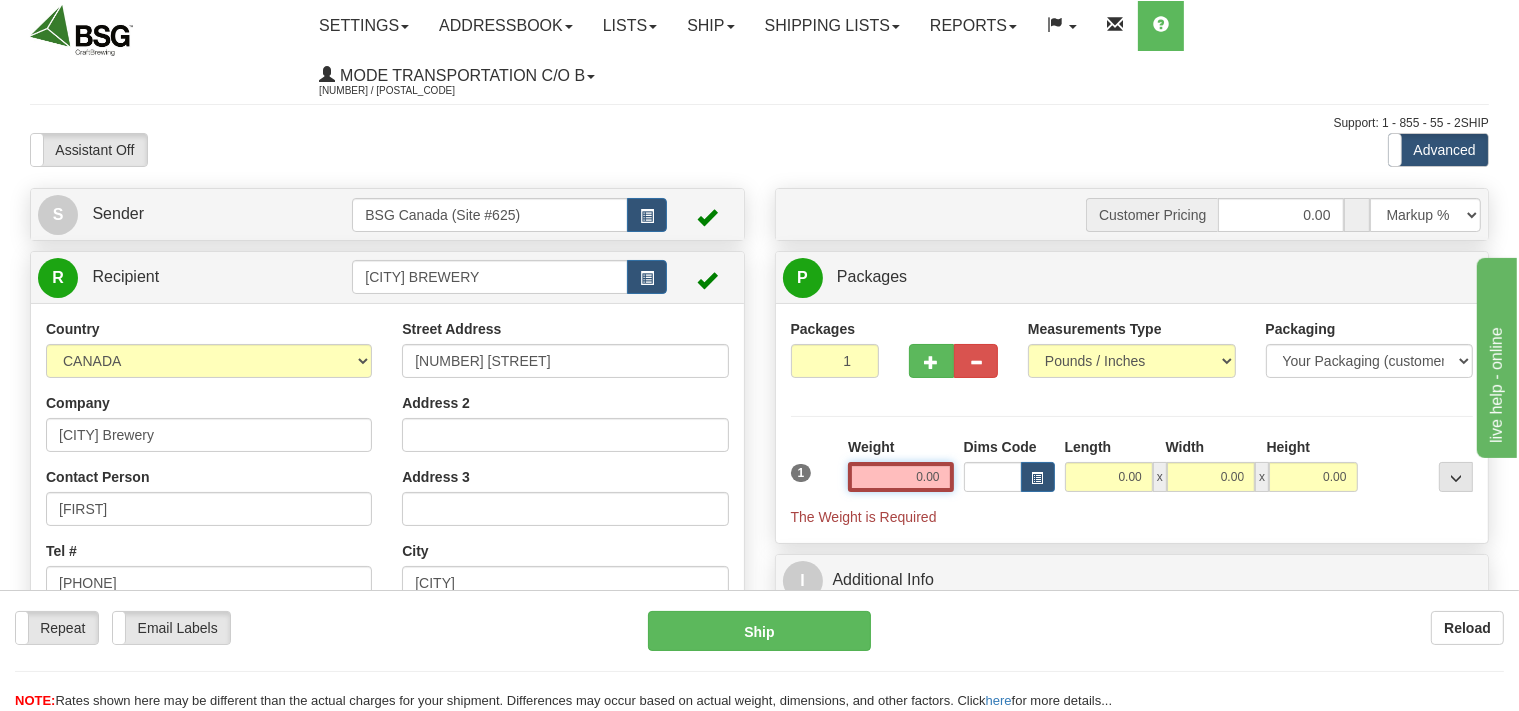 click on "0.00" at bounding box center [900, 477] 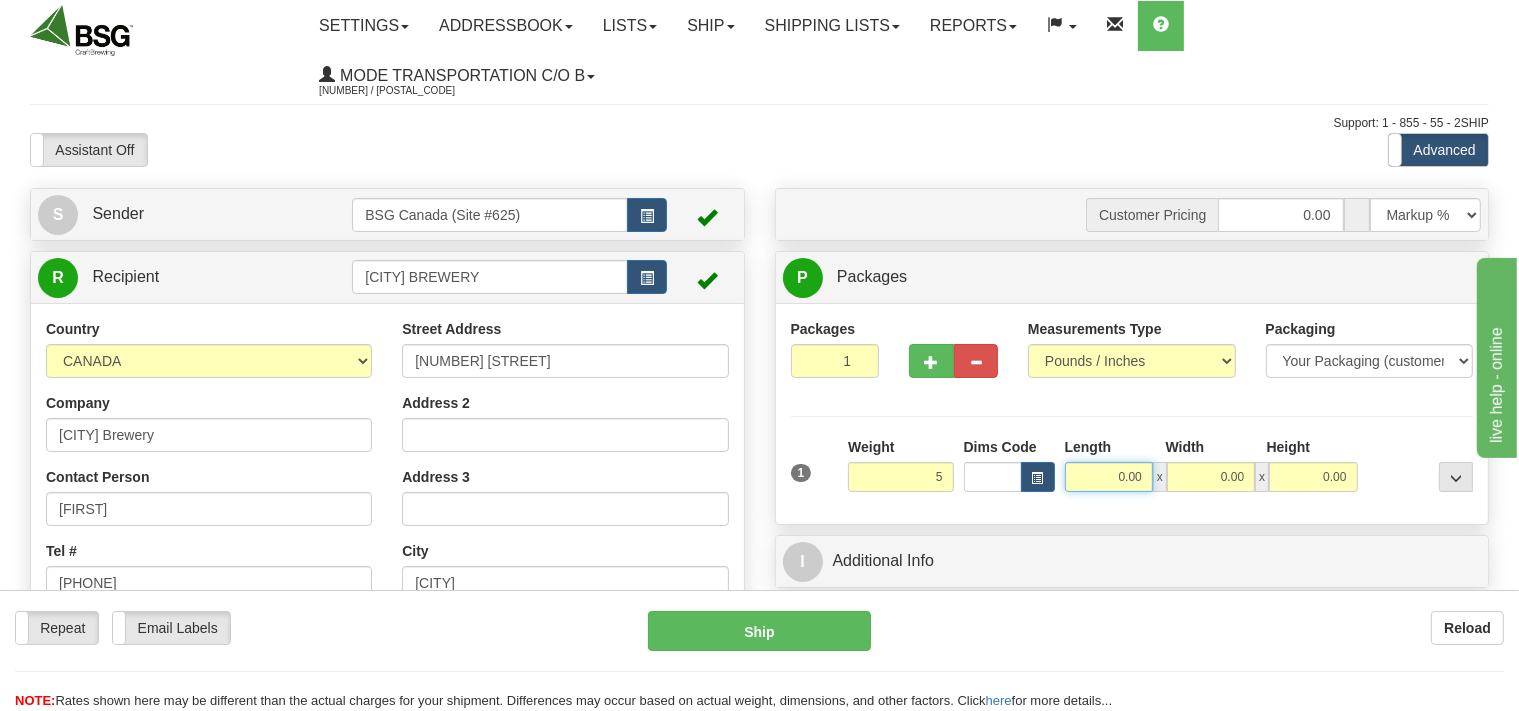 type on "5.00" 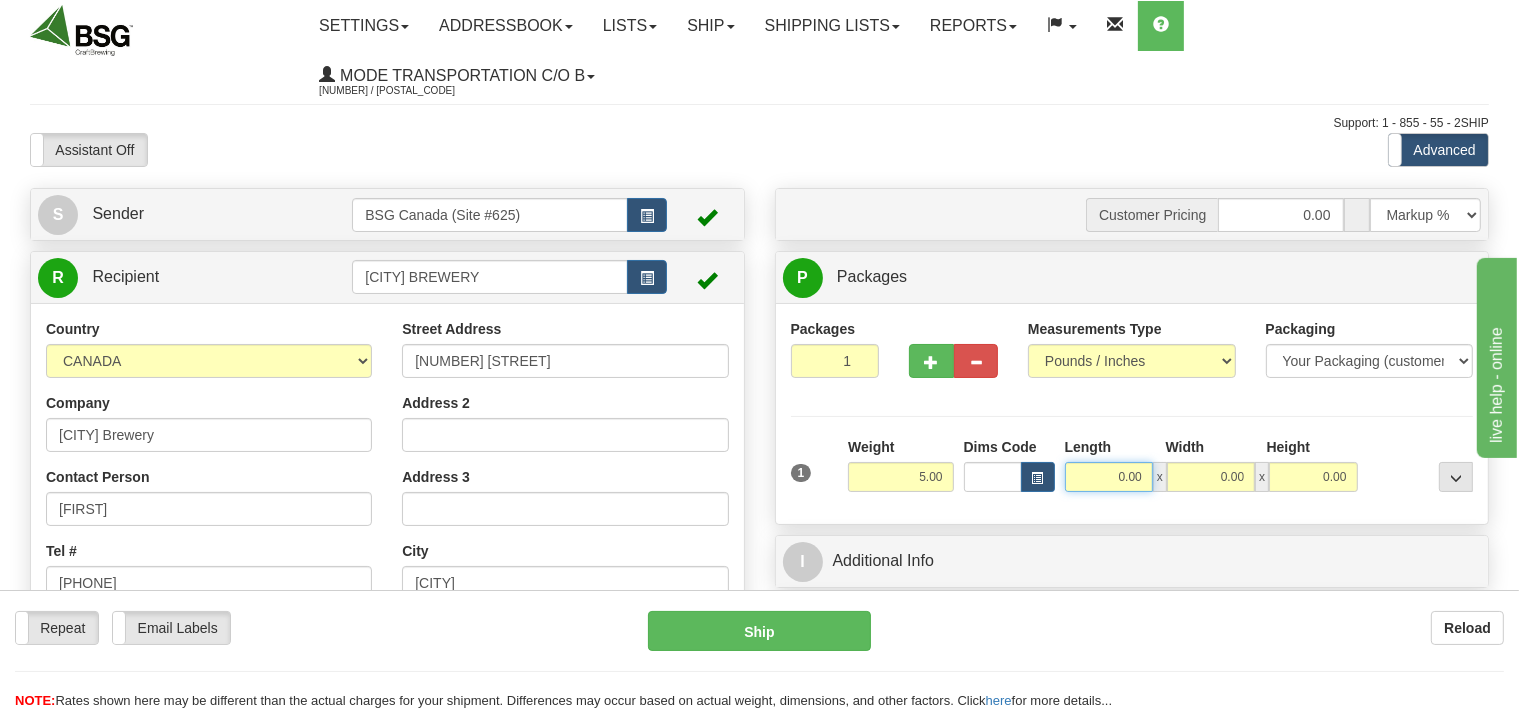 click on "0.00" at bounding box center (1109, 477) 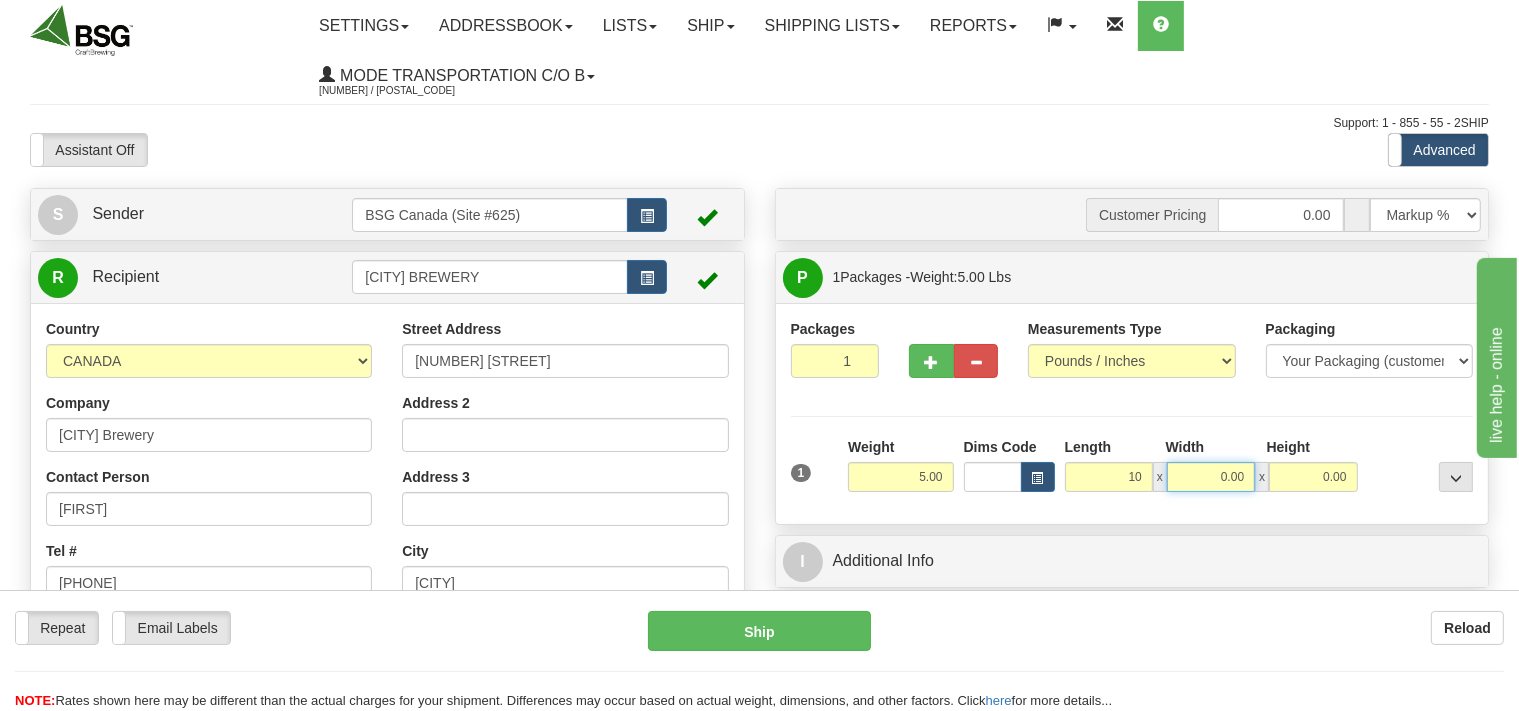type on "10.00" 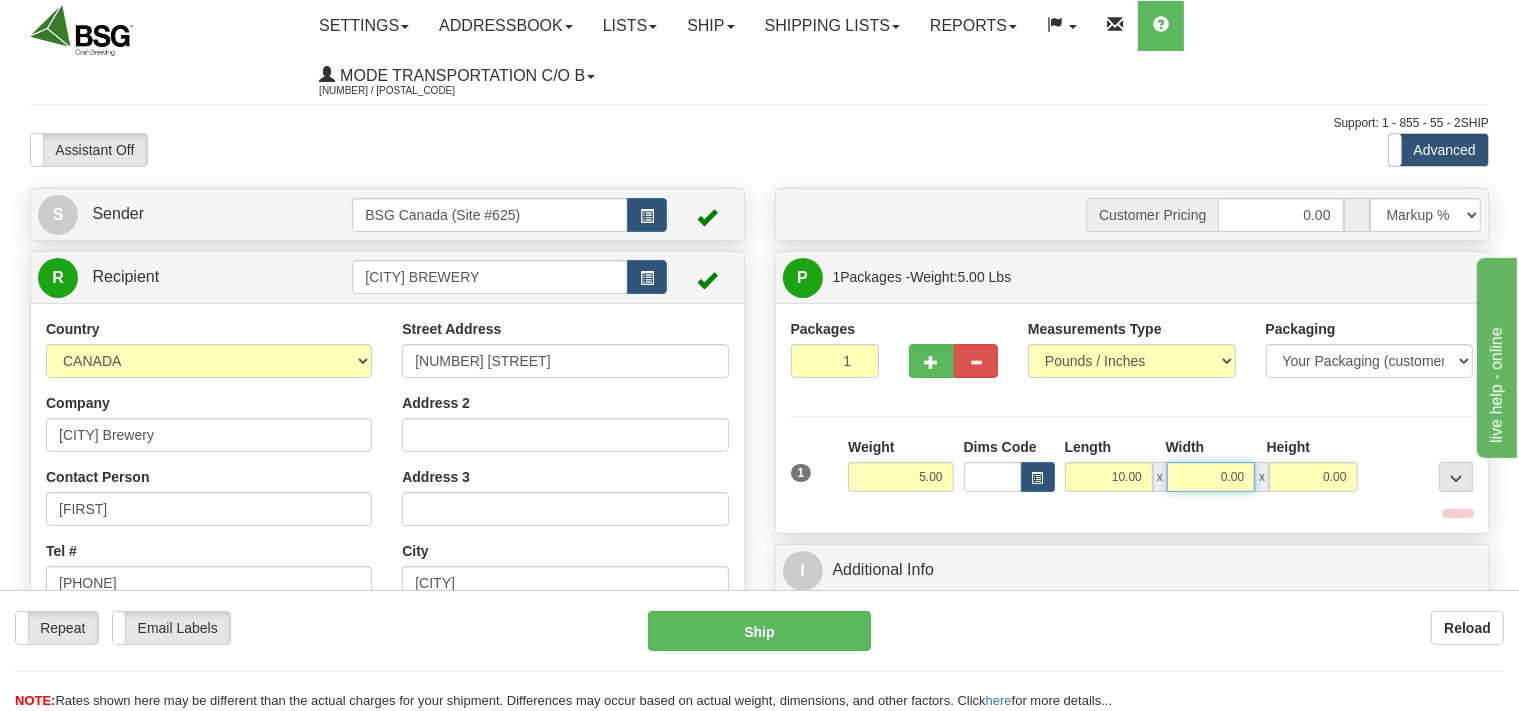 click on "0.00" at bounding box center [1211, 477] 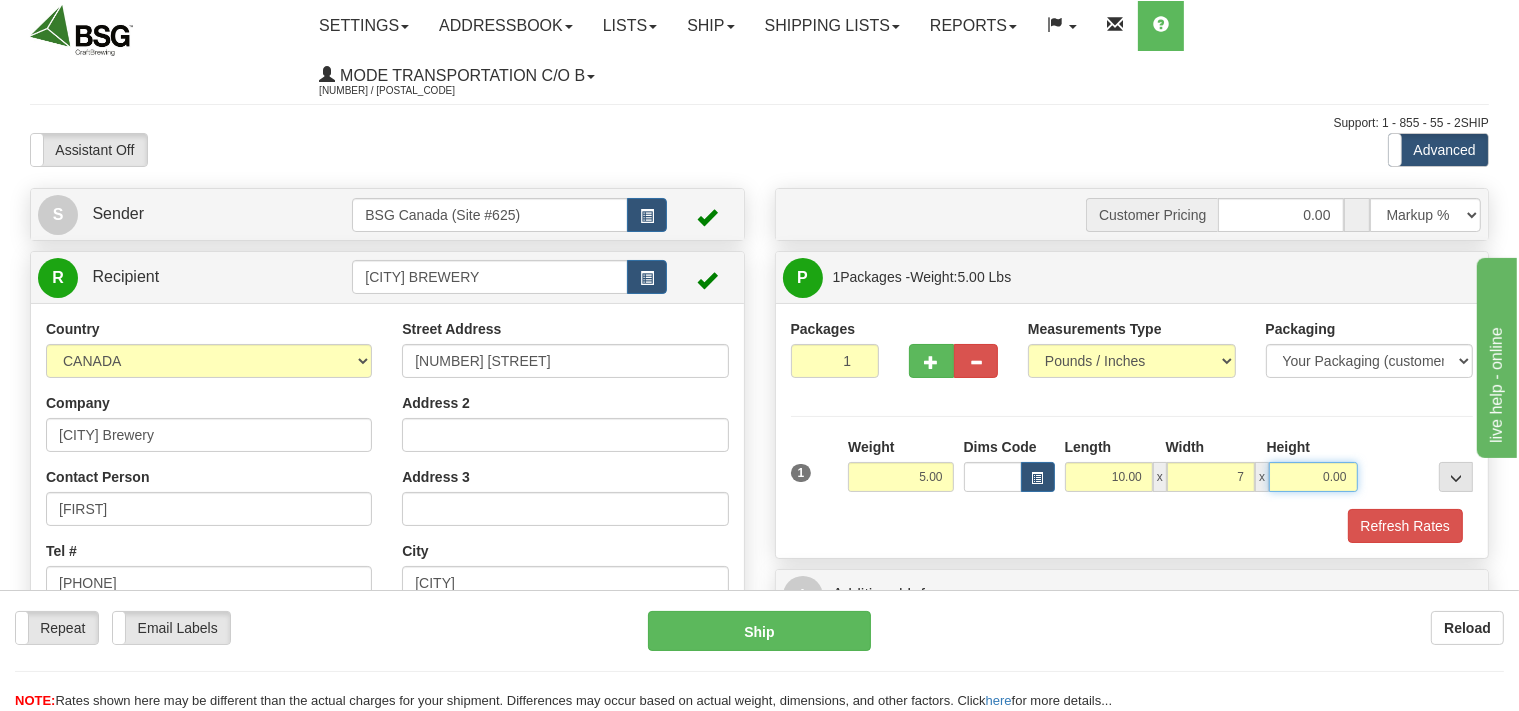 type on "7.00" 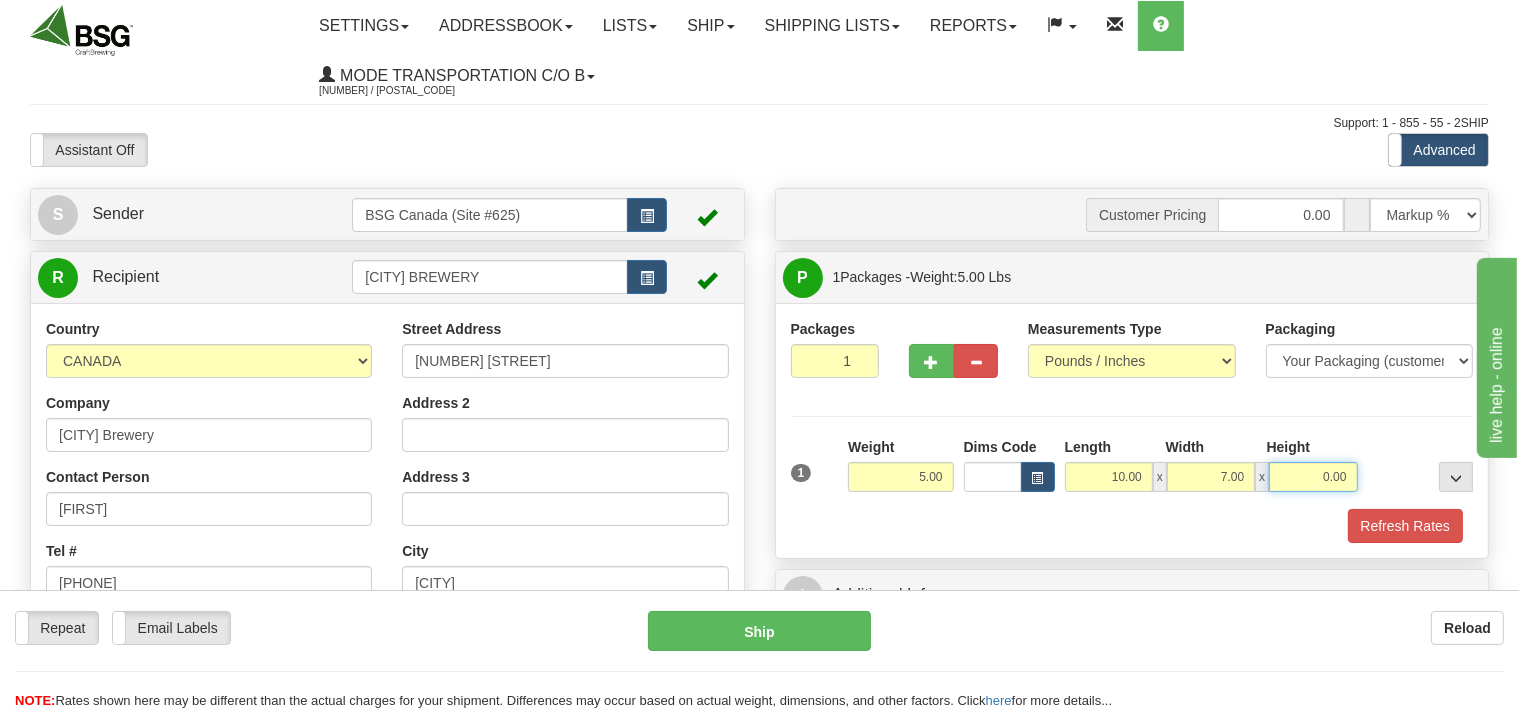 click on "0.00" at bounding box center (1313, 477) 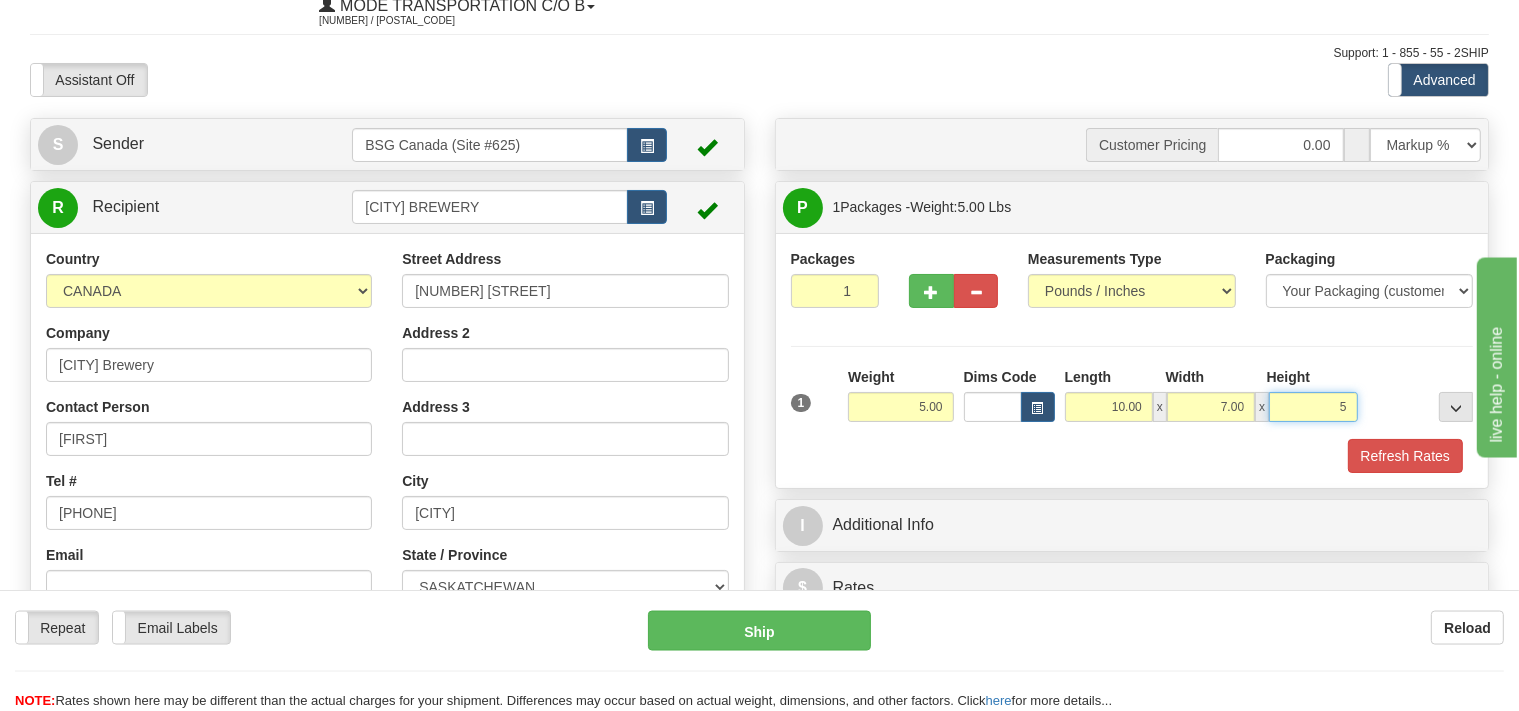 scroll, scrollTop: 105, scrollLeft: 0, axis: vertical 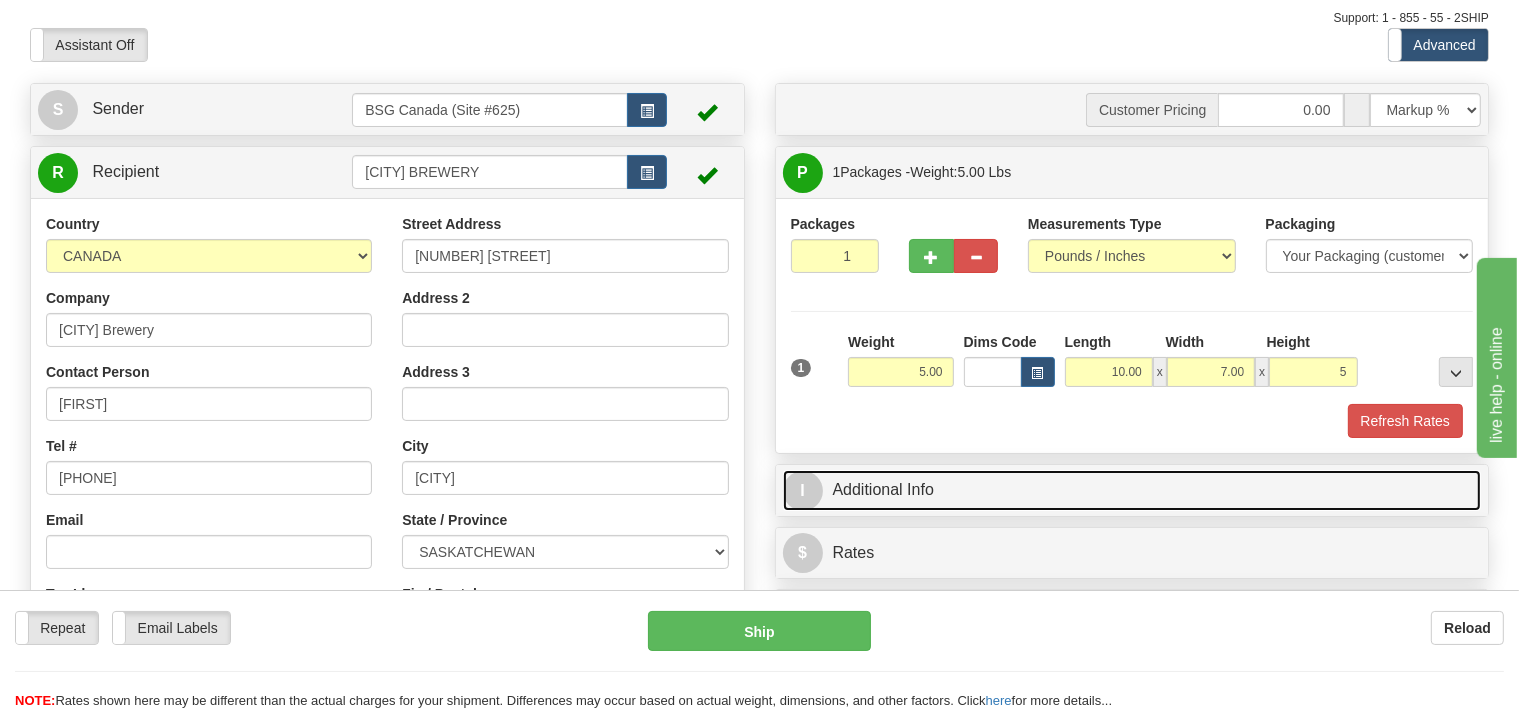 type on "5.00" 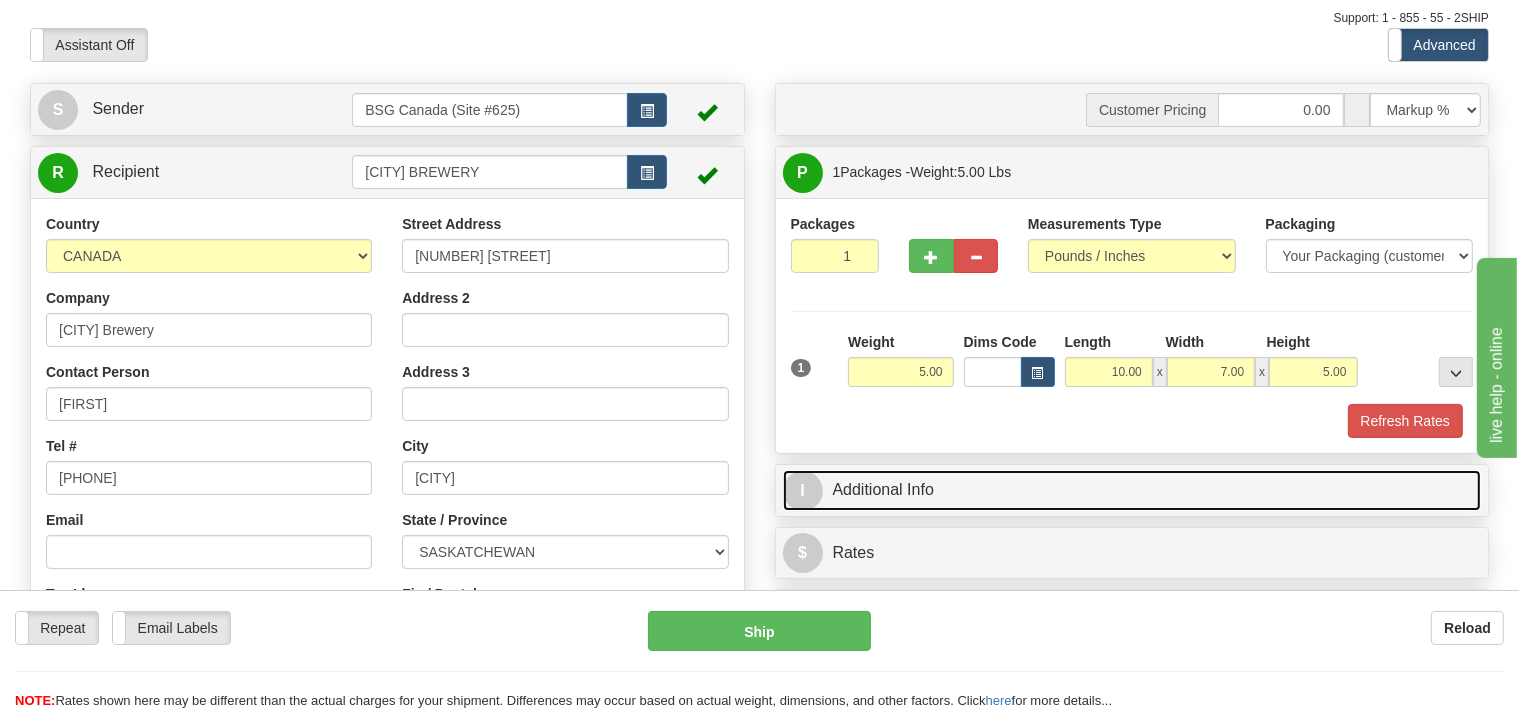 click on "I Additional Info" at bounding box center [1132, 490] 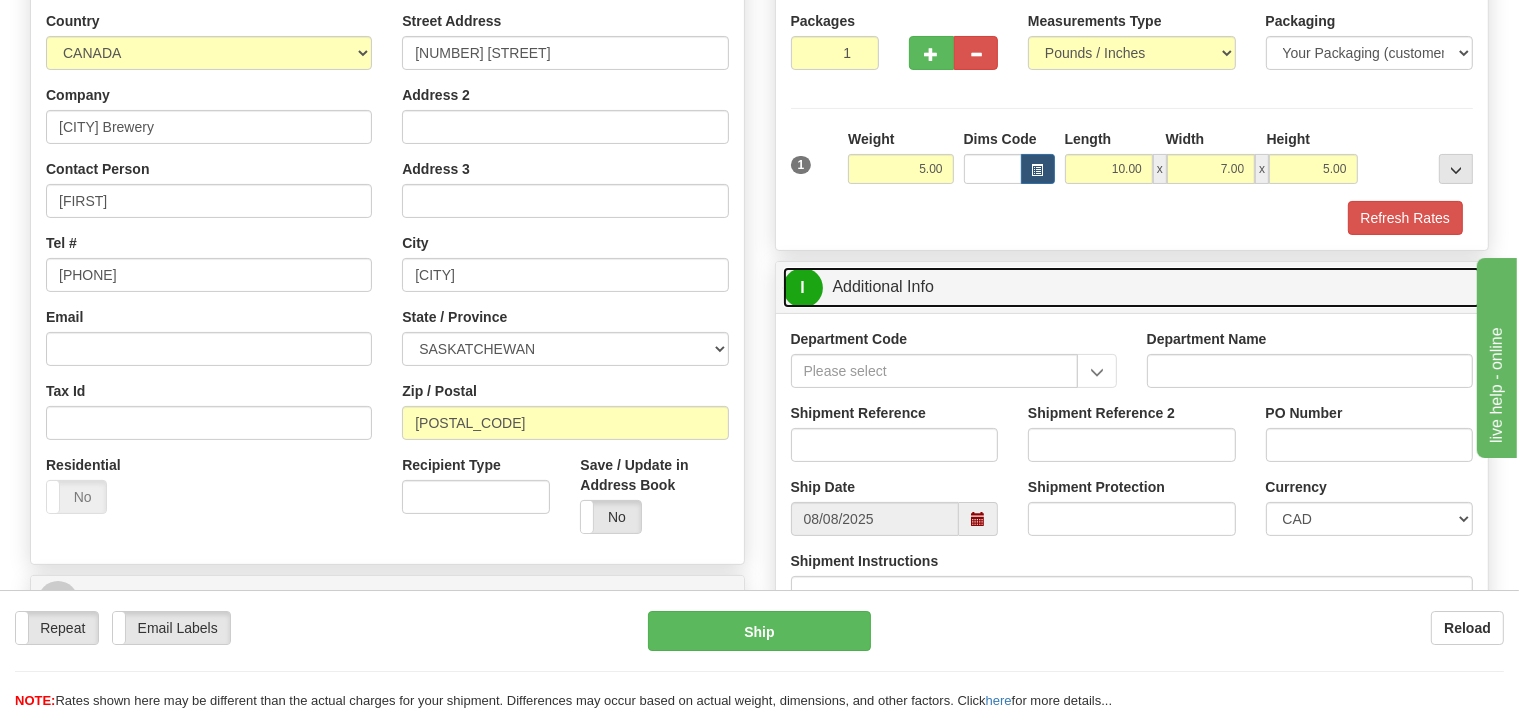 scroll, scrollTop: 316, scrollLeft: 0, axis: vertical 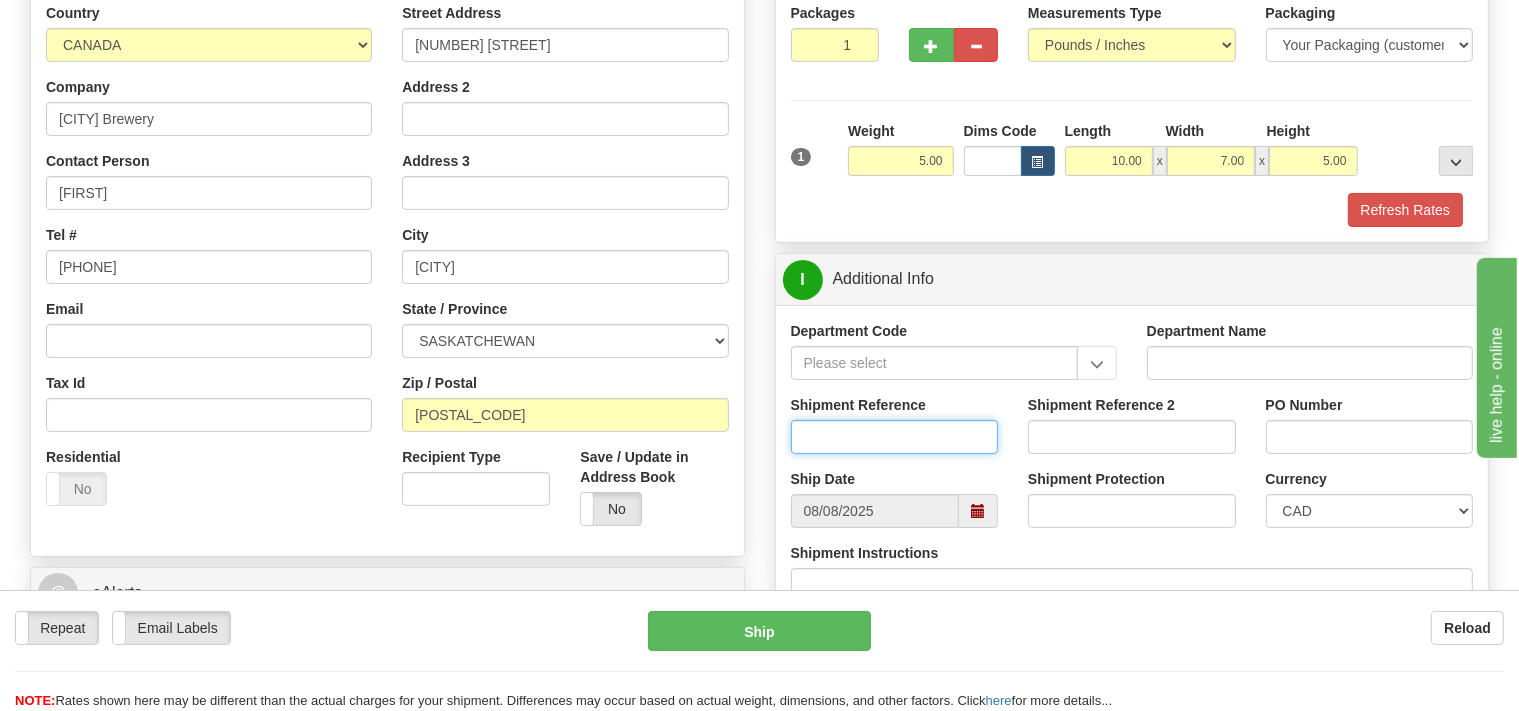 click on "Shipment Reference" at bounding box center [895, 437] 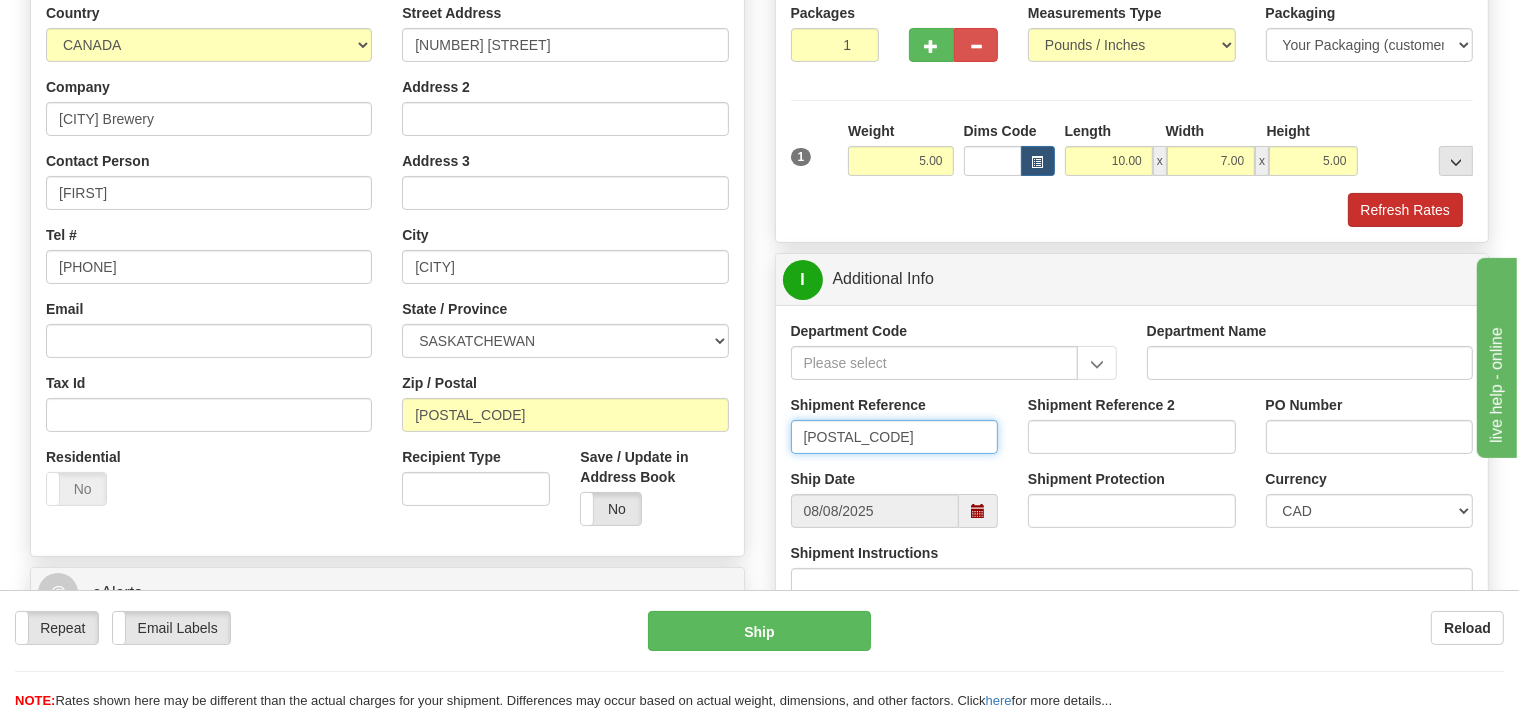 type on "SO170-146787" 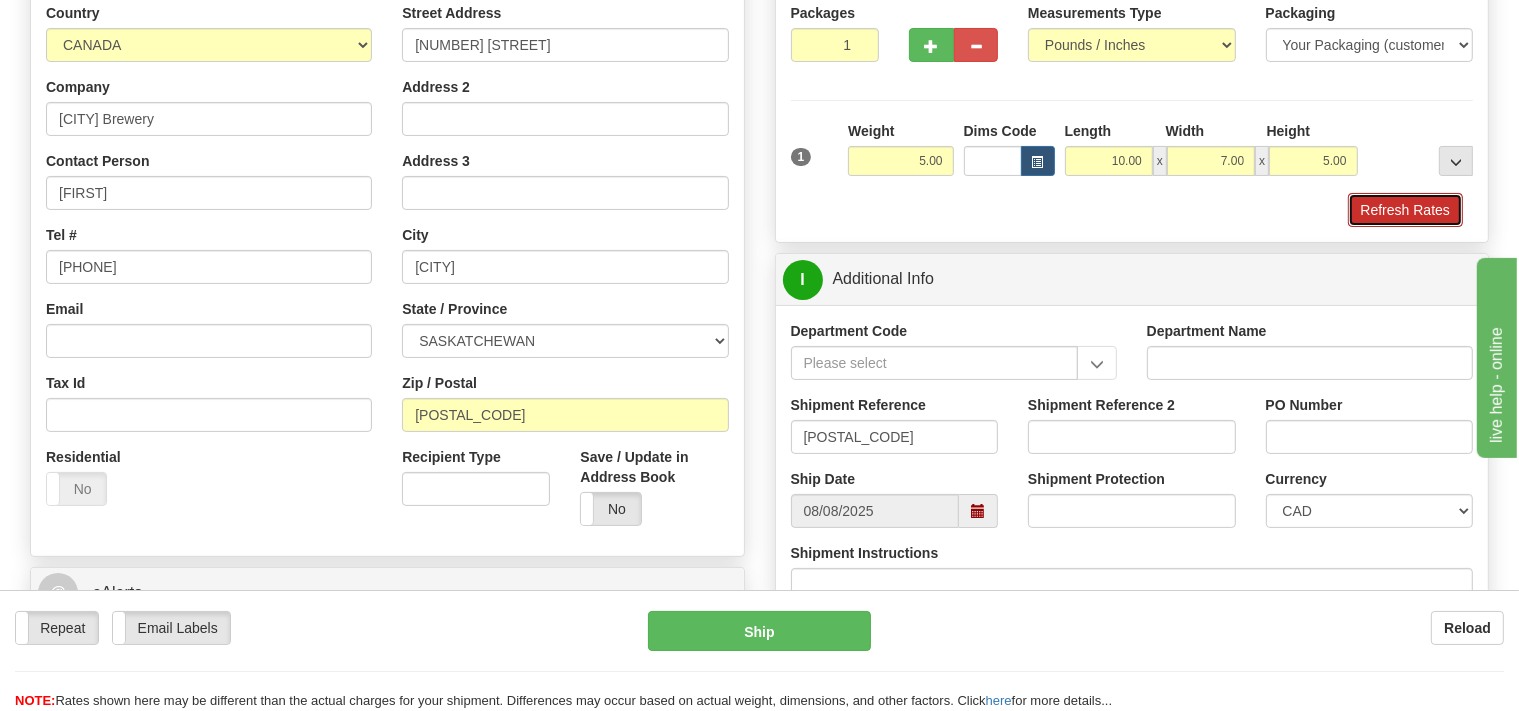 click on "Refresh Rates" at bounding box center [1405, 210] 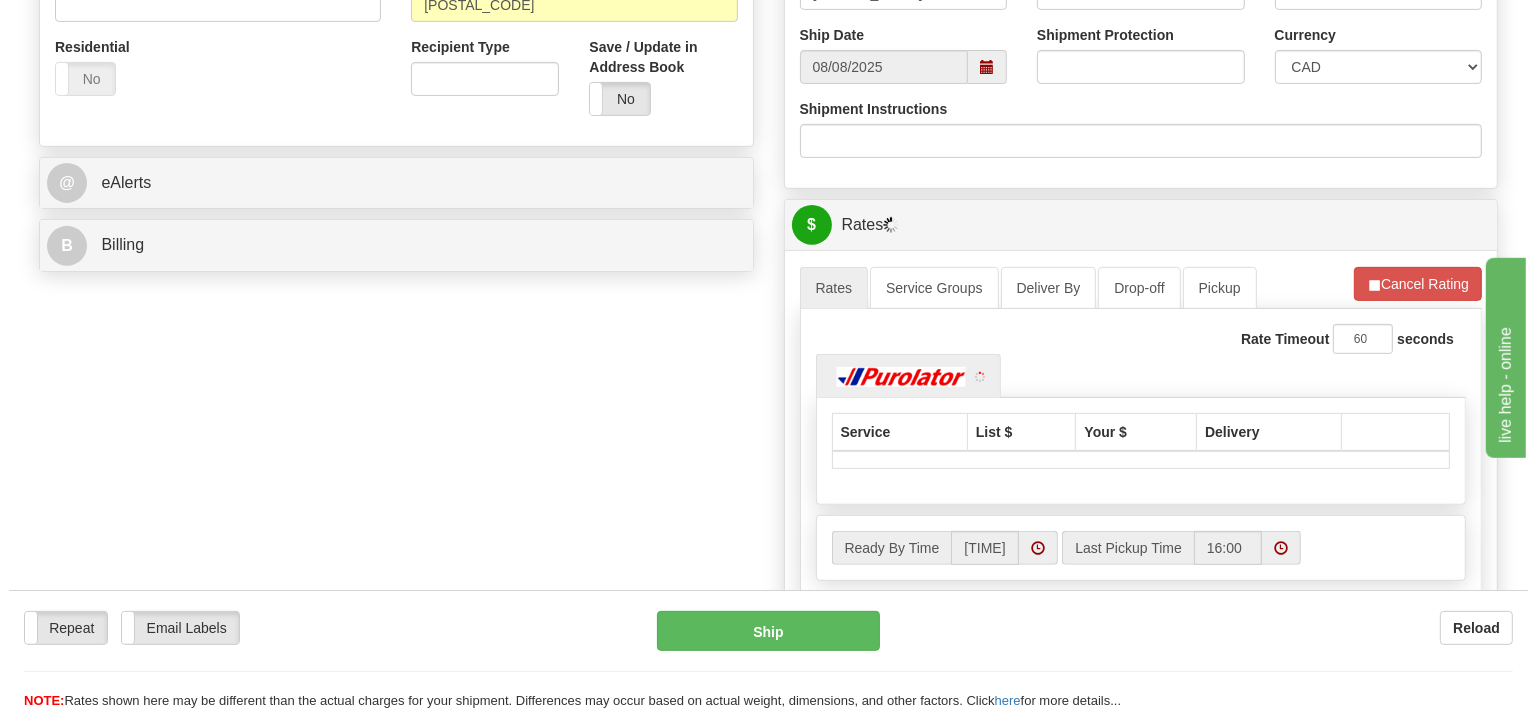 scroll, scrollTop: 739, scrollLeft: 0, axis: vertical 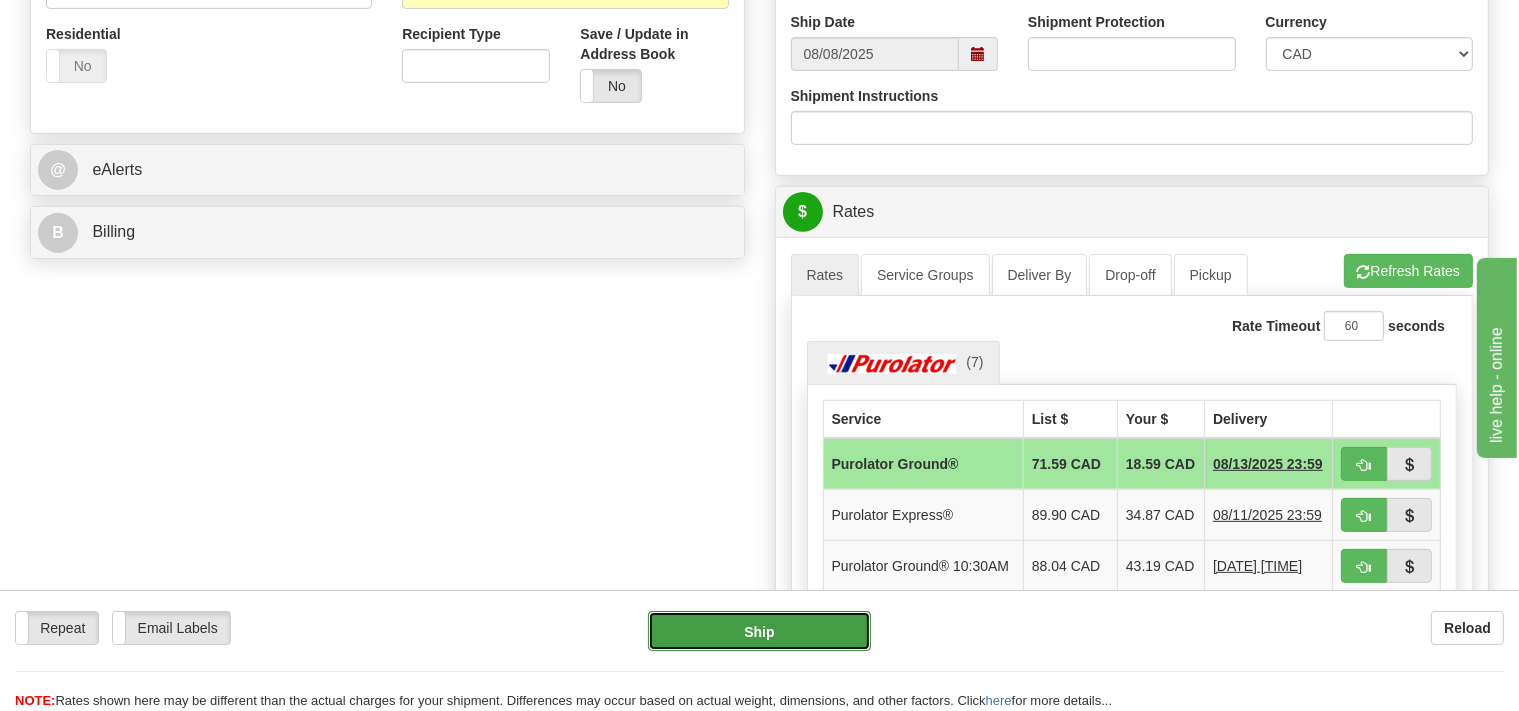 click on "Ship" at bounding box center (759, 631) 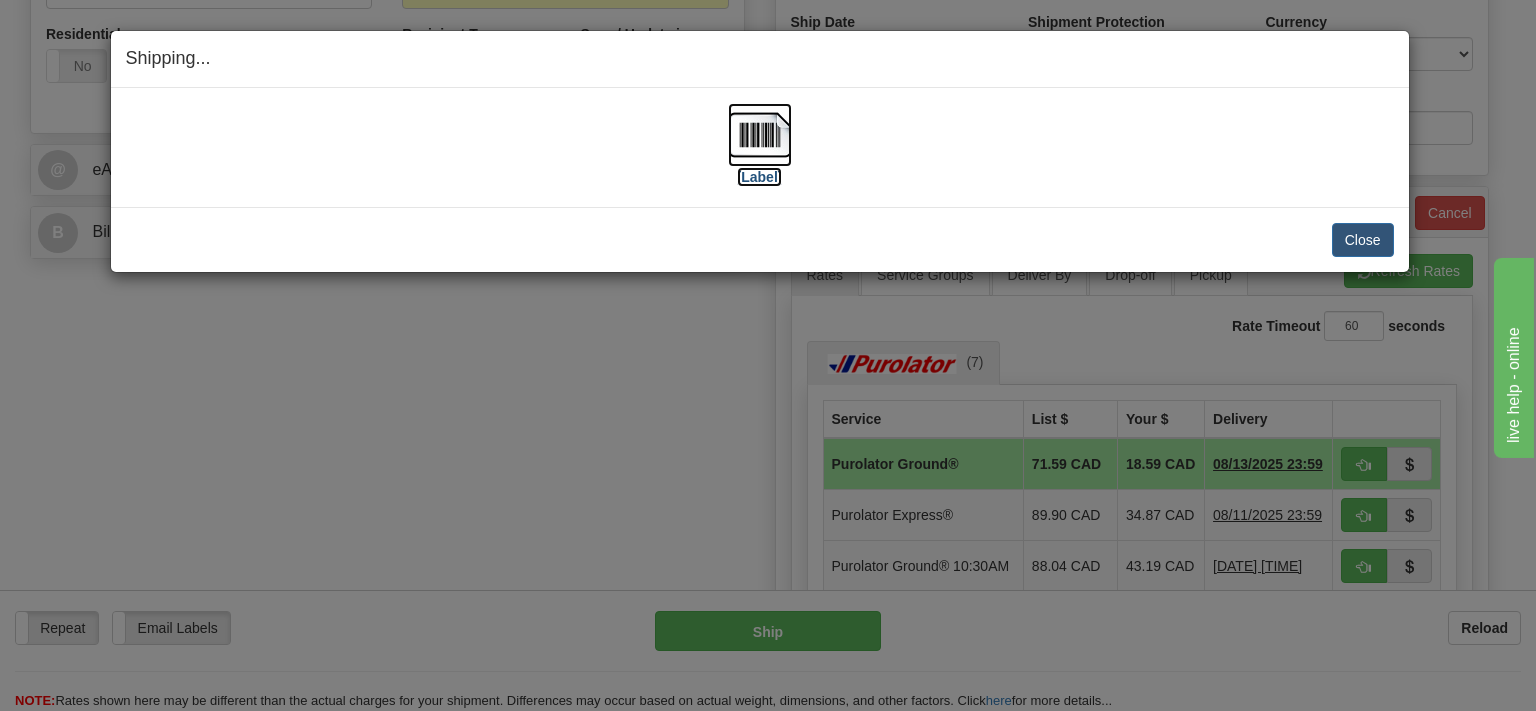click at bounding box center (760, 135) 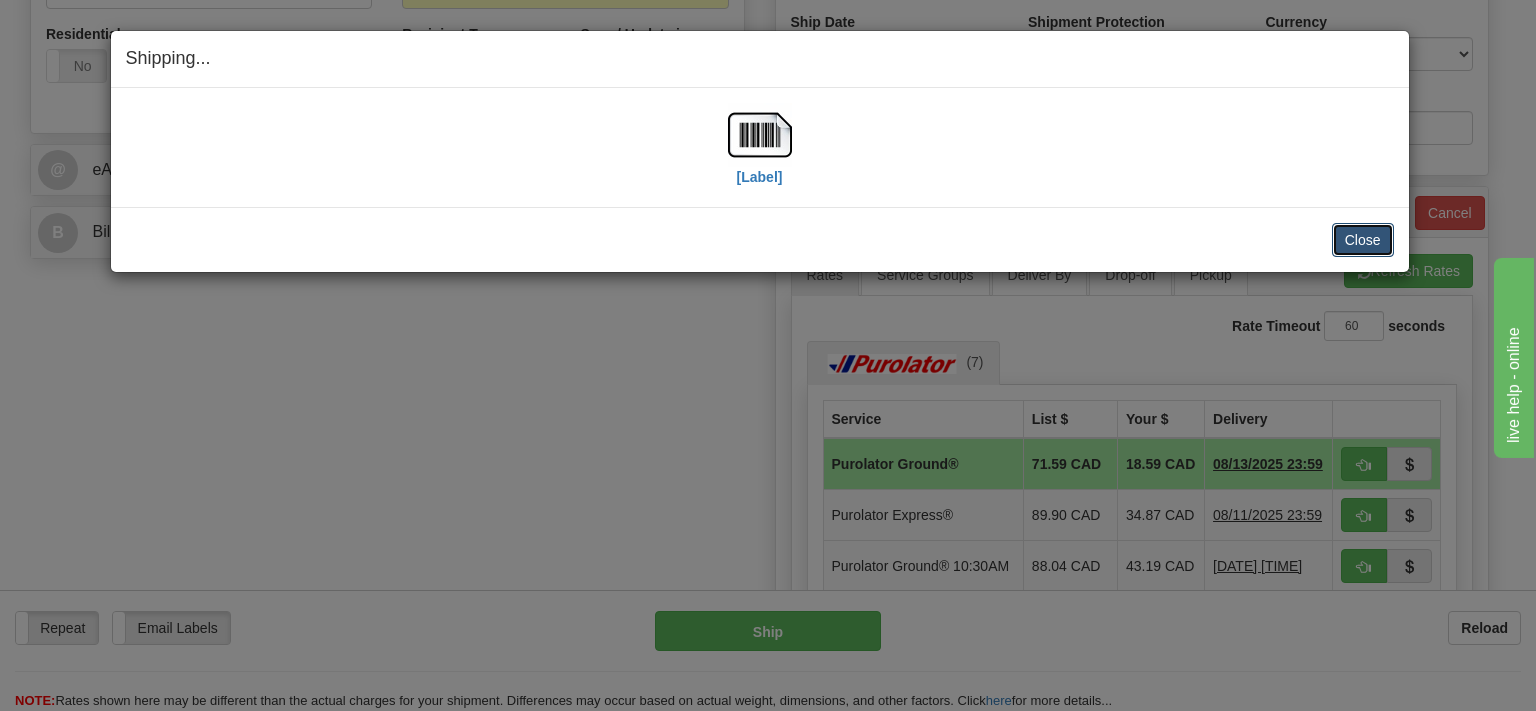 click on "Close" at bounding box center (1363, 240) 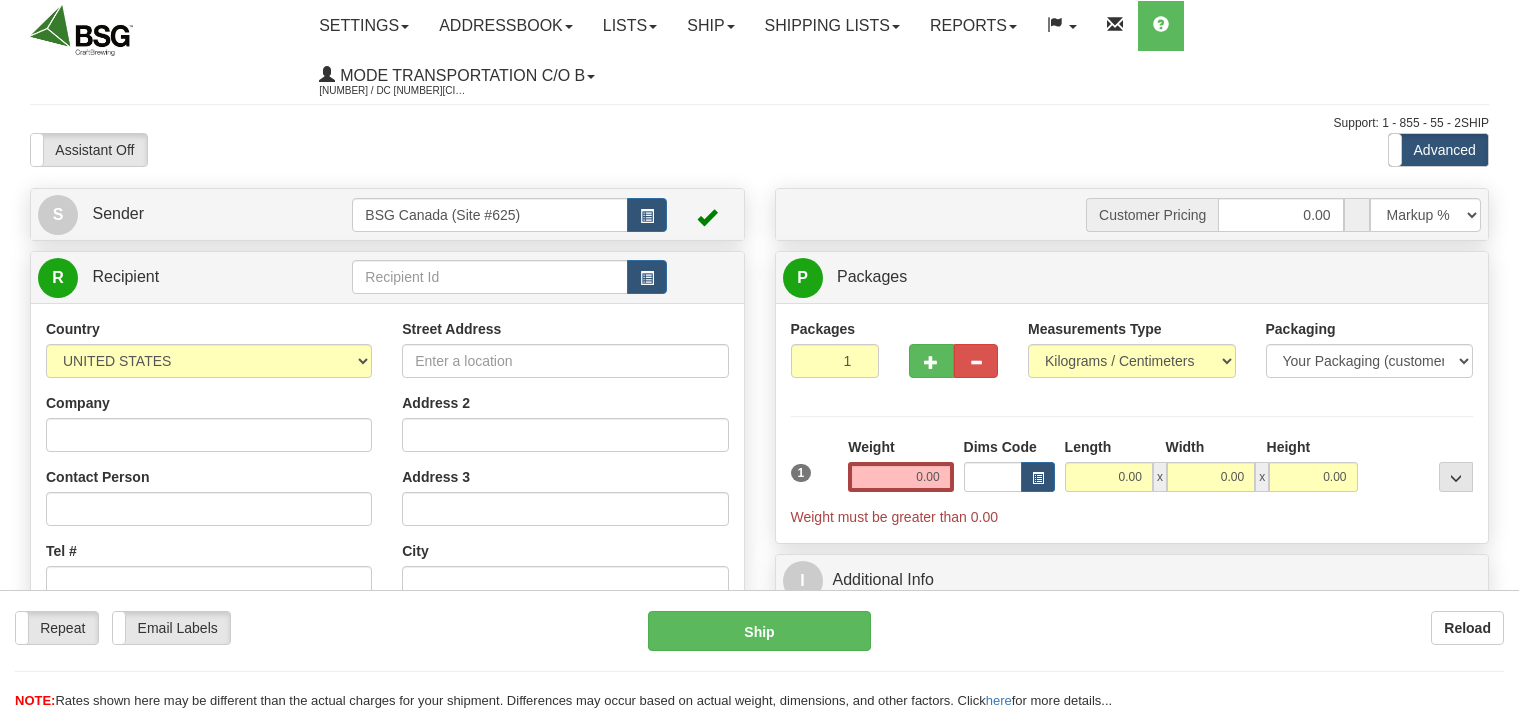 scroll, scrollTop: 0, scrollLeft: 0, axis: both 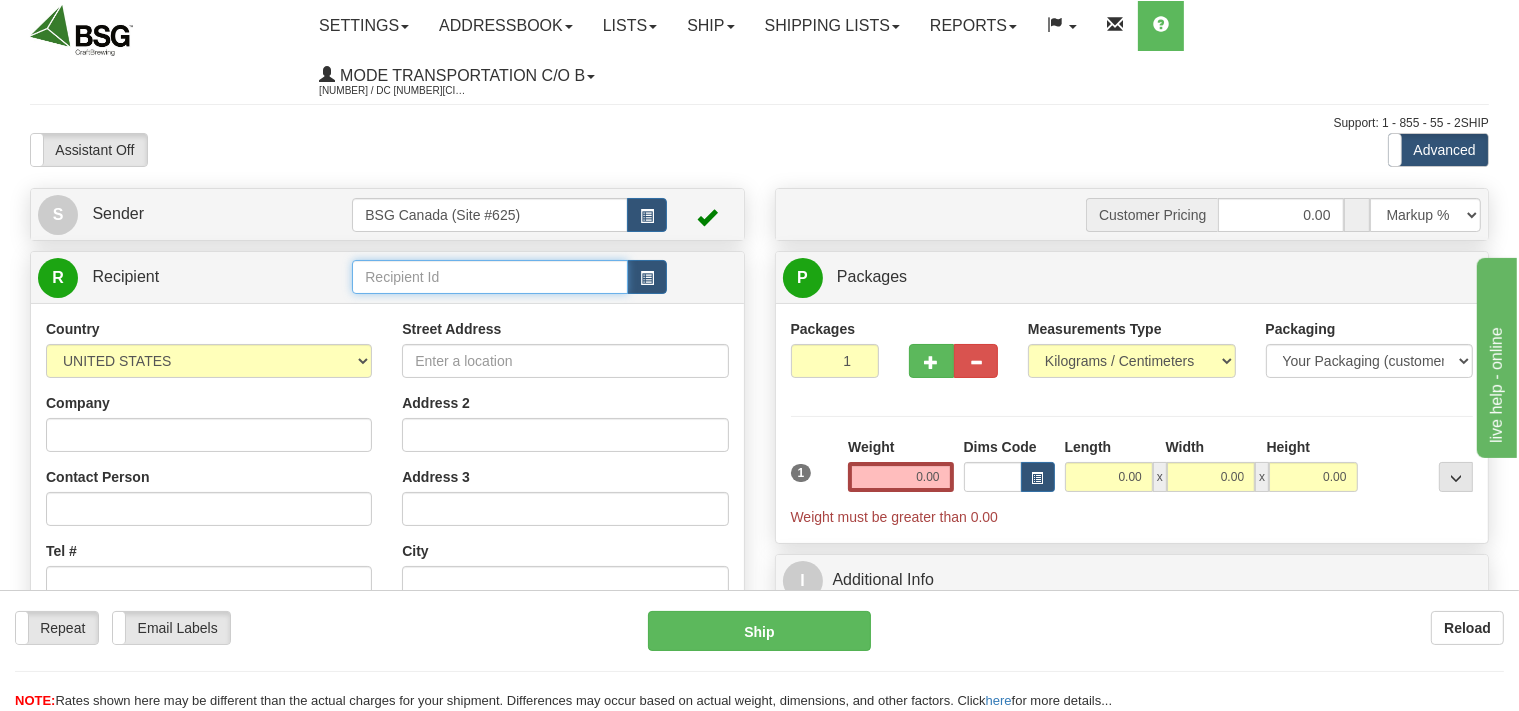 click at bounding box center [489, 277] 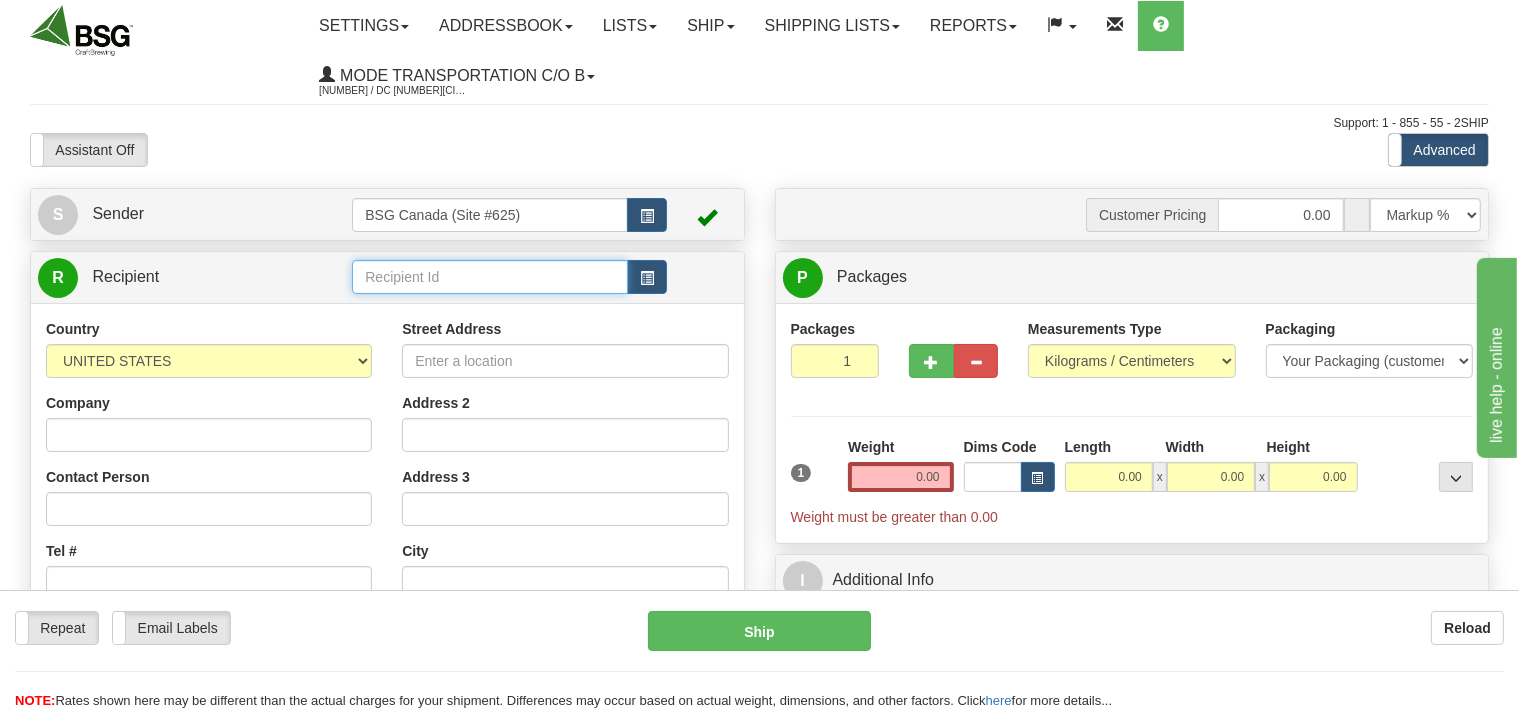 click at bounding box center (489, 277) 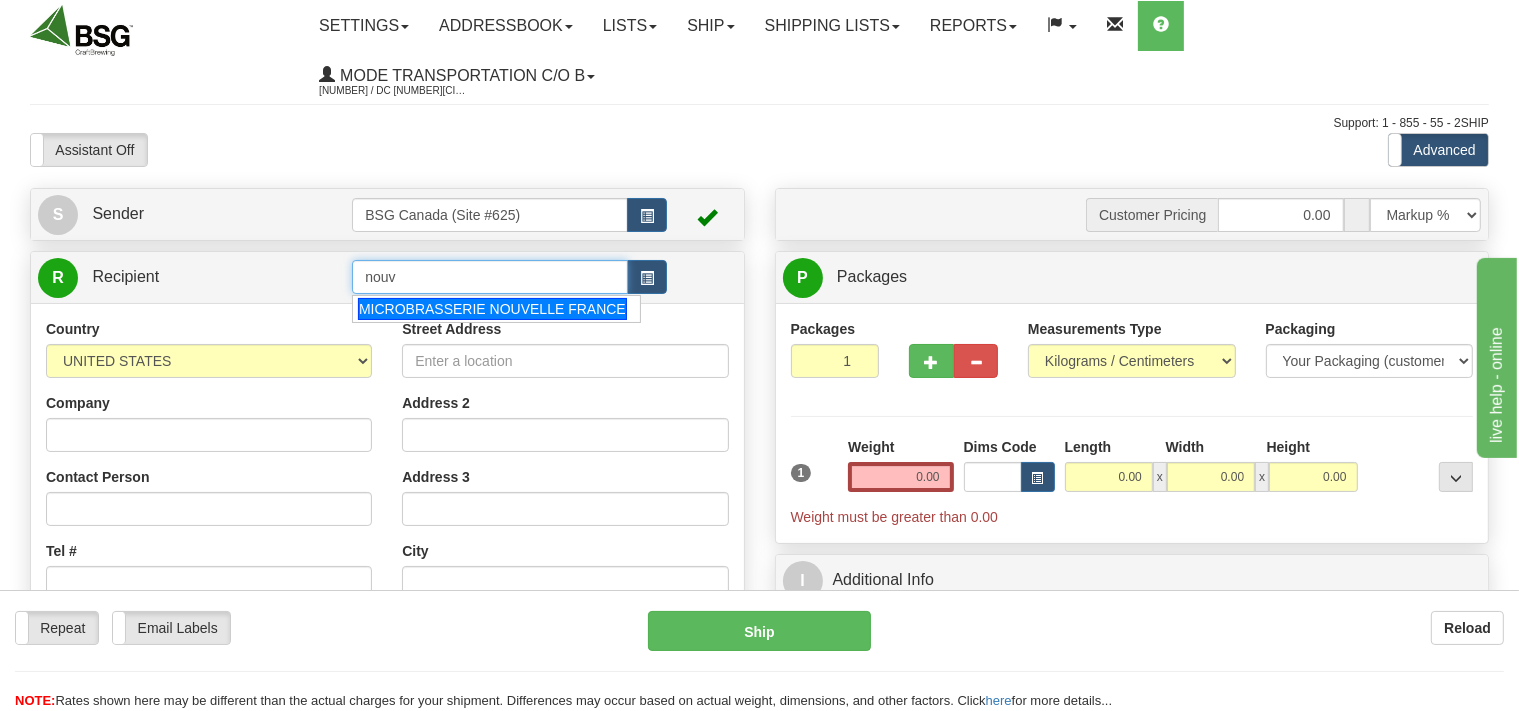 click on "MICROBRASSERIE NOUVELLE FRANCE" at bounding box center (492, 309) 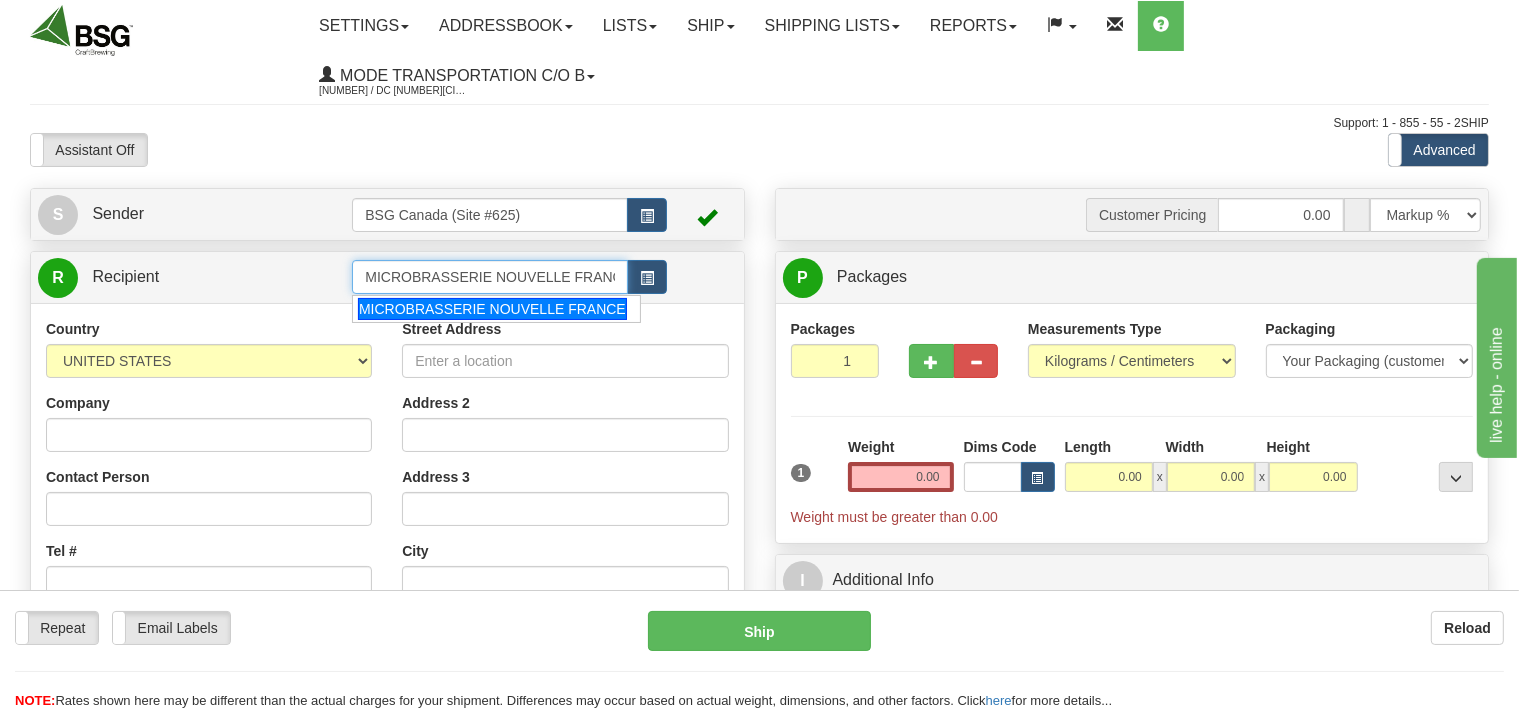 type on "MICROBRASSERIE NOUVELLE FRANCE" 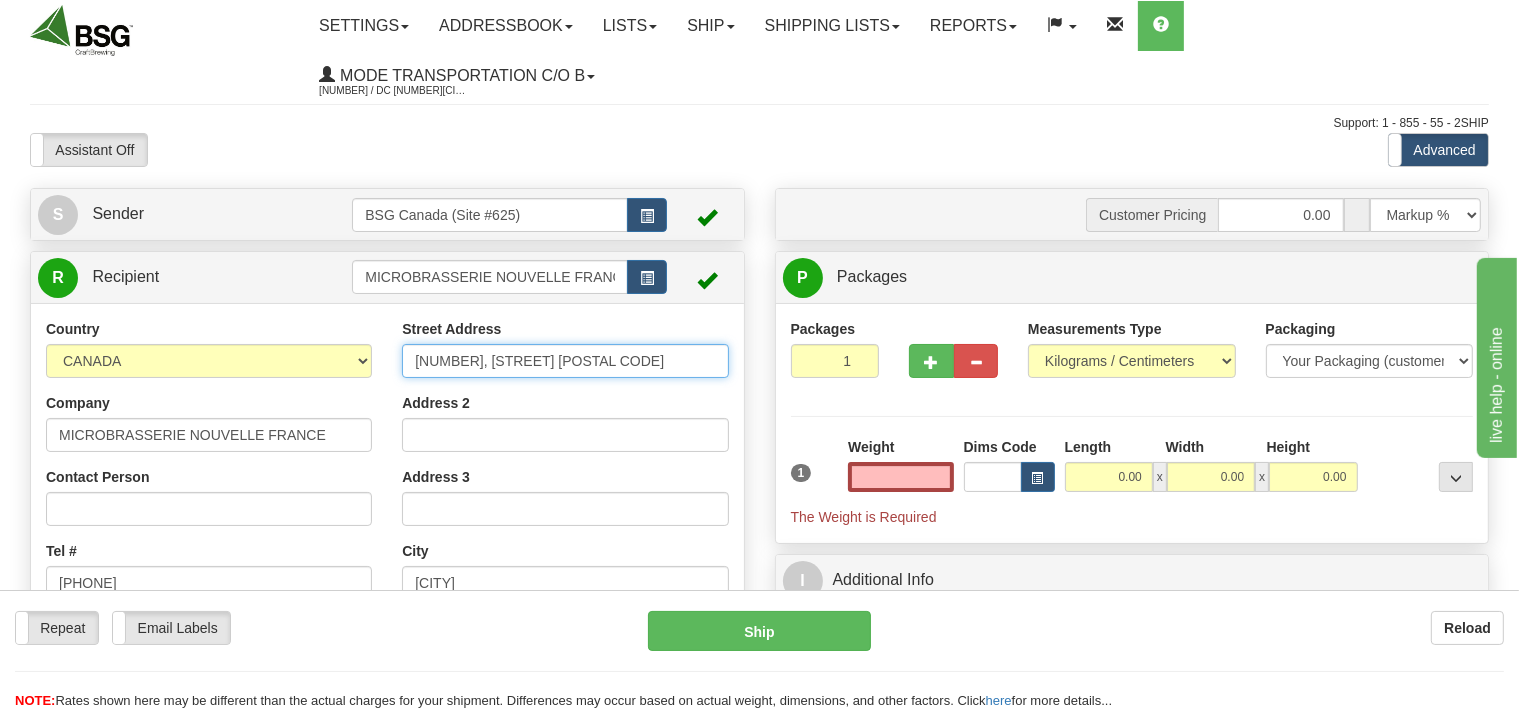 type on "0.00" 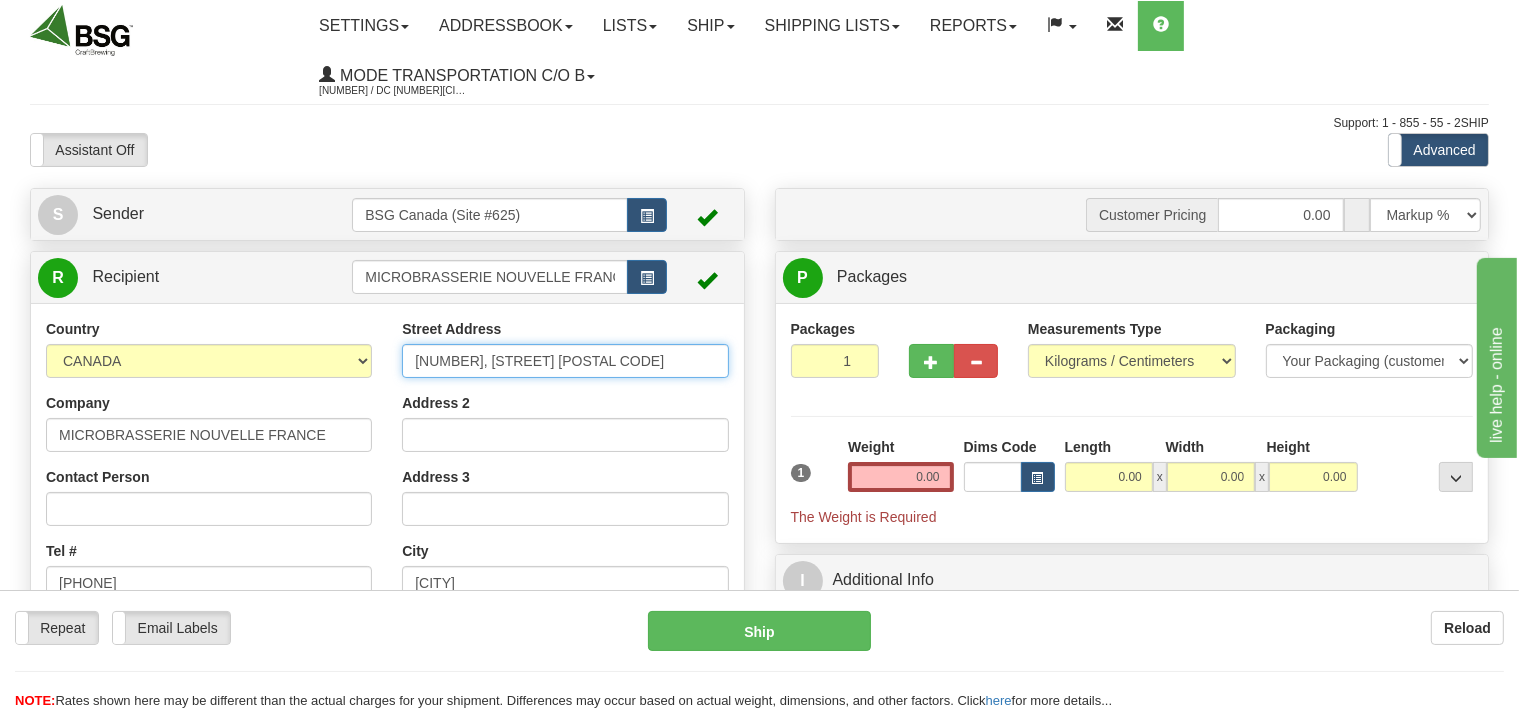 click on "[NUMBER], [STREET] [POSTAL CODE]" at bounding box center [565, 361] 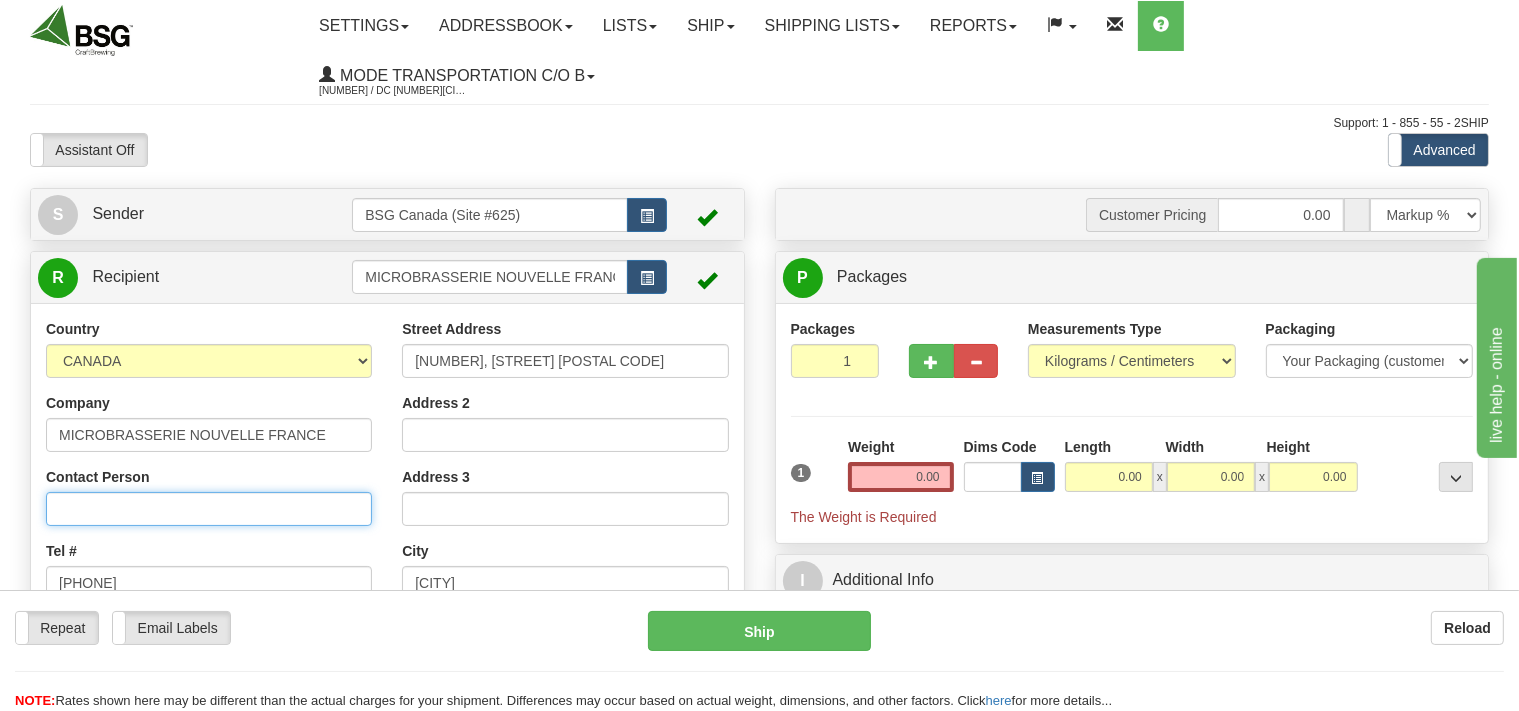 click on "Contact Person" at bounding box center [209, 509] 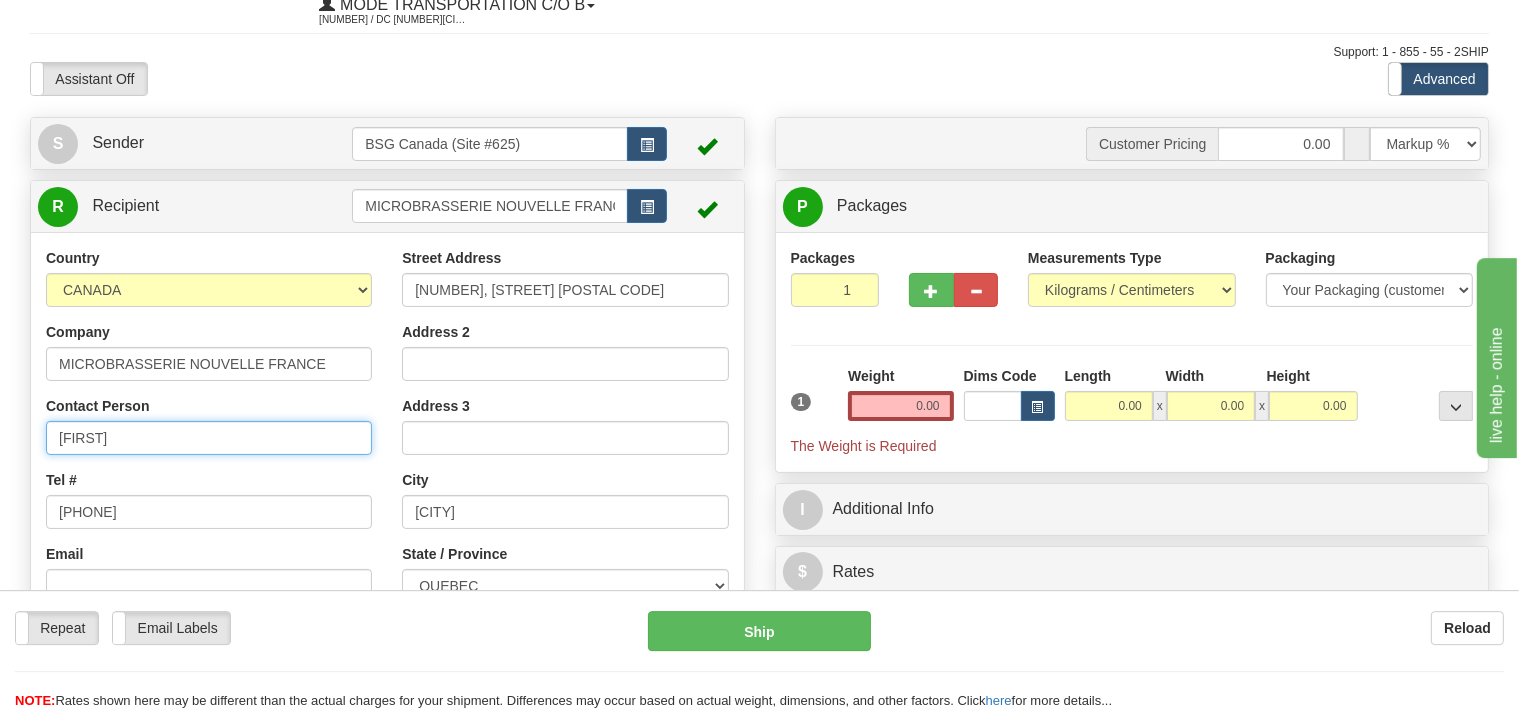 scroll, scrollTop: 105, scrollLeft: 0, axis: vertical 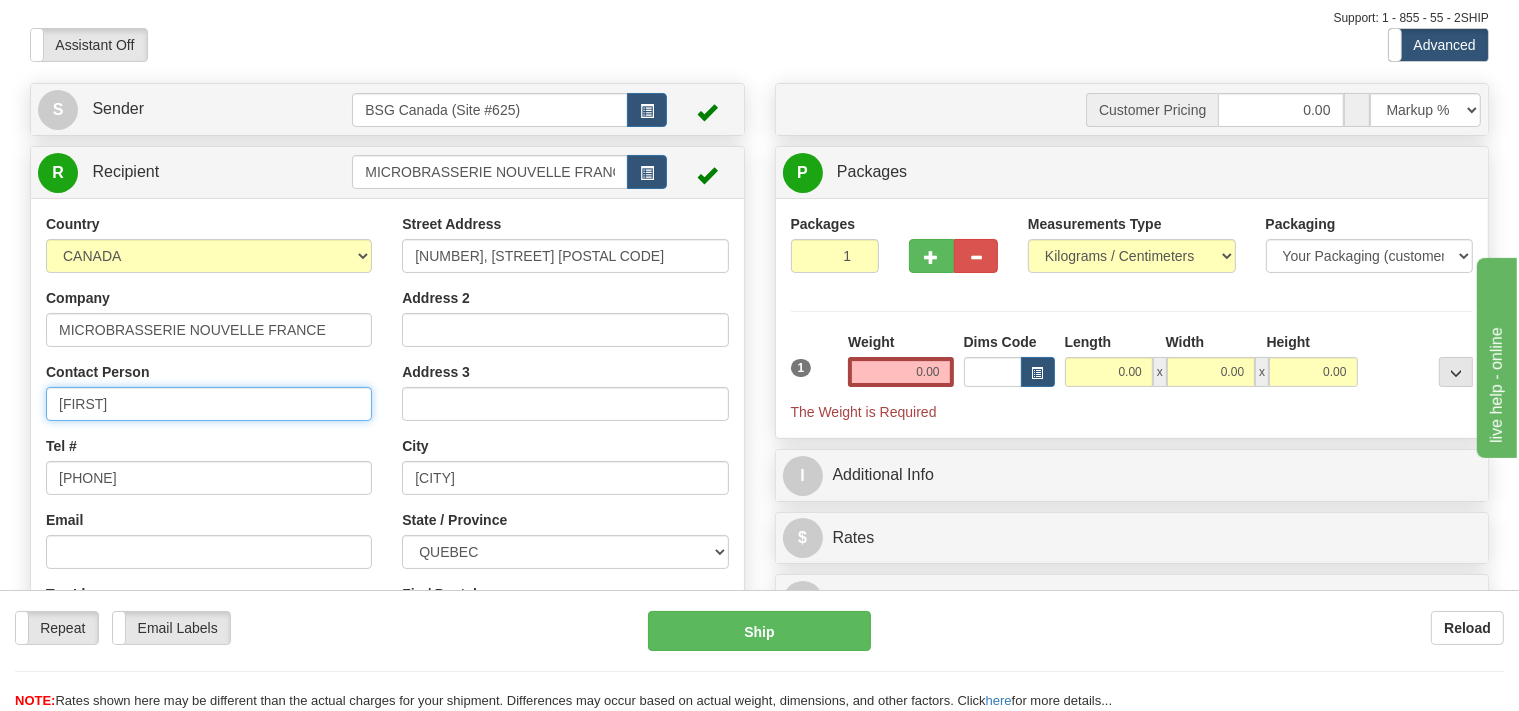 type on "[FIRST]" 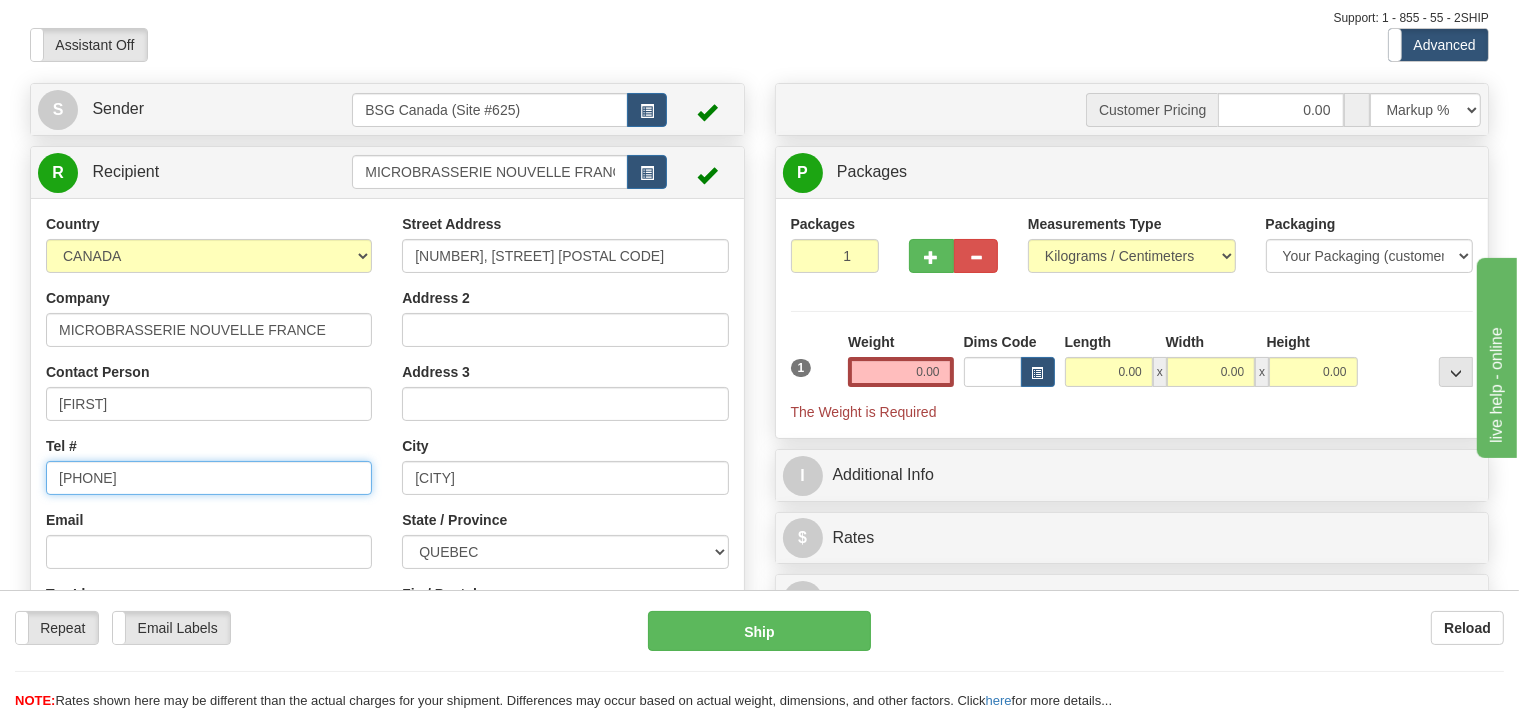 drag, startPoint x: 152, startPoint y: 479, endPoint x: 3, endPoint y: 478, distance: 149.00336 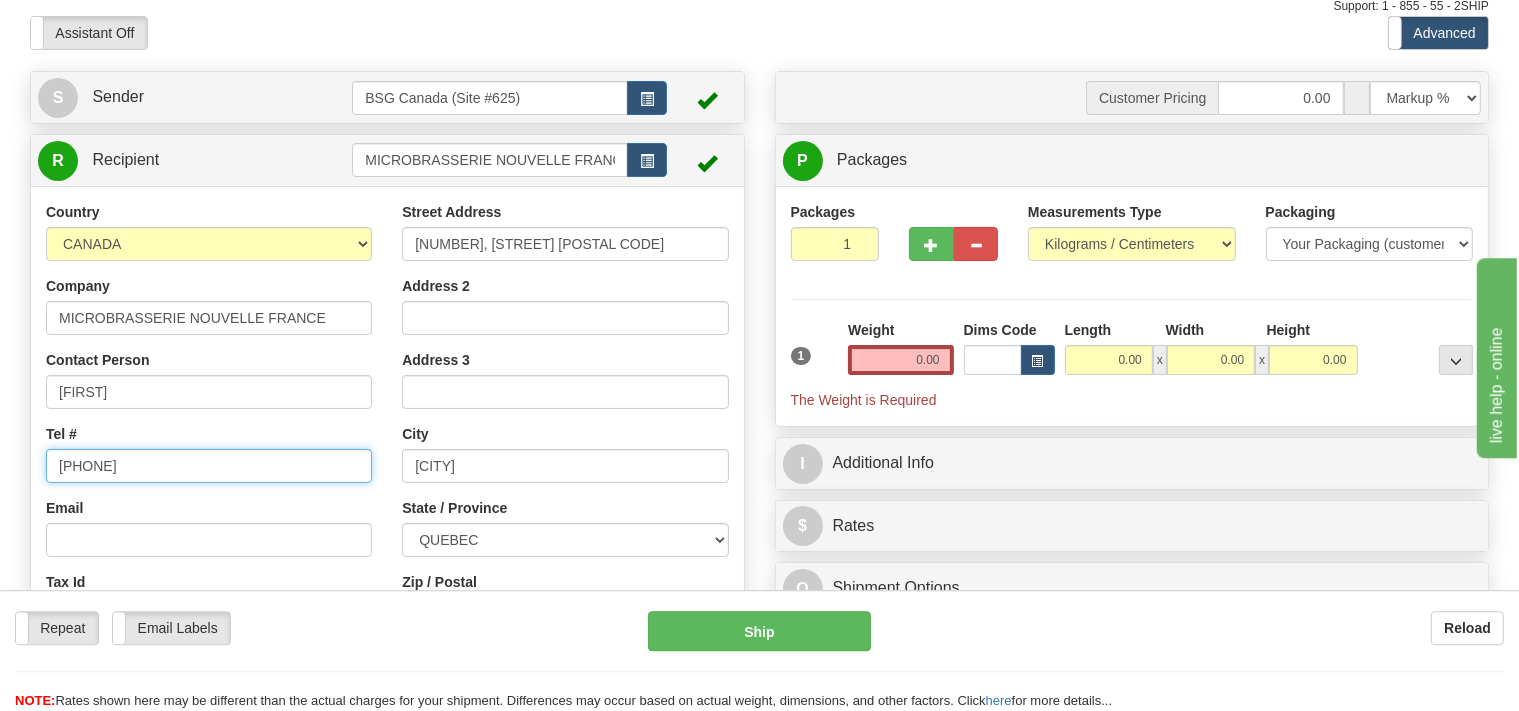 scroll, scrollTop: 211, scrollLeft: 0, axis: vertical 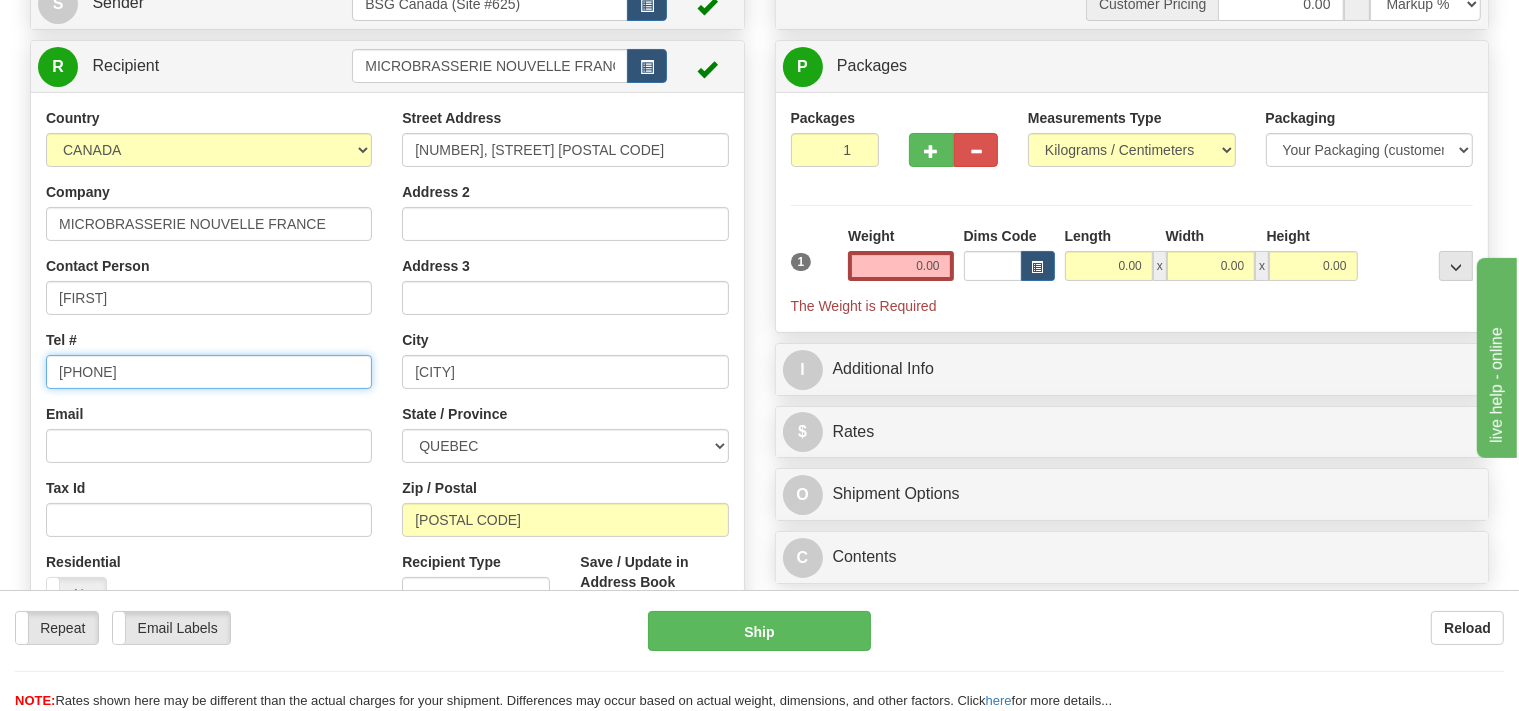 type on "[PHONE]" 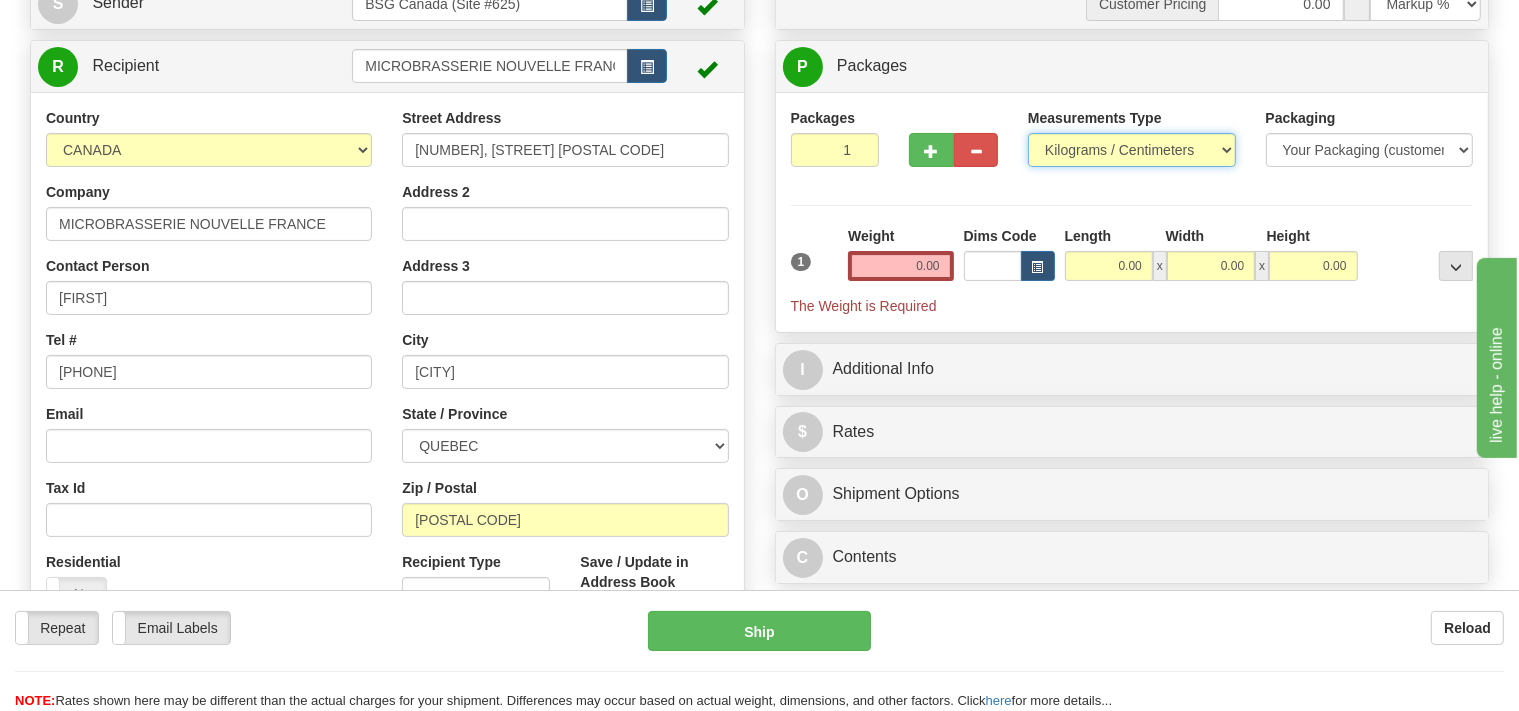 click on "Pounds / Inches
Kilograms / Centimeters" at bounding box center [1132, 150] 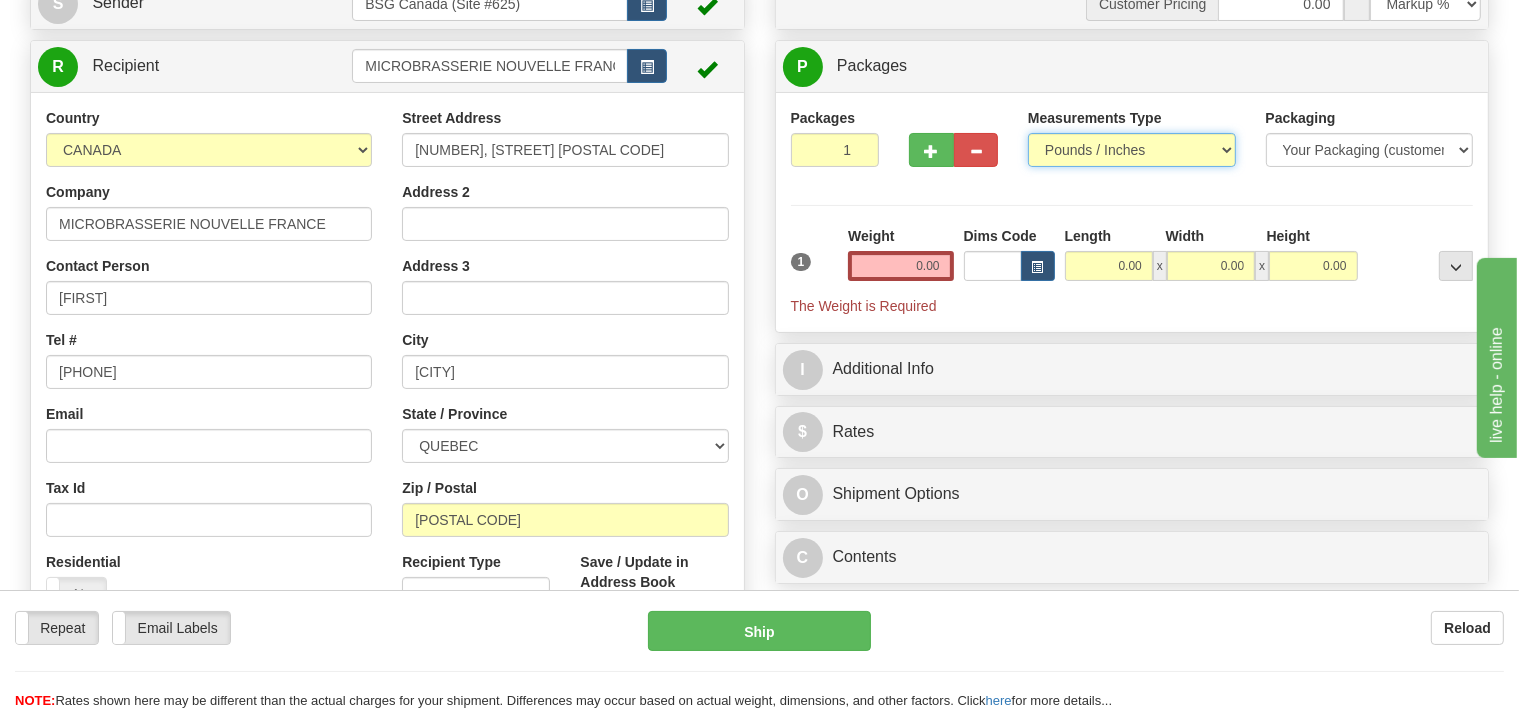 click on "Pounds / Inches" at bounding box center [0, 0] 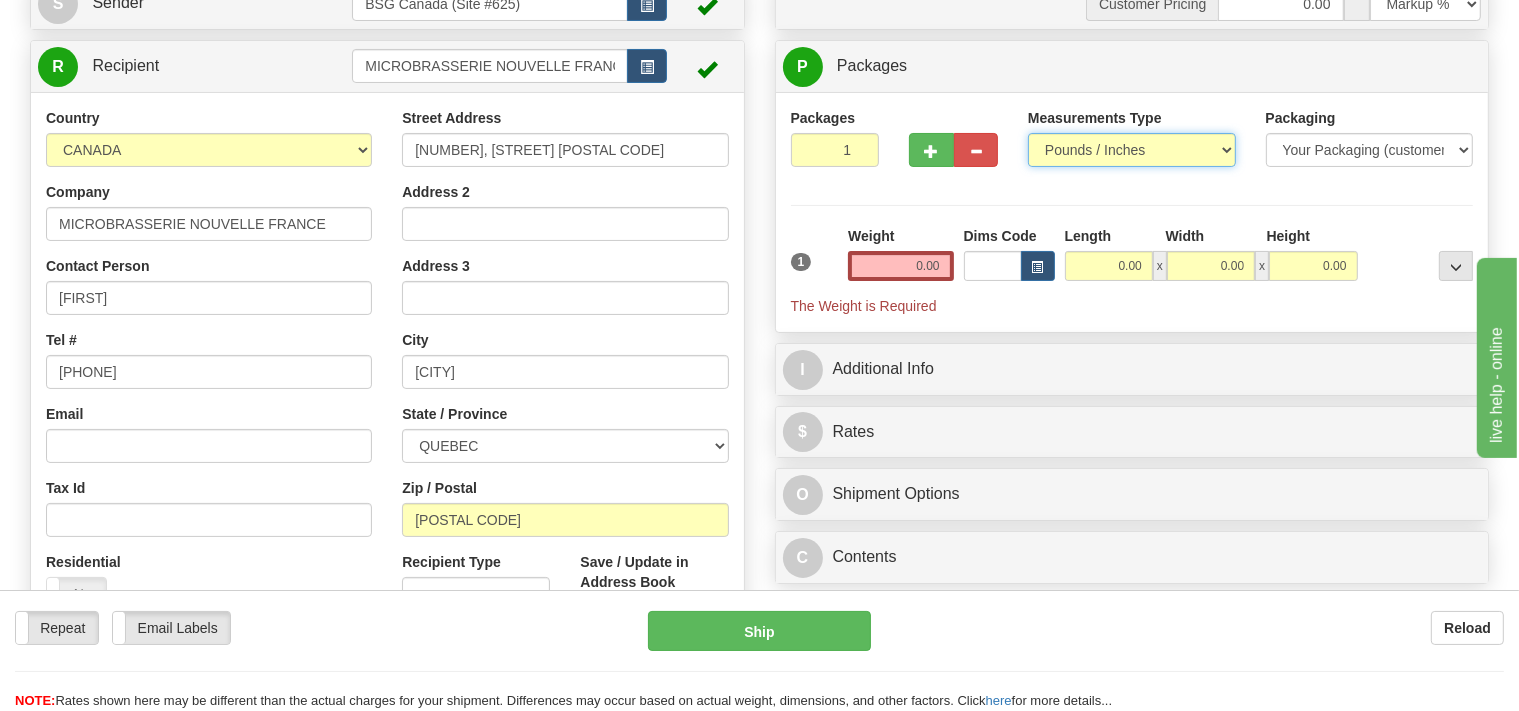 click on "Pounds / Inches
Kilograms / Centimeters" at bounding box center (1132, 150) 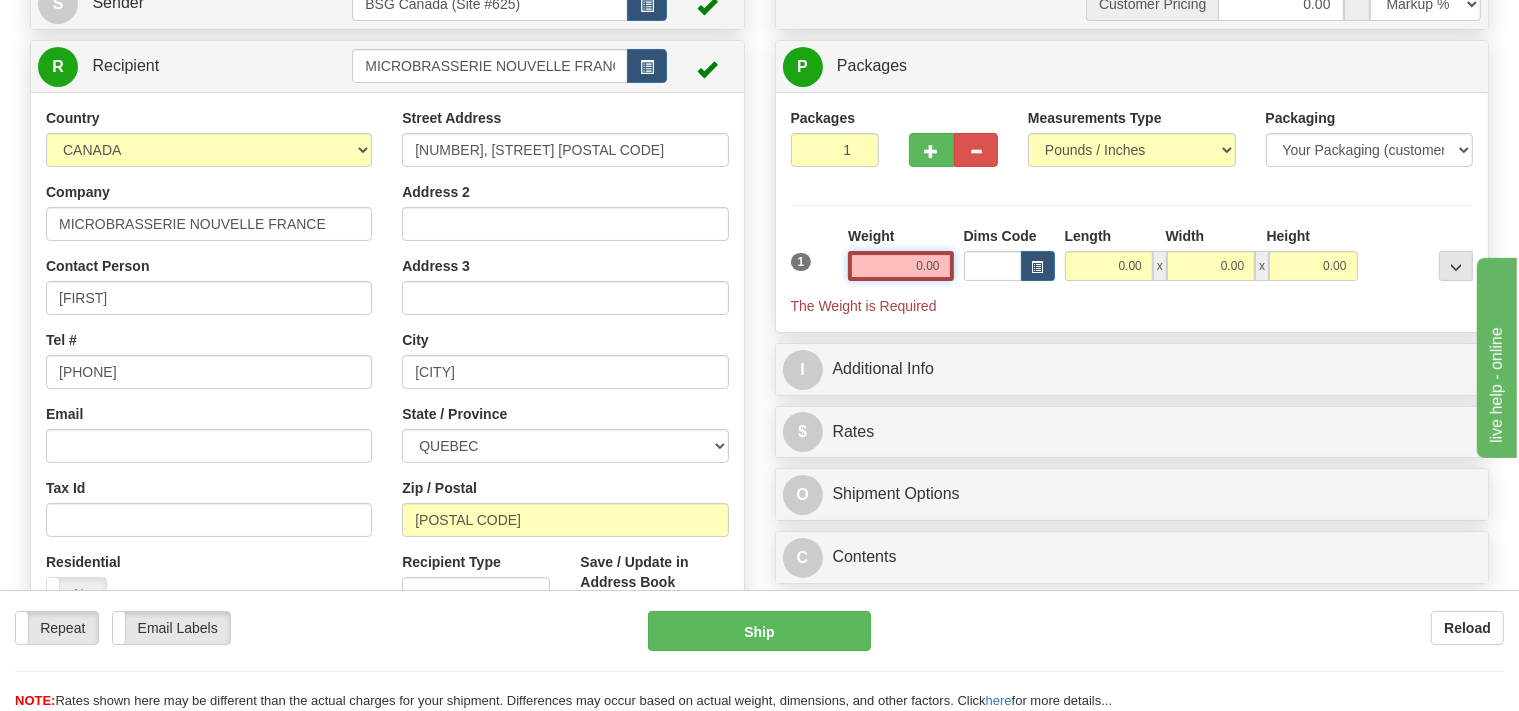 click on "0.00" at bounding box center [900, 266] 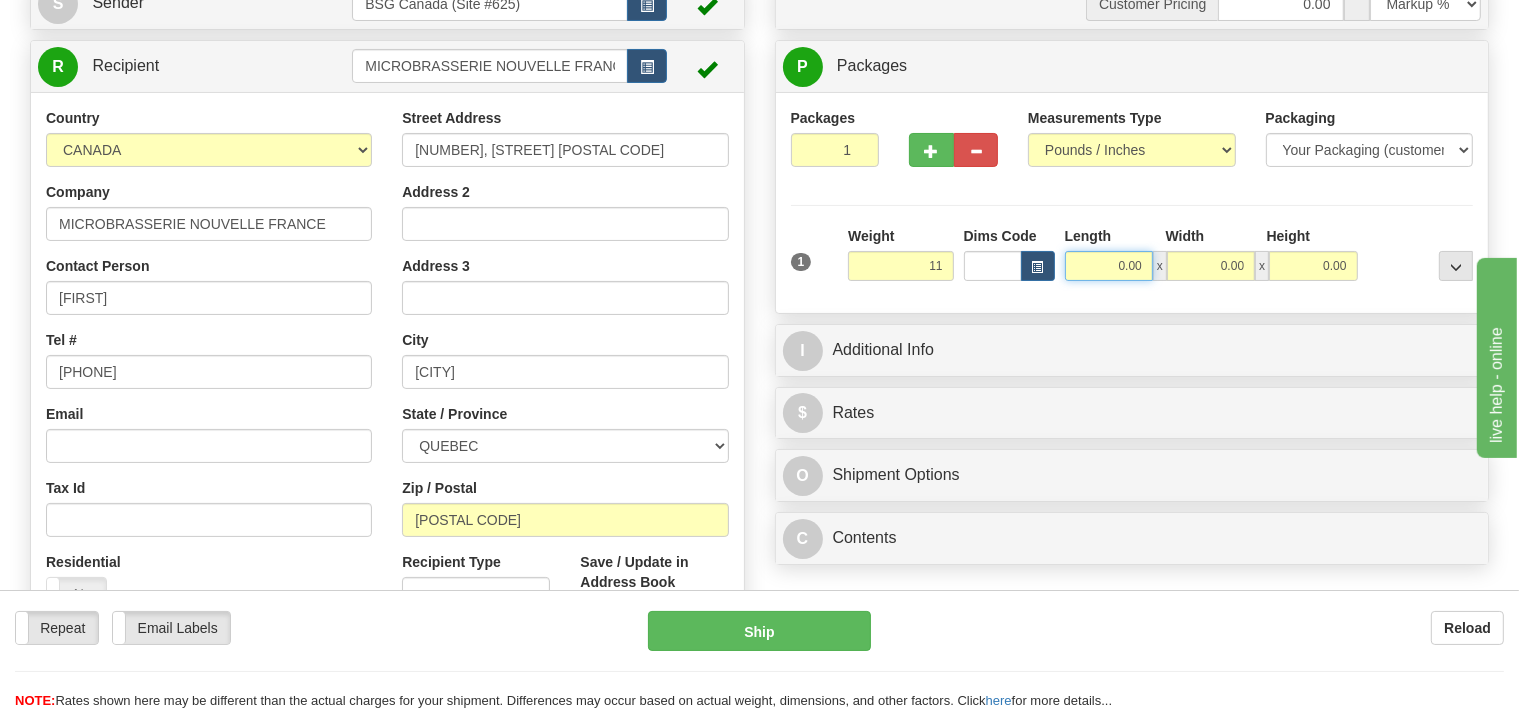 type on "11.00" 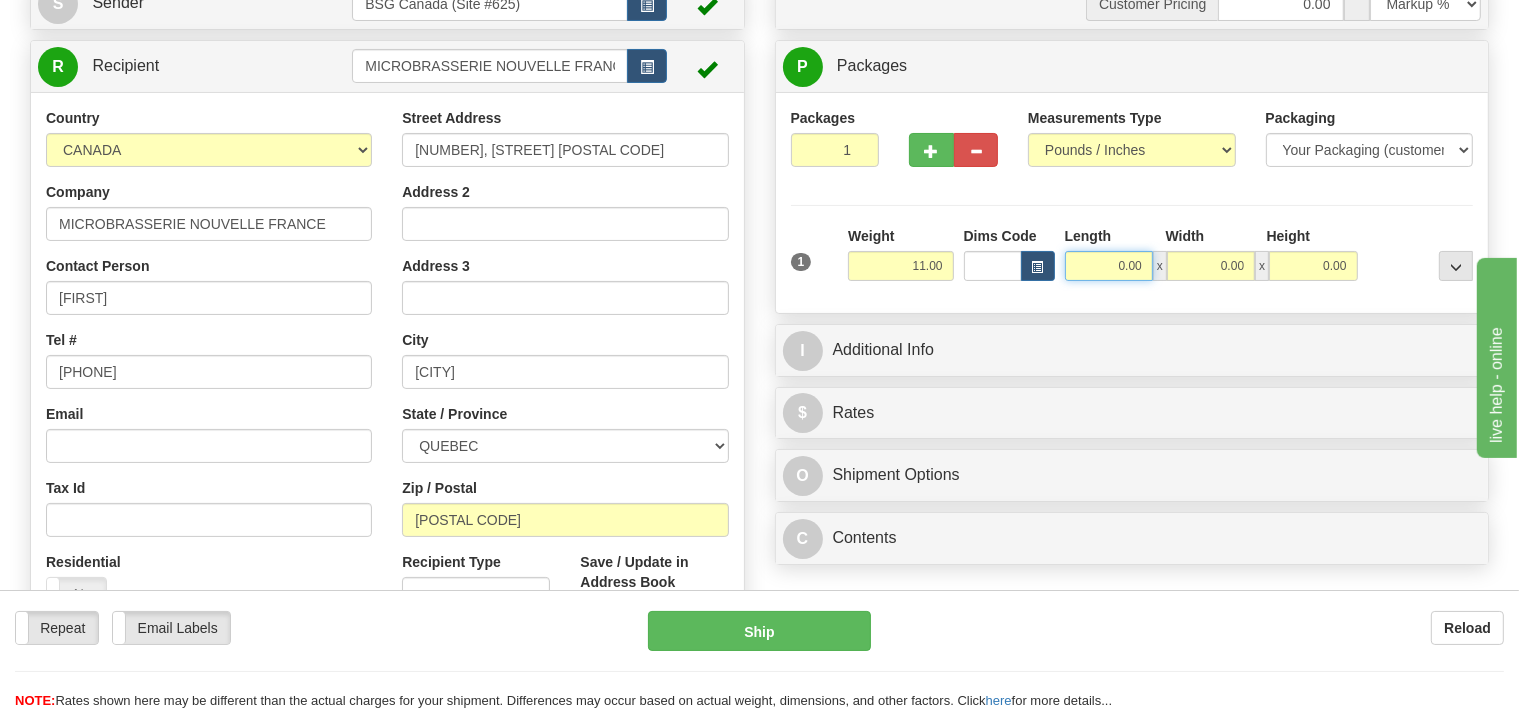 click on "0.00" at bounding box center [1109, 266] 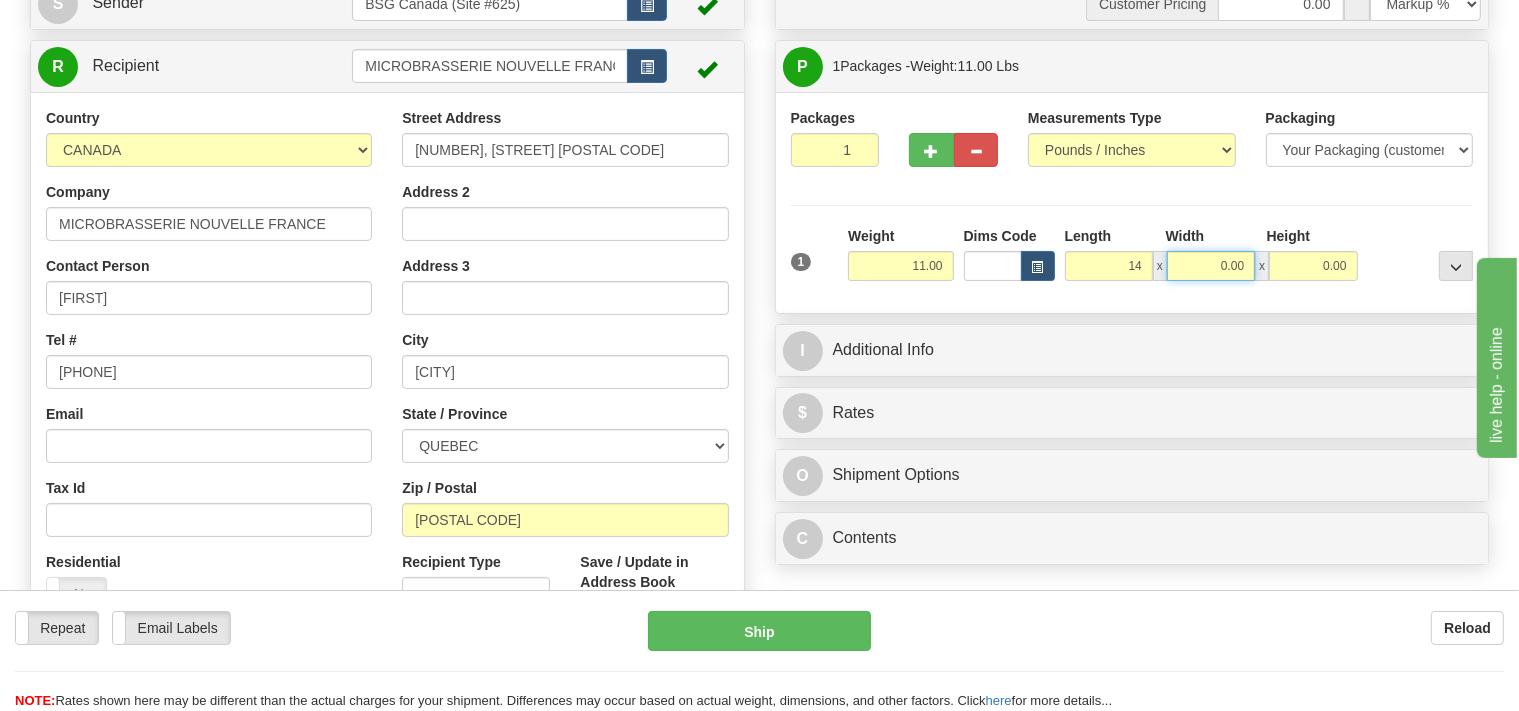 type on "14.00" 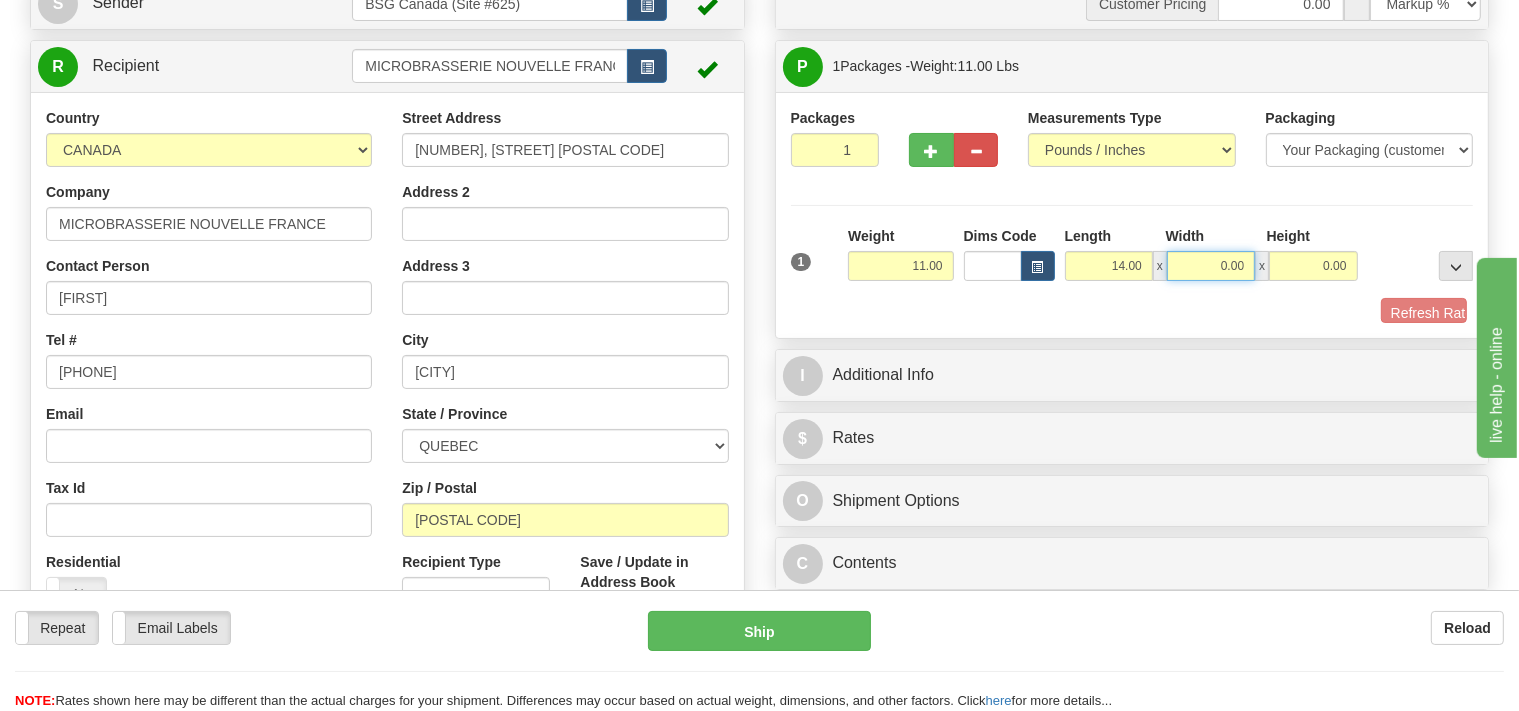 click on "0.00" at bounding box center (1211, 266) 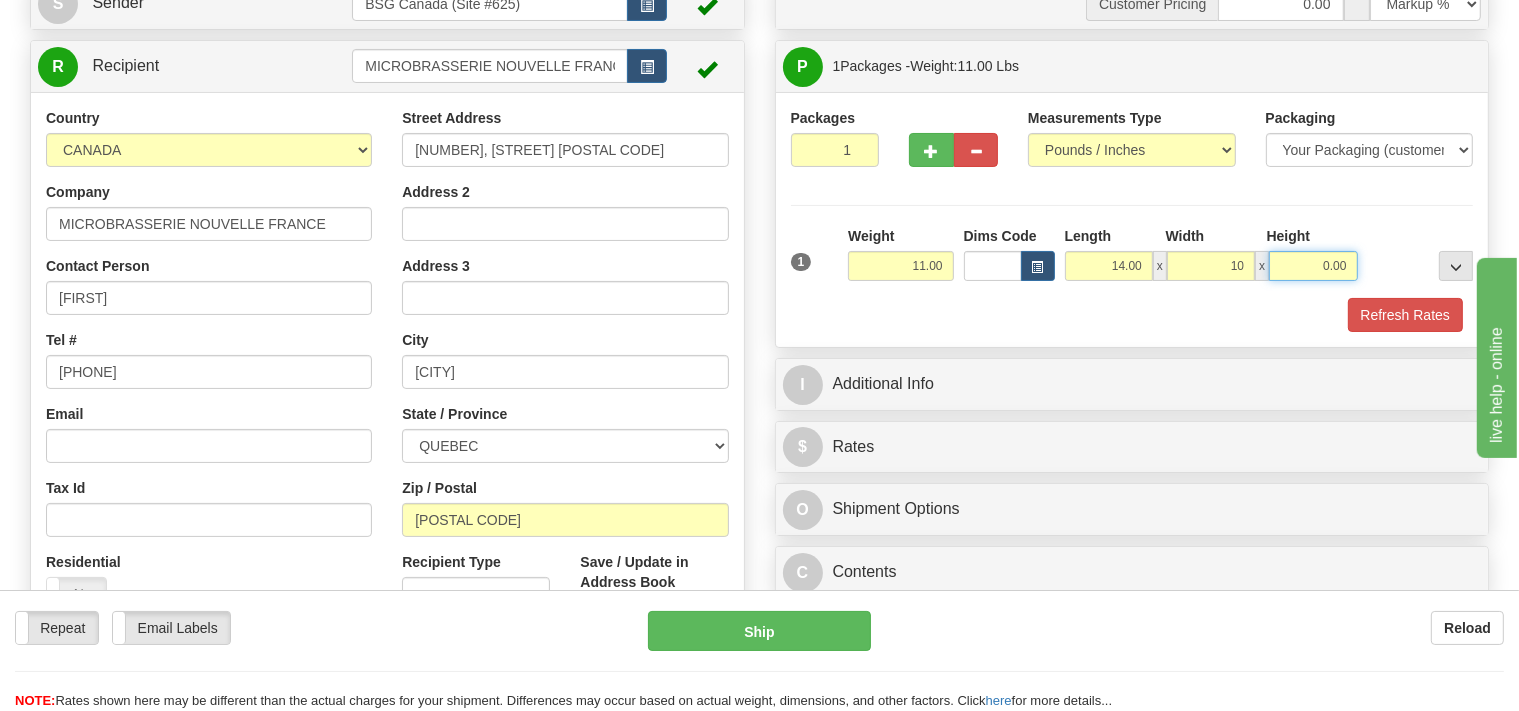 type on "10.00" 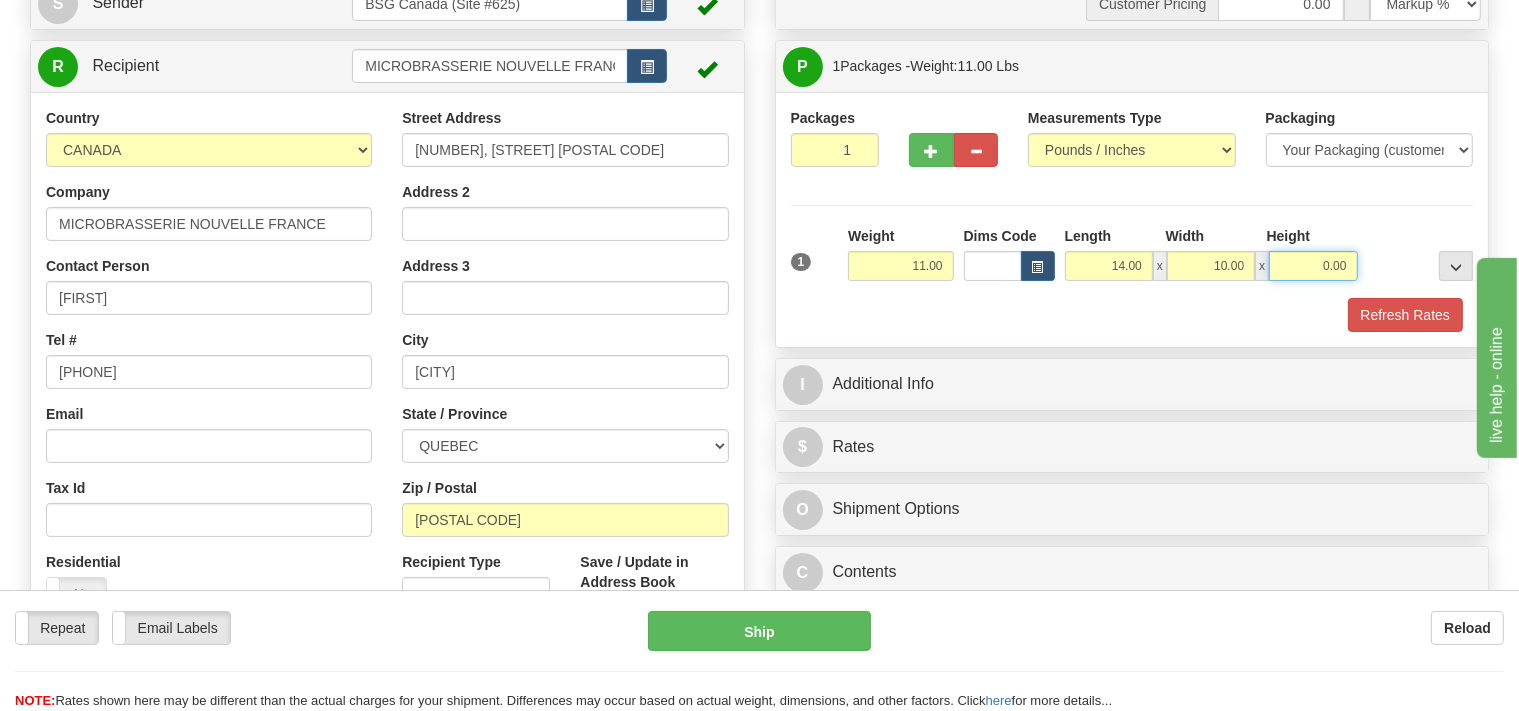 click on "0.00" at bounding box center [1313, 266] 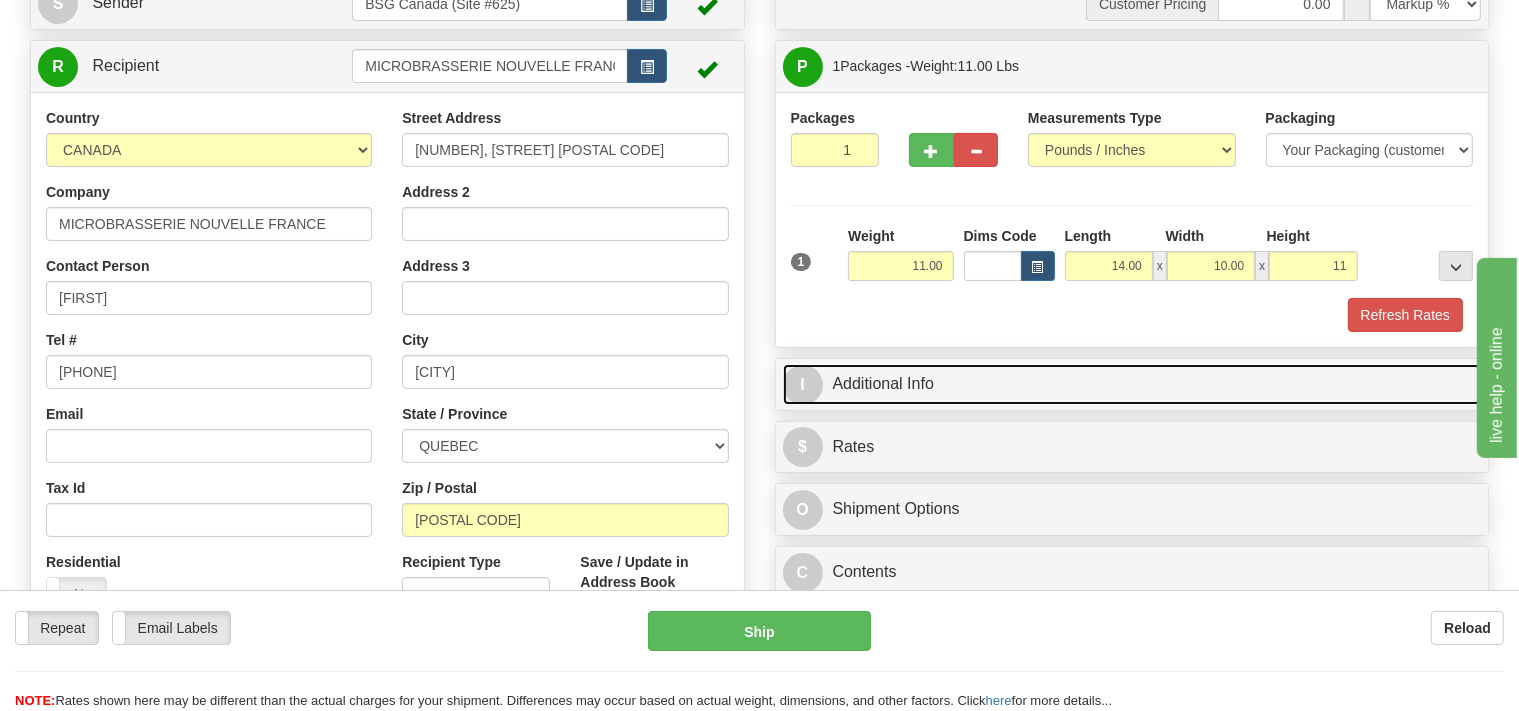 type on "11.00" 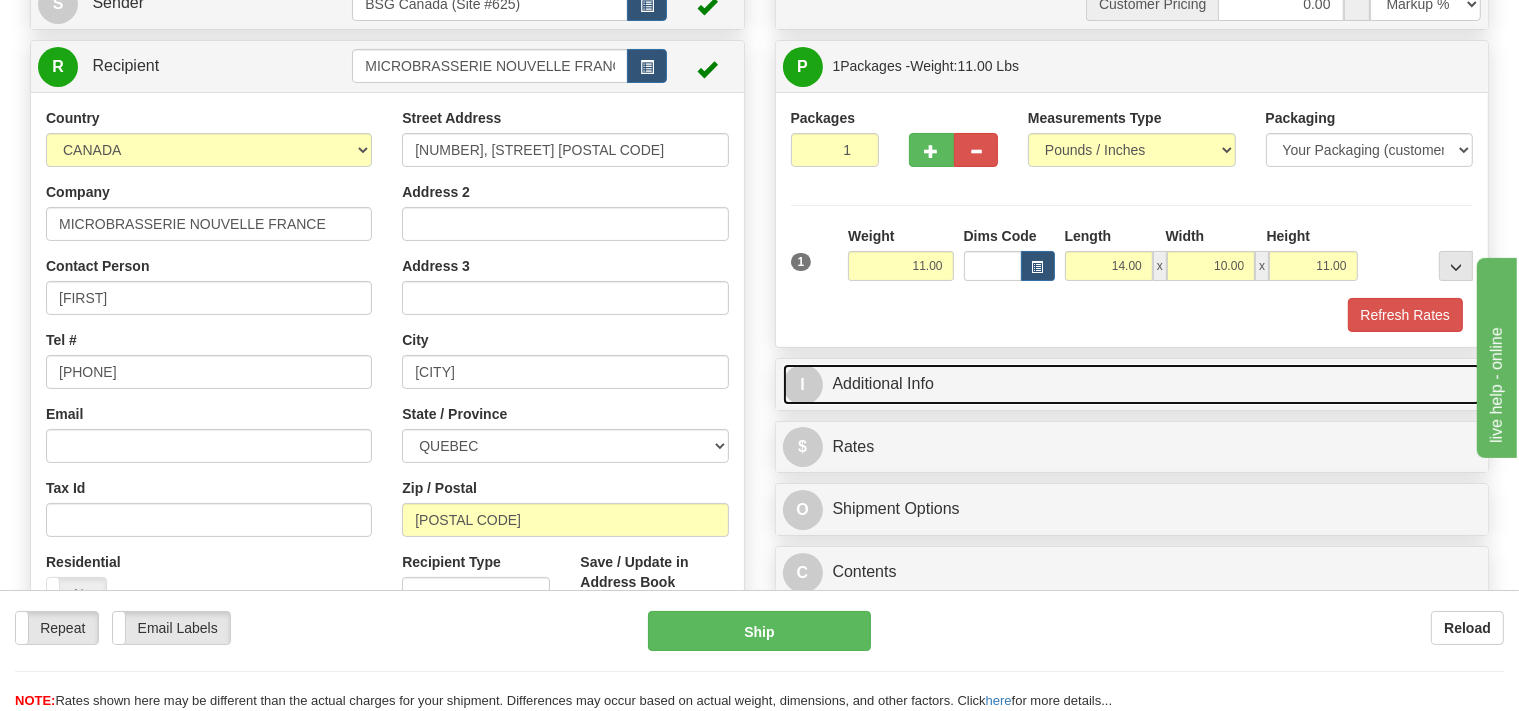 click on "I Additional Info" at bounding box center [1132, 384] 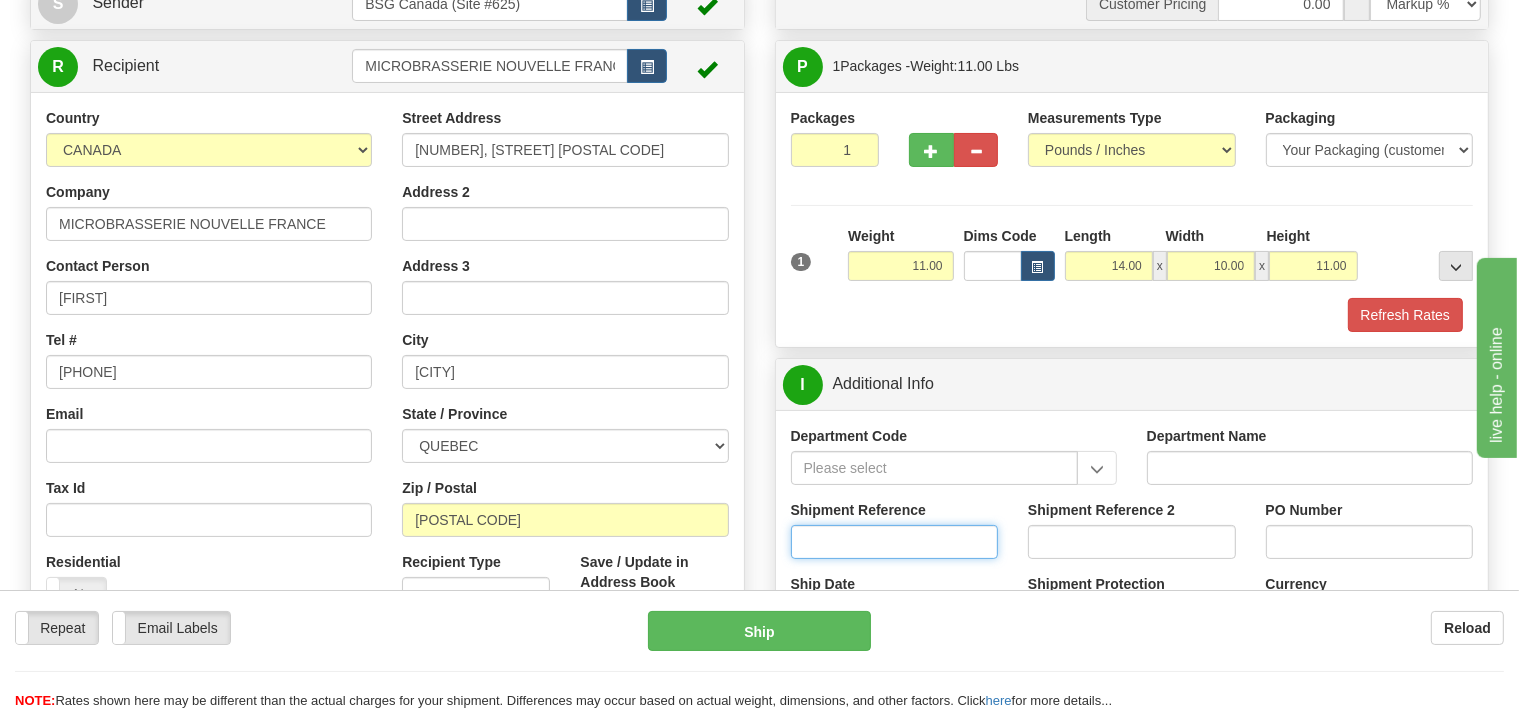 click on "Shipment Reference" at bounding box center (895, 542) 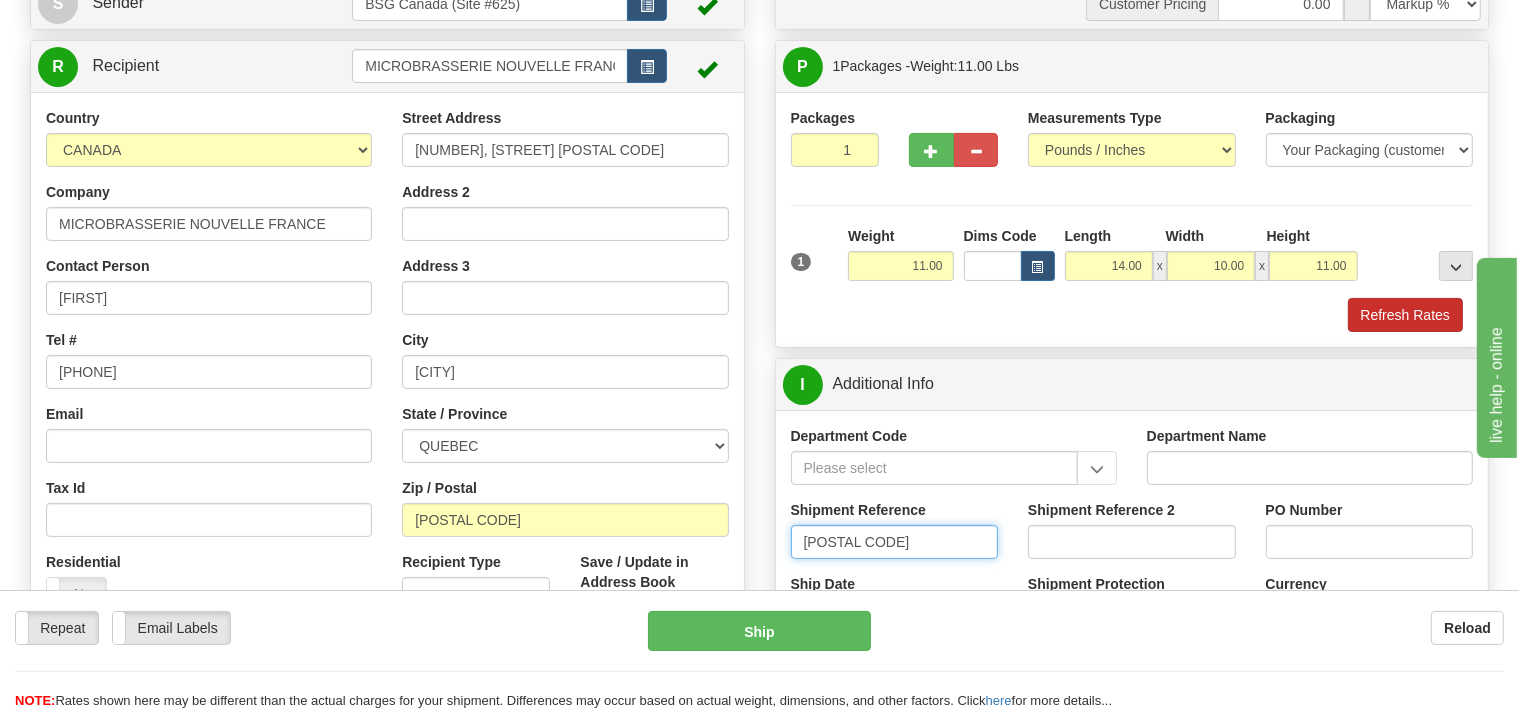 type on "SO170-146763" 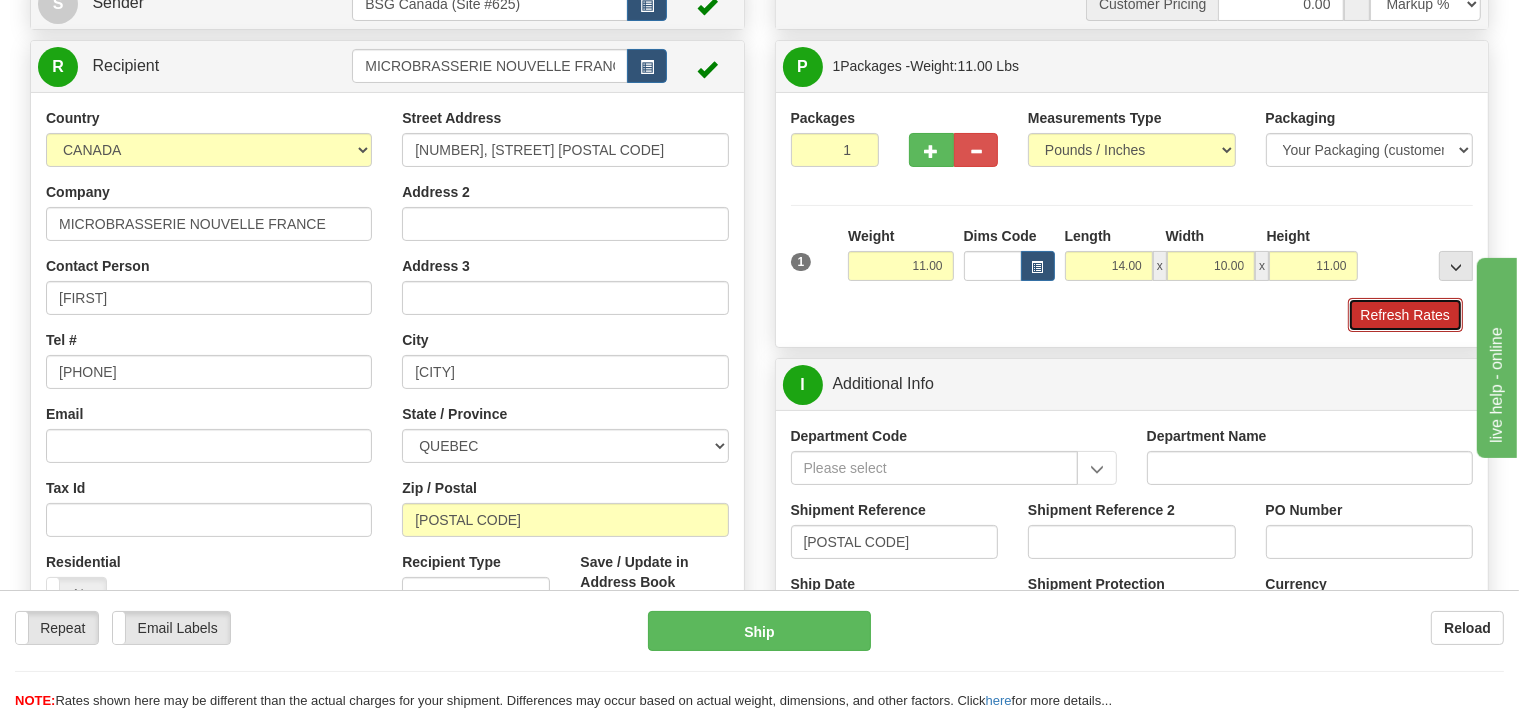 click on "Refresh Rates" at bounding box center (1405, 315) 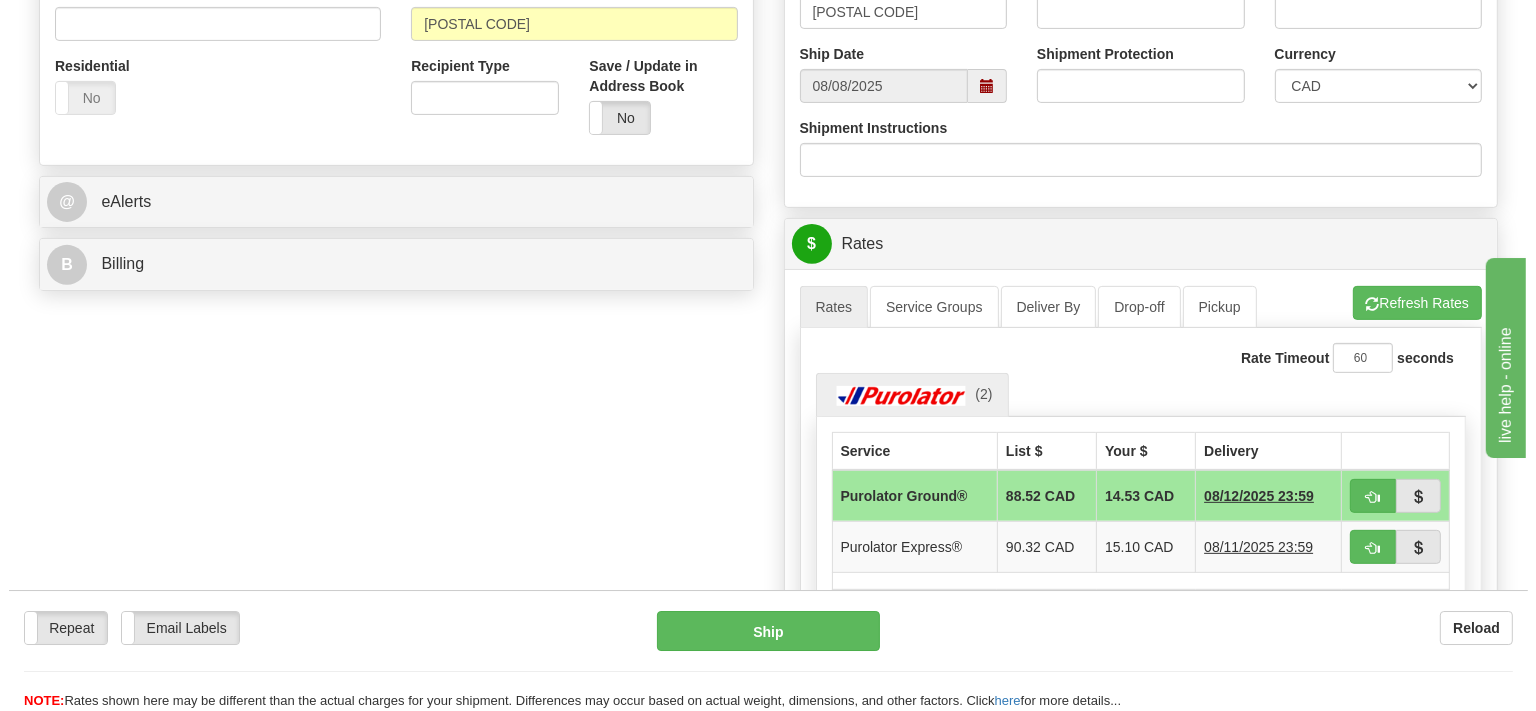 scroll, scrollTop: 739, scrollLeft: 0, axis: vertical 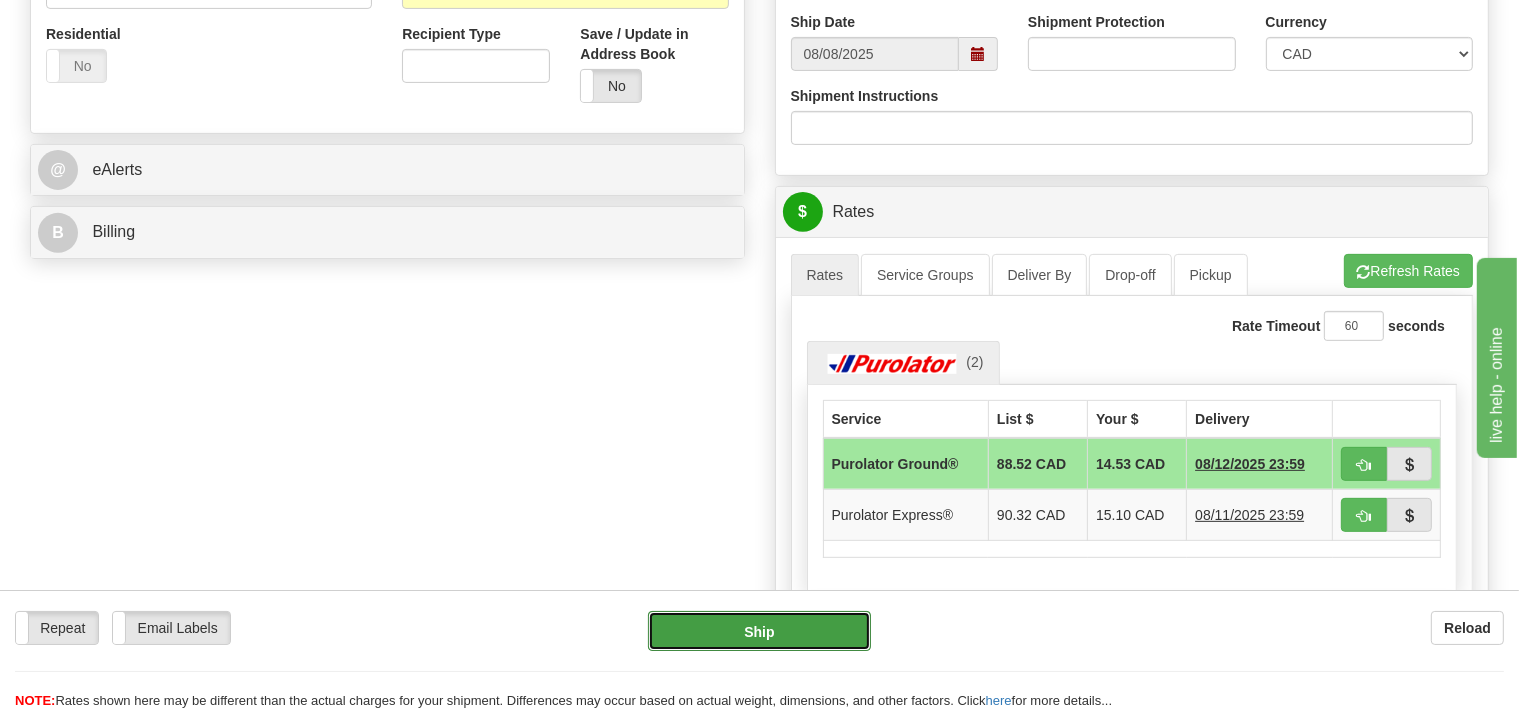 click on "Ship" at bounding box center (759, 631) 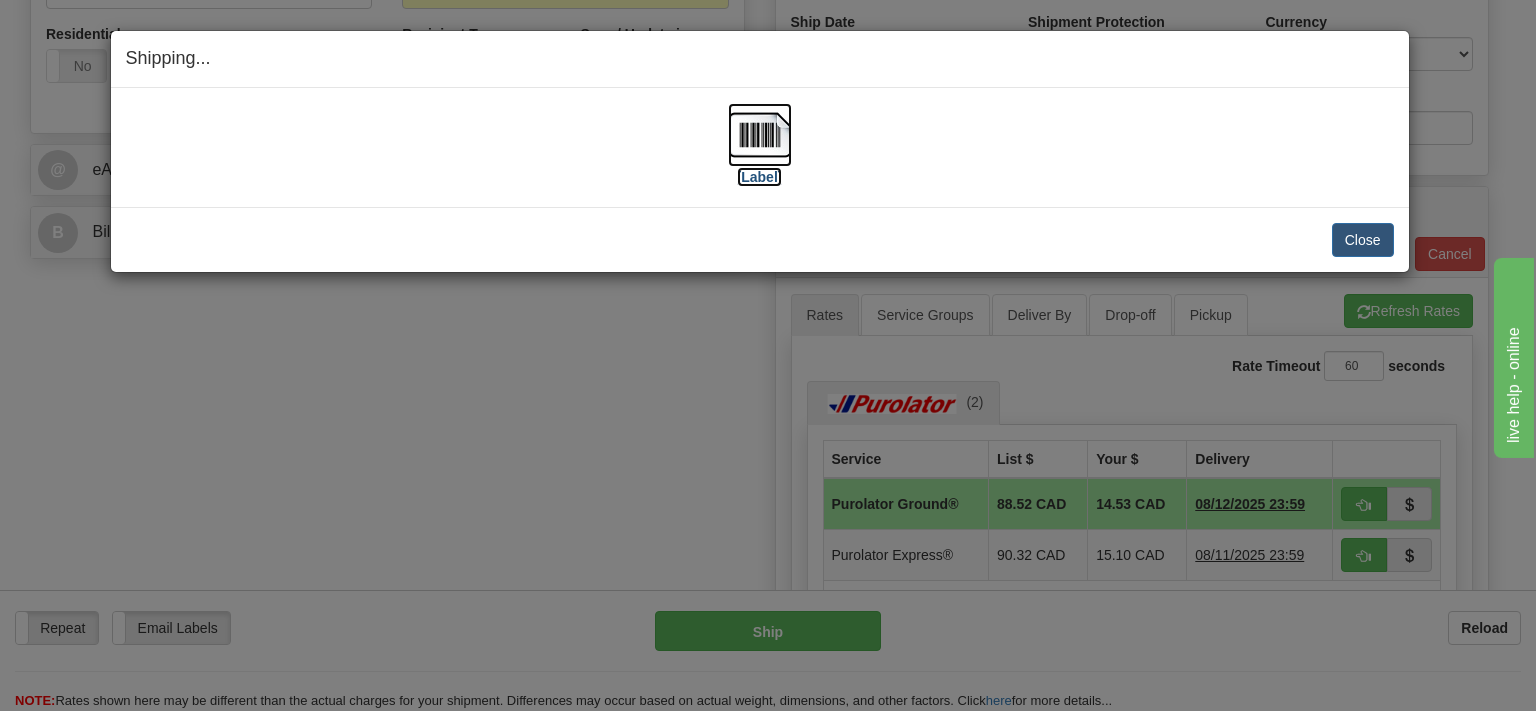 click at bounding box center (760, 135) 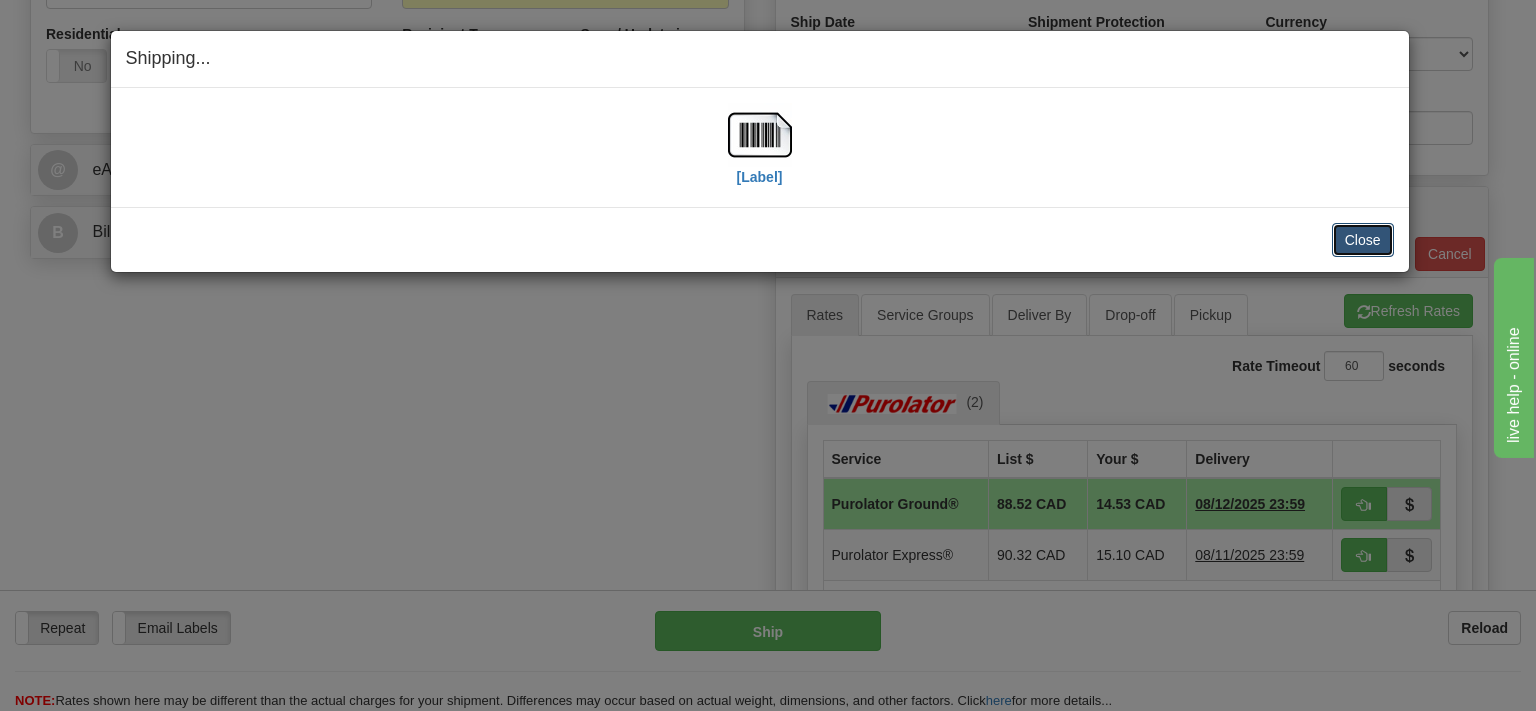 click on "Close" at bounding box center (1363, 240) 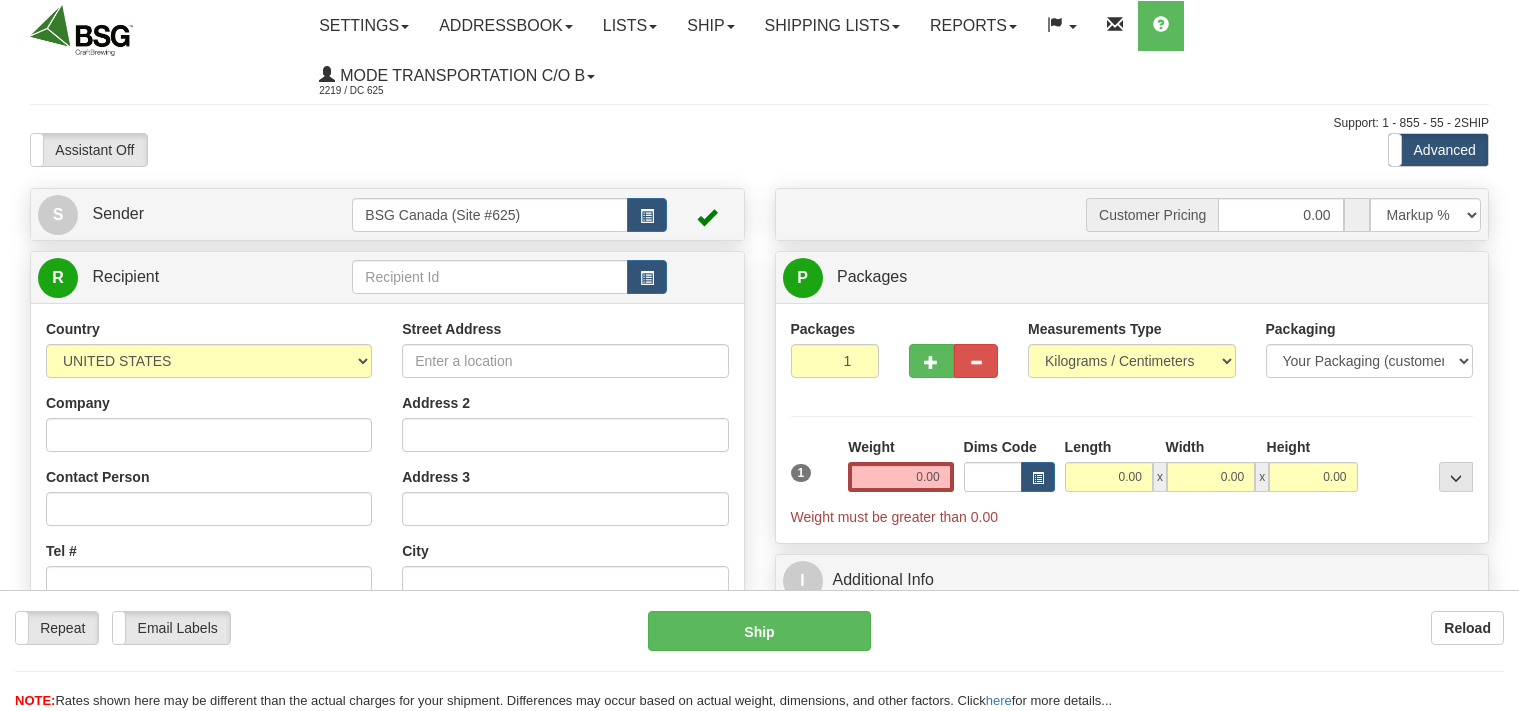 scroll, scrollTop: 0, scrollLeft: 0, axis: both 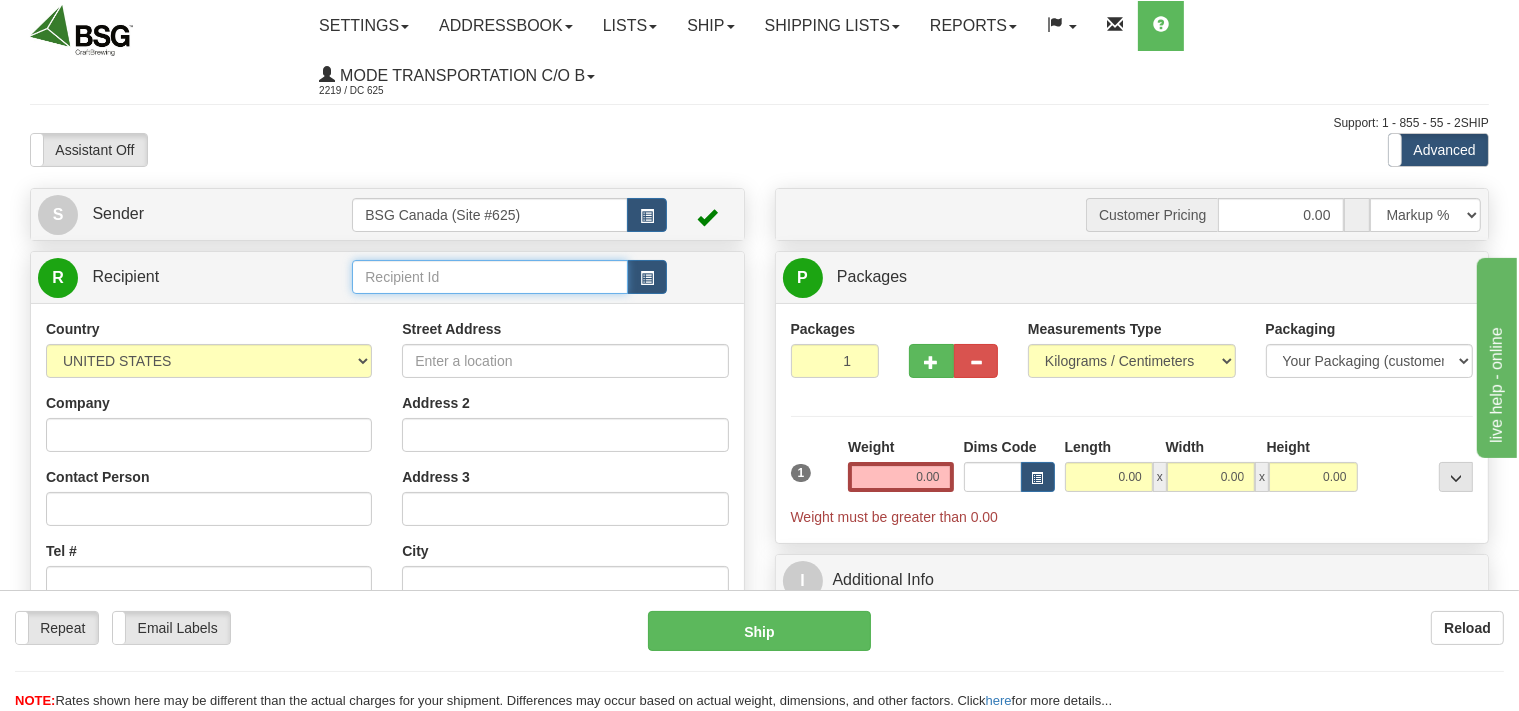 click at bounding box center [489, 277] 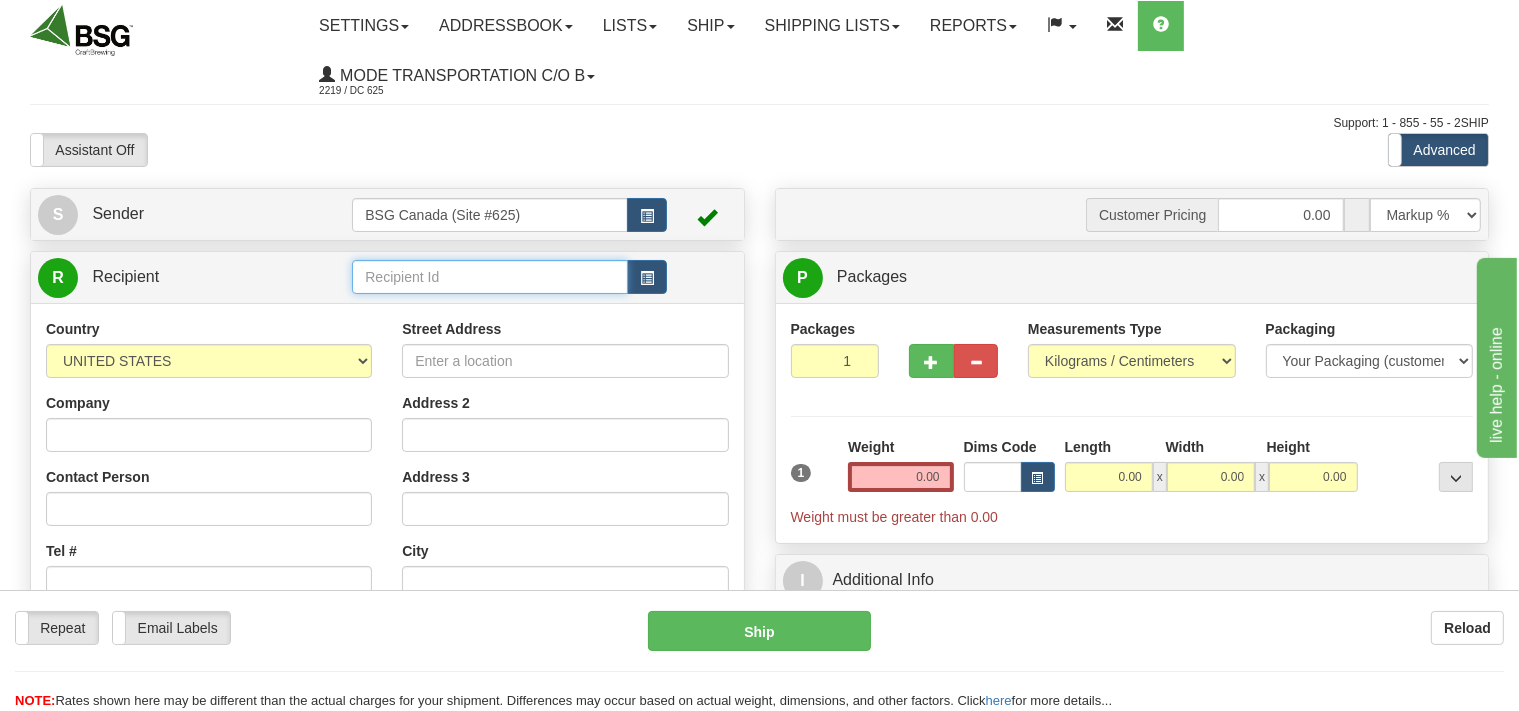 click at bounding box center (489, 277) 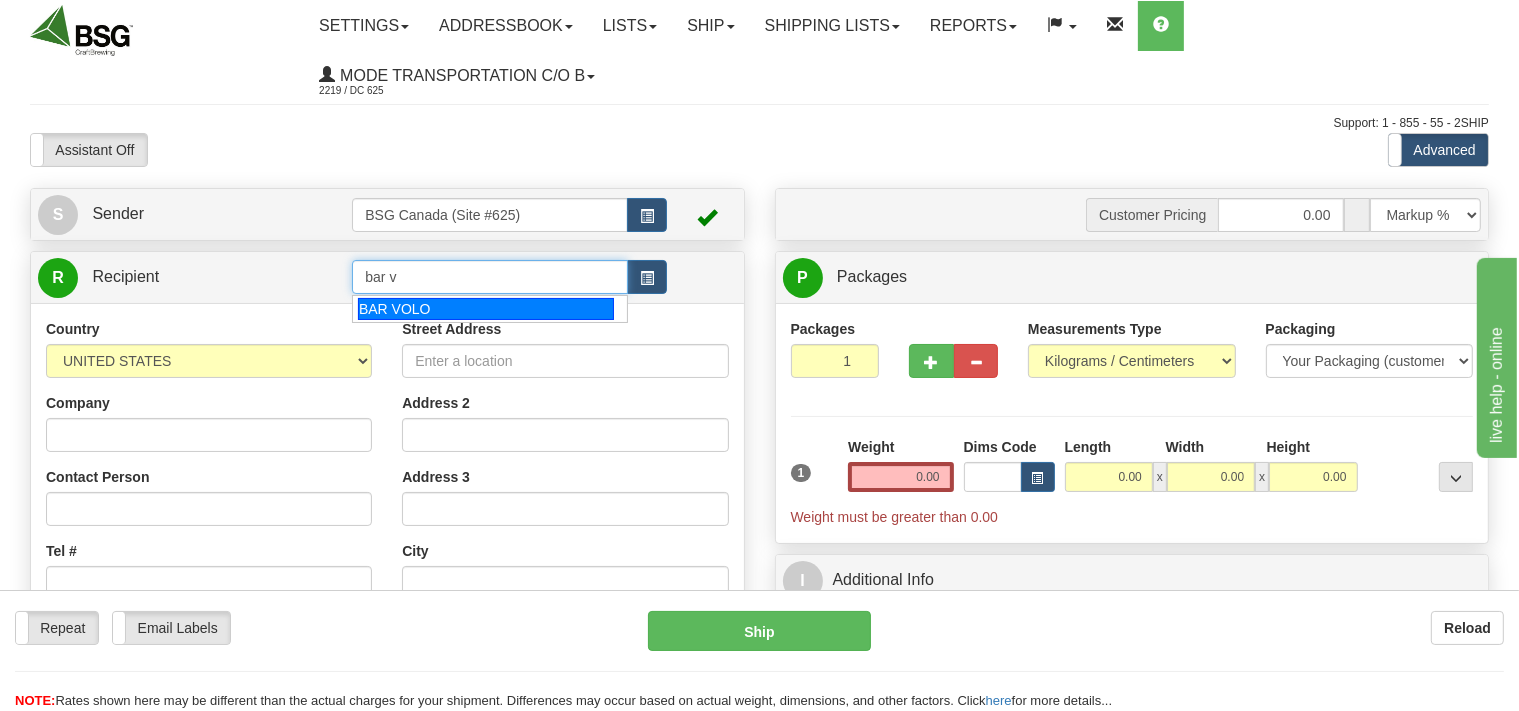 click on "BAR VOLO" at bounding box center [486, 309] 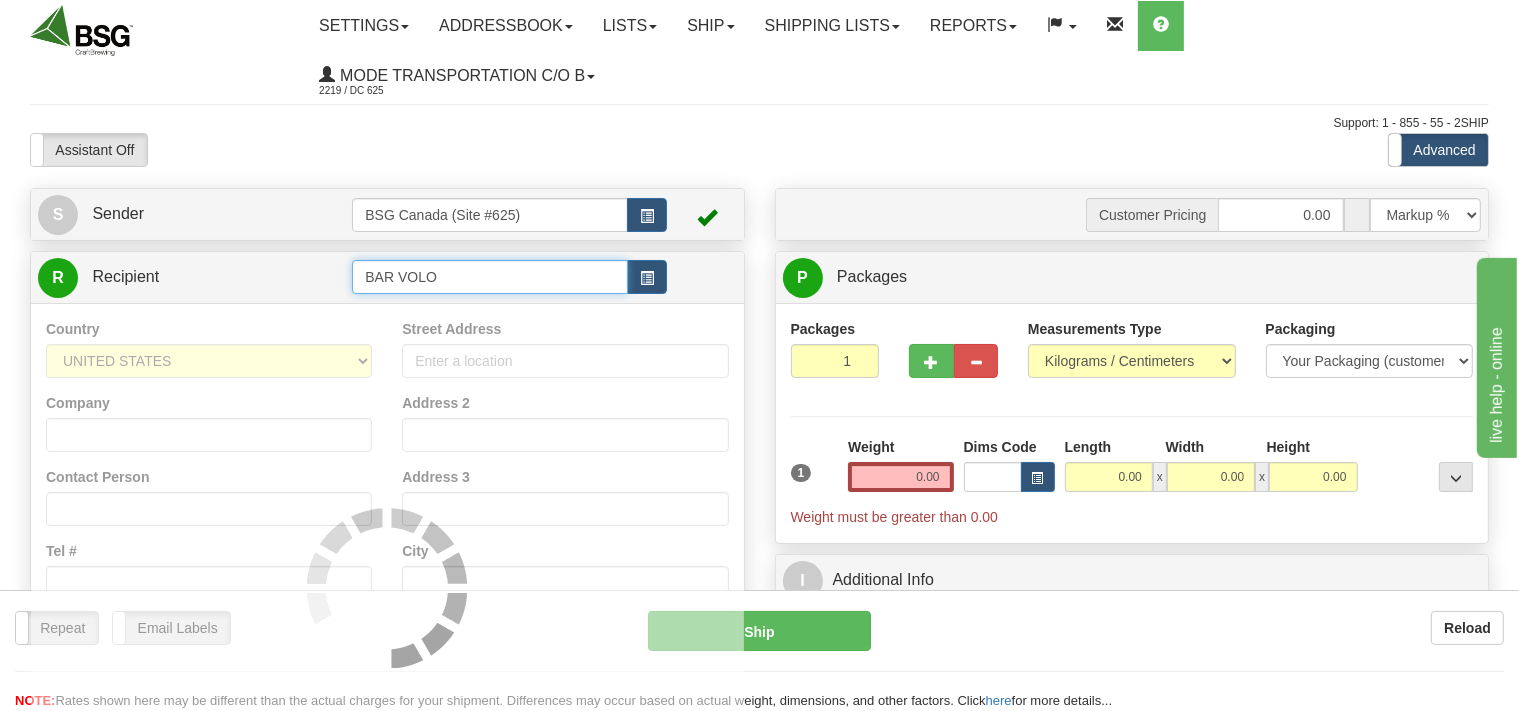 type on "BAR VOLO" 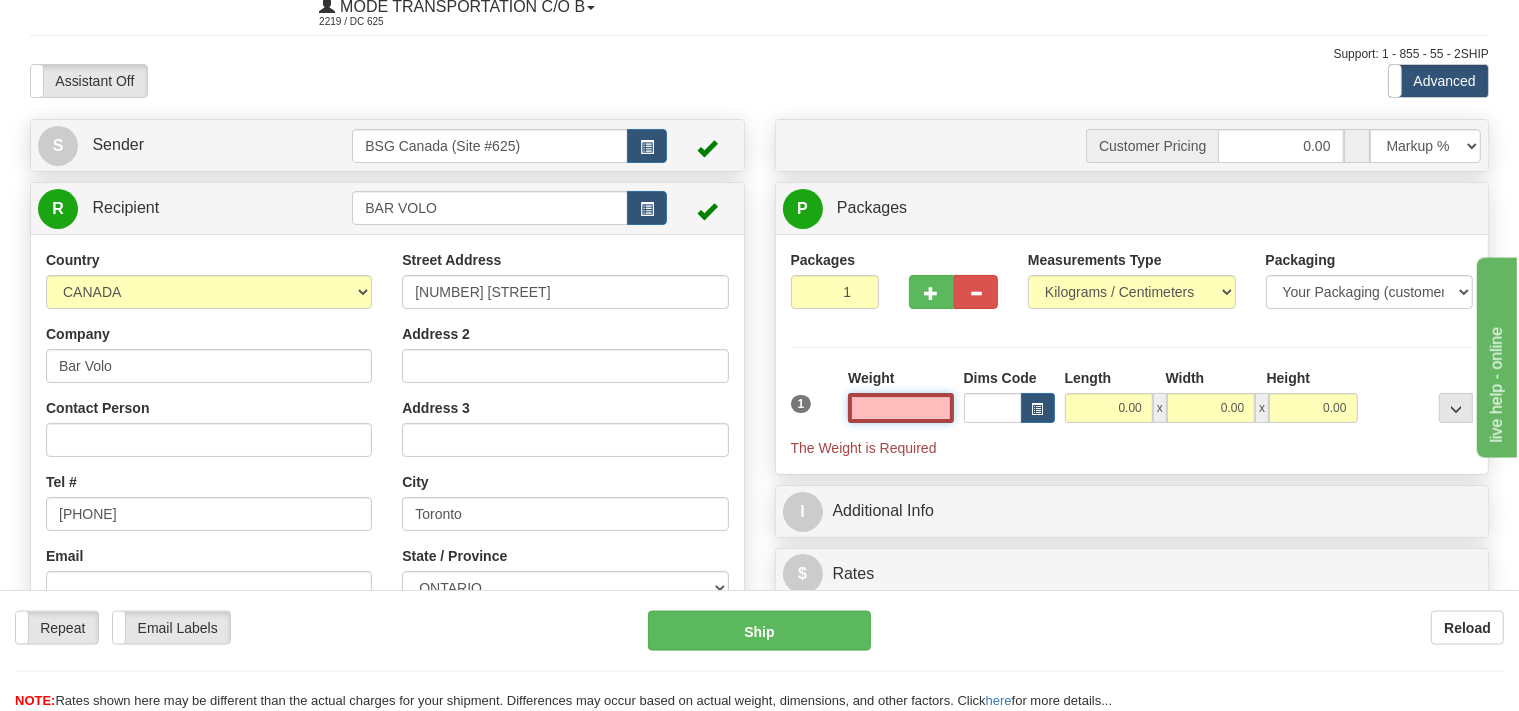 scroll, scrollTop: 105, scrollLeft: 0, axis: vertical 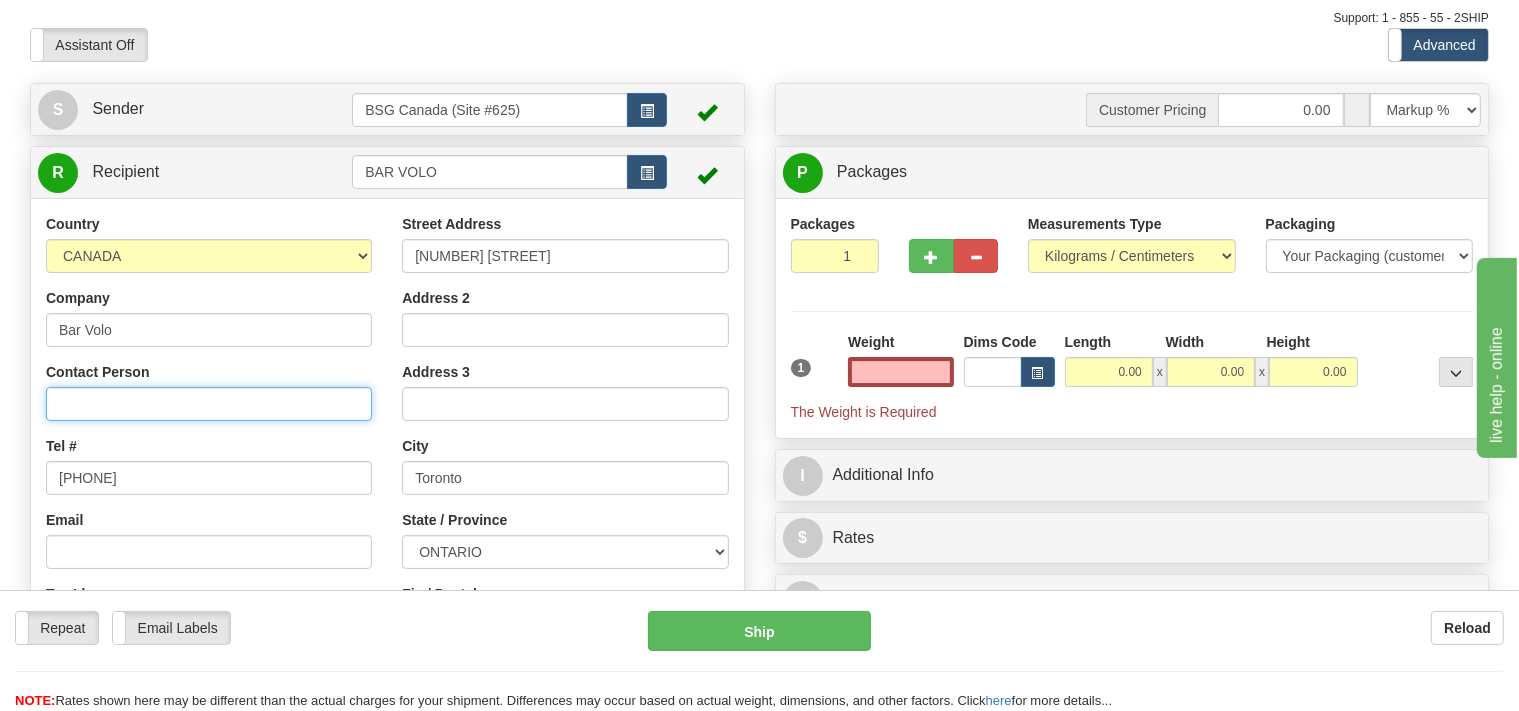 type on "0.00" 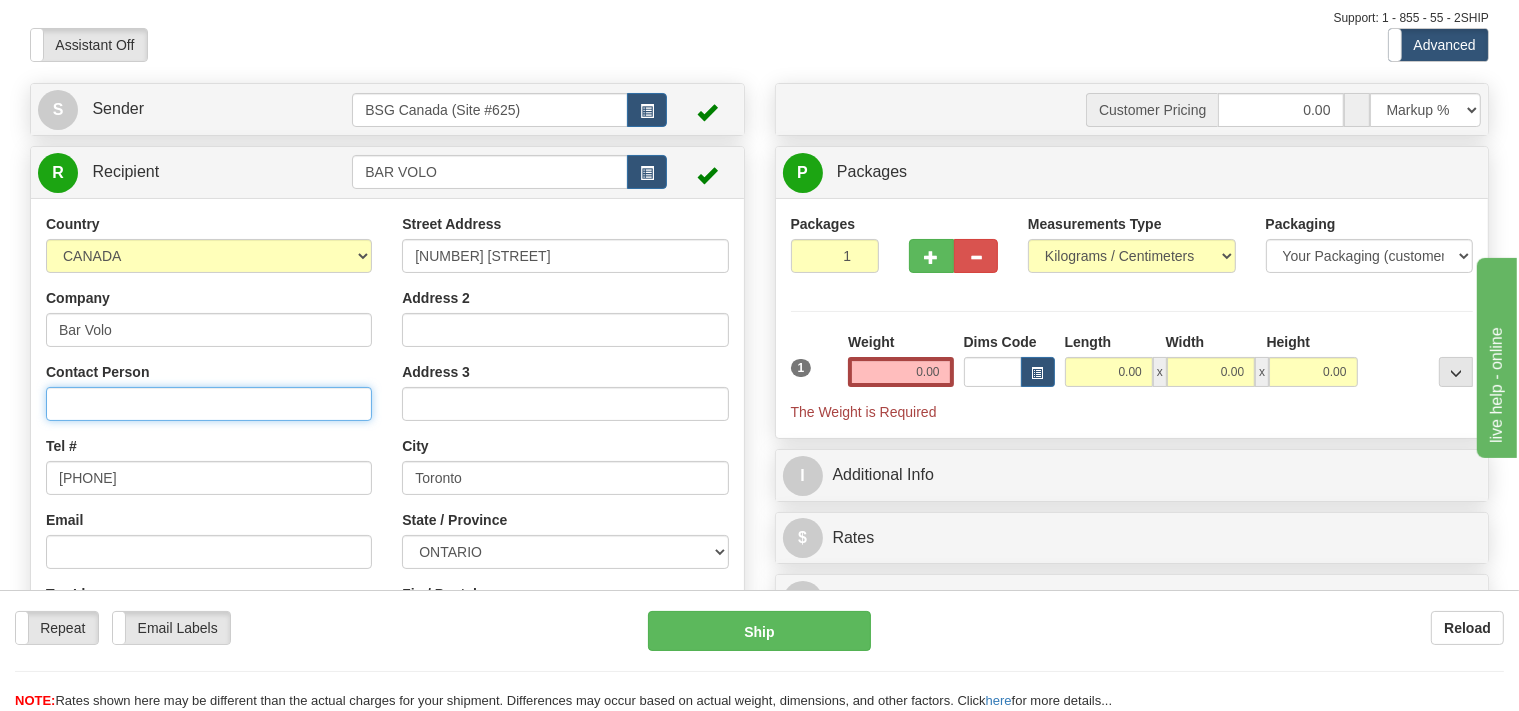 click on "Contact Person" at bounding box center [209, 404] 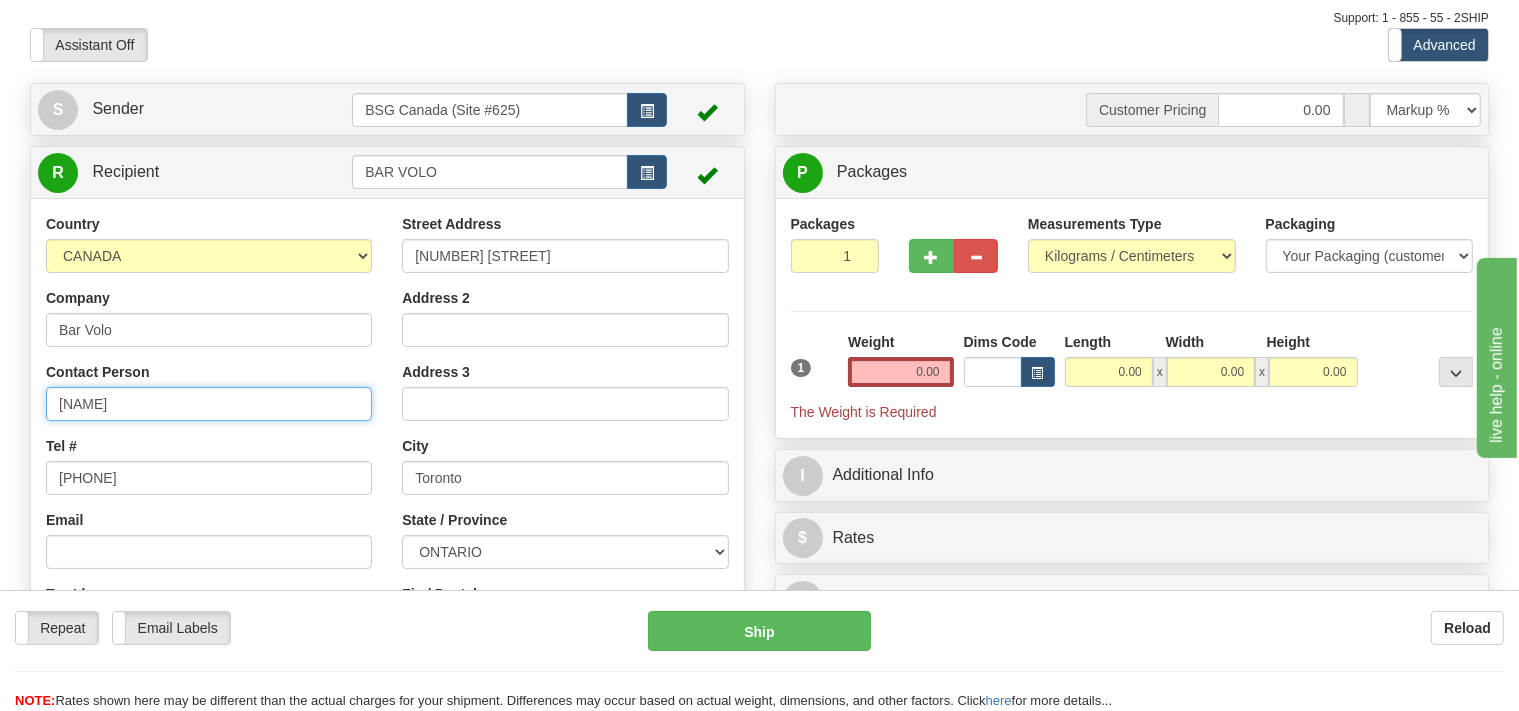 scroll, scrollTop: 316, scrollLeft: 0, axis: vertical 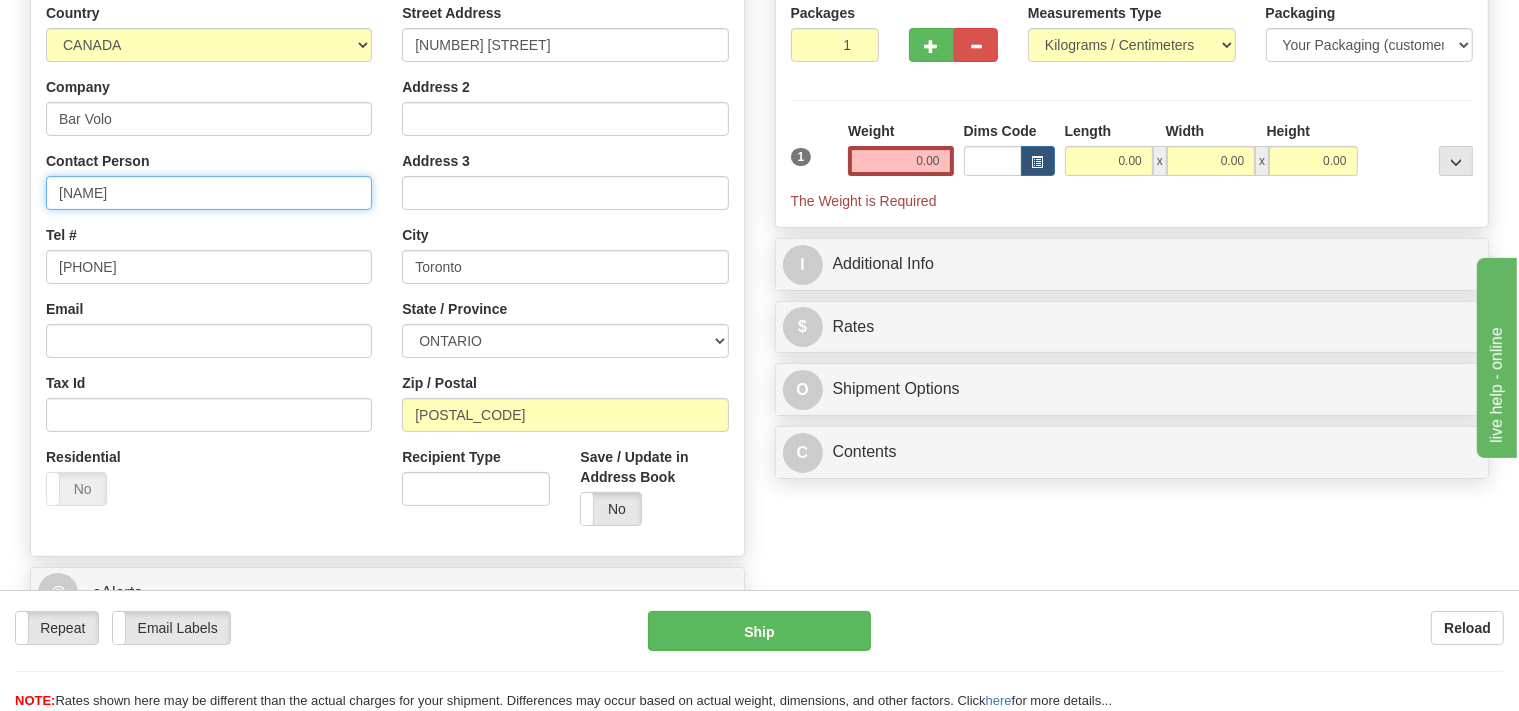 type on "Chris" 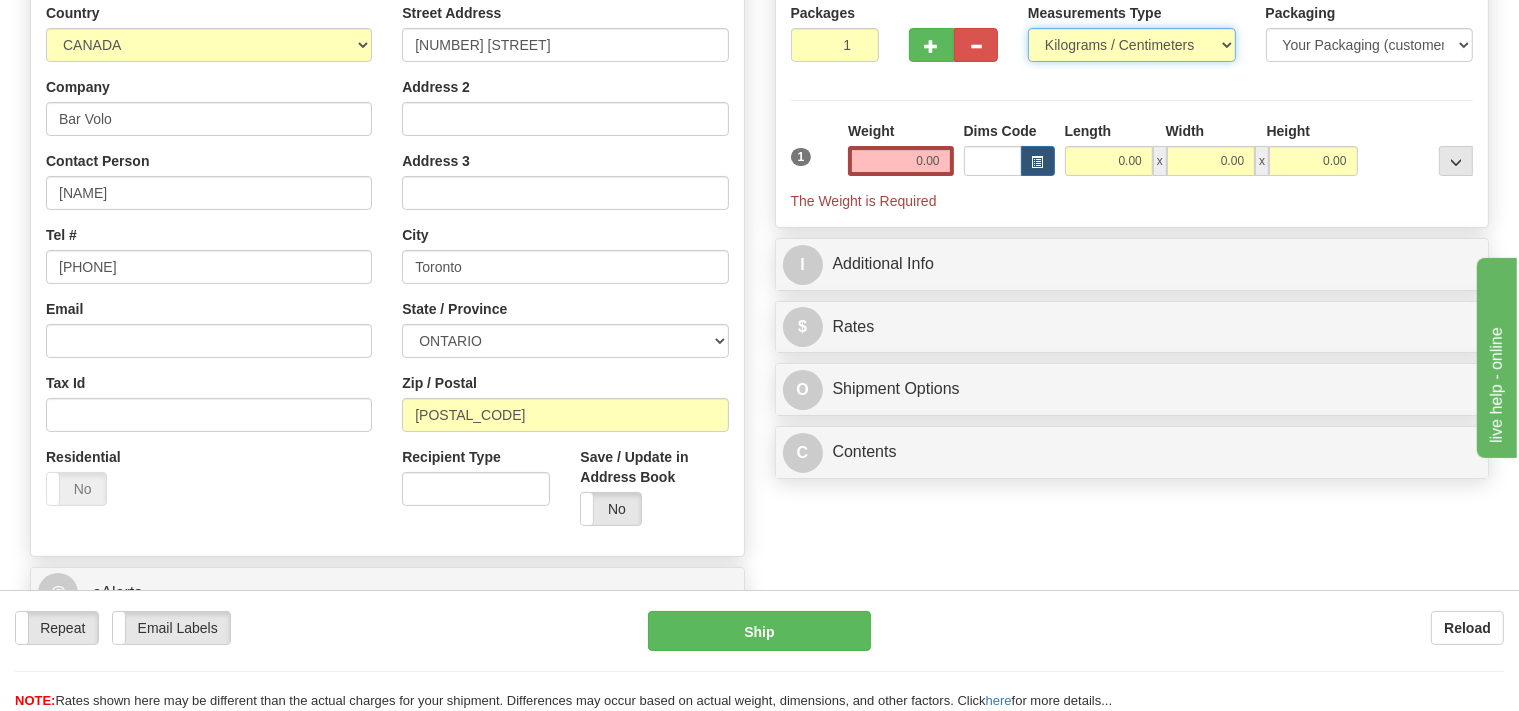 click on "Pounds / Inches
Kilograms / Centimeters" at bounding box center [1132, 45] 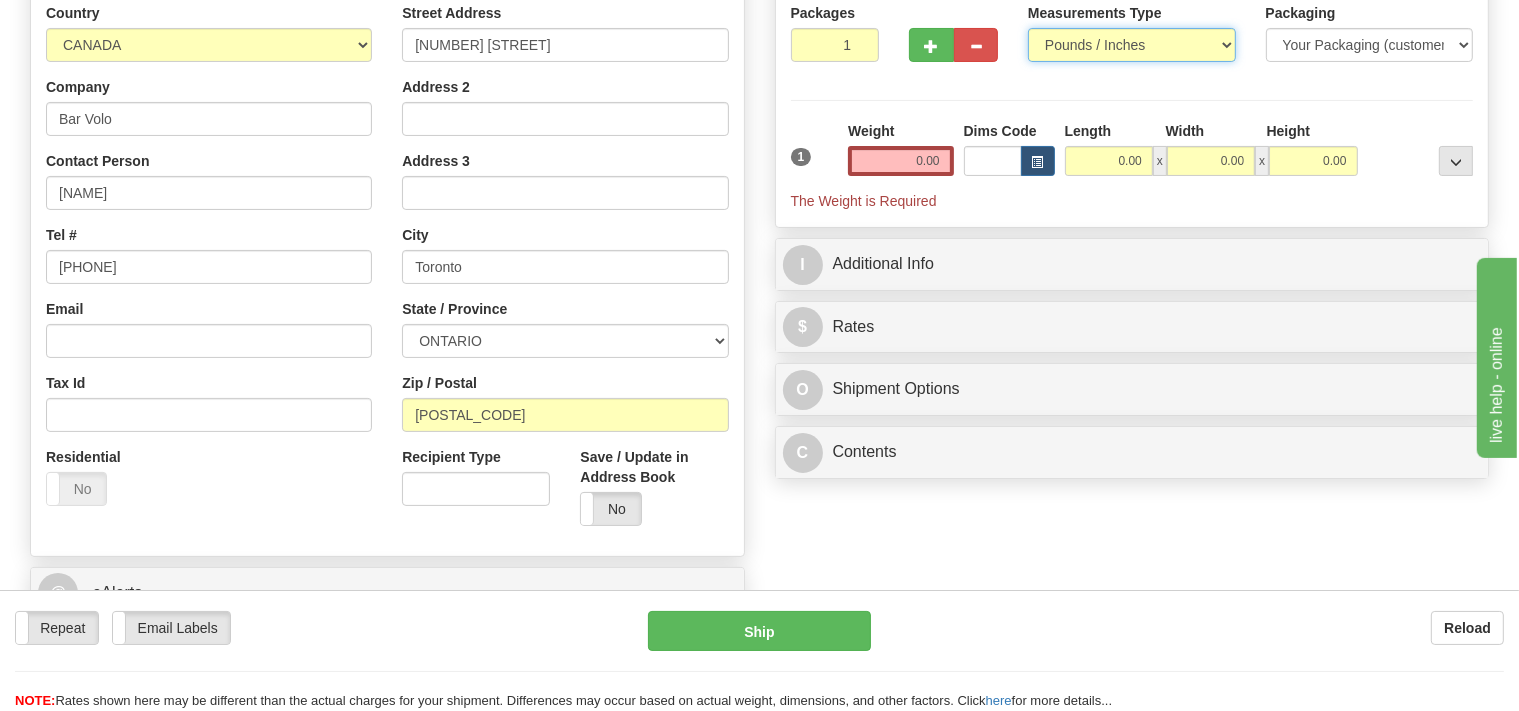 click on "Pounds / Inches" at bounding box center (0, 0) 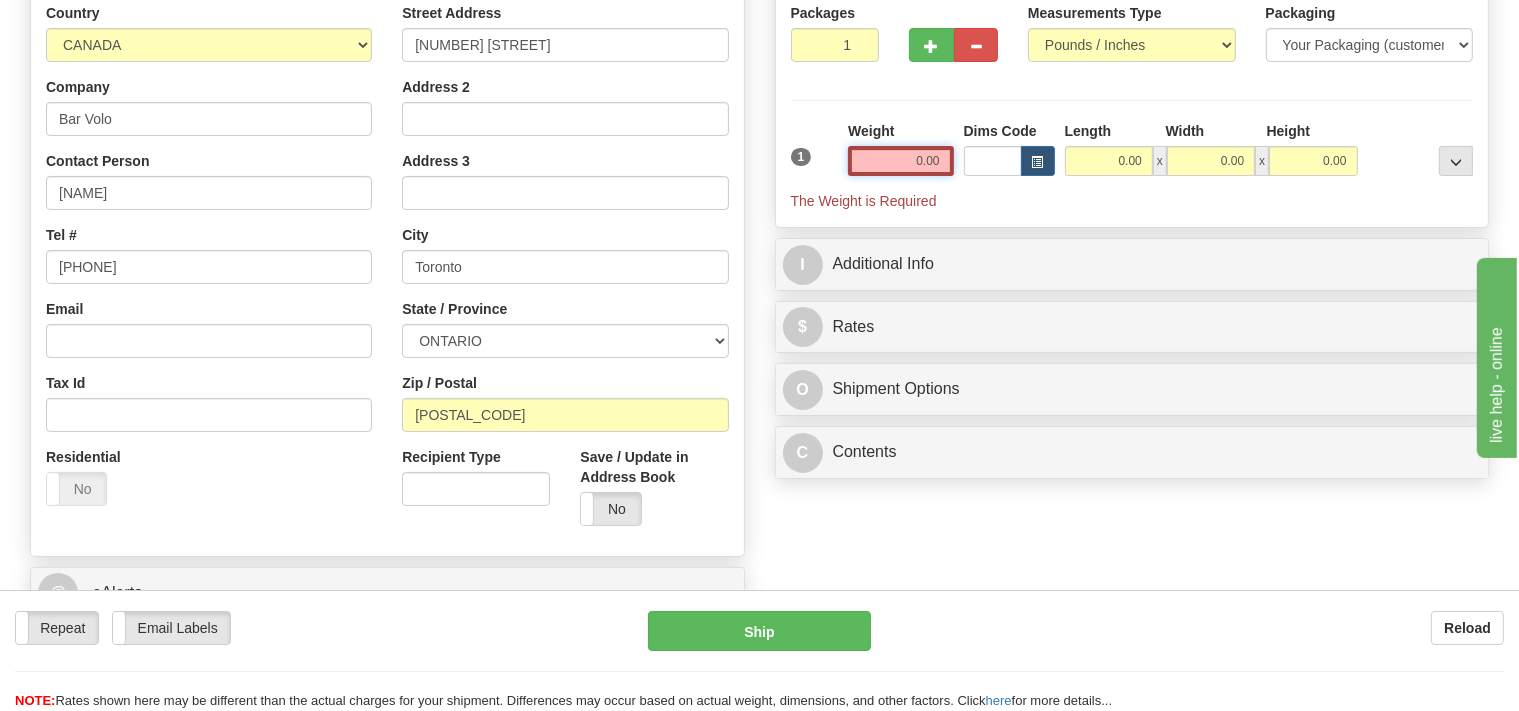 click on "0.00" at bounding box center [900, 161] 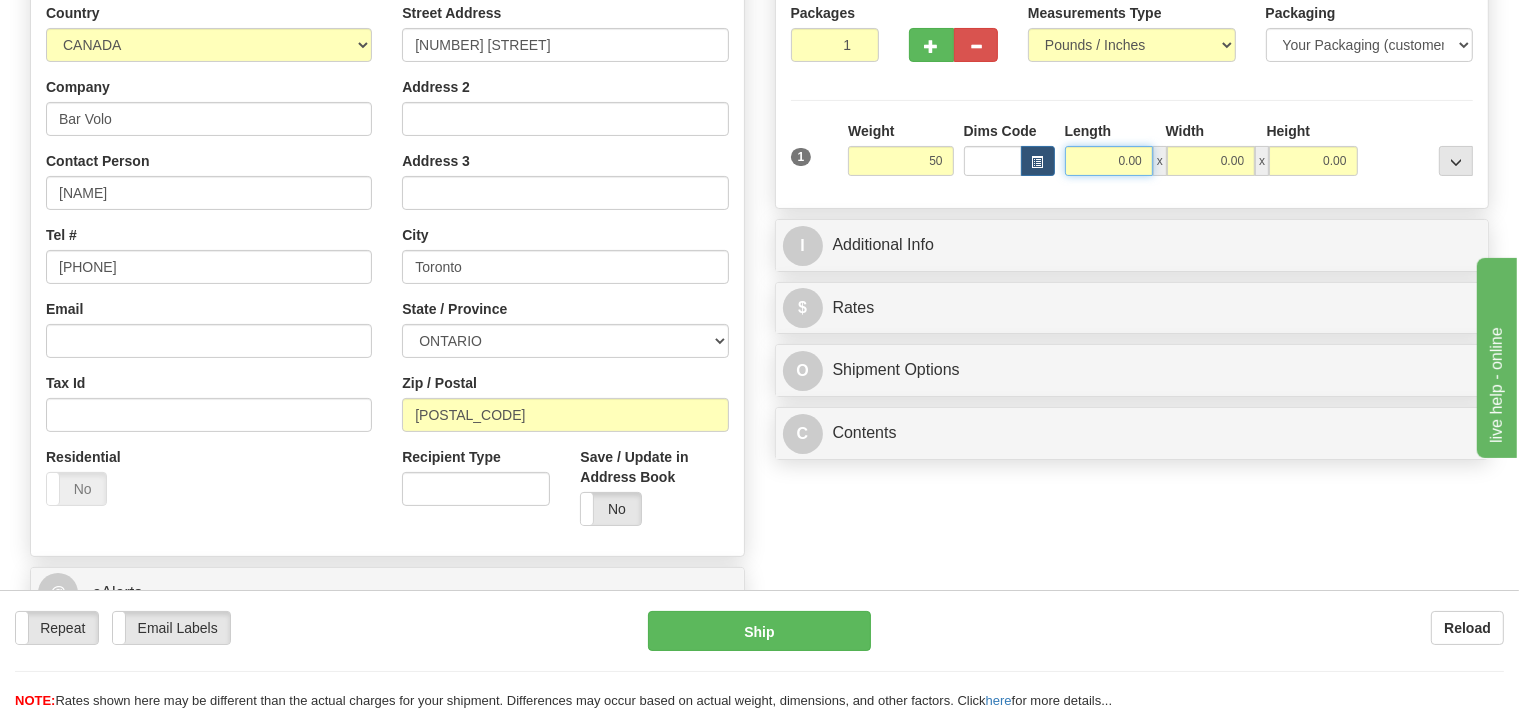 type on "50.00" 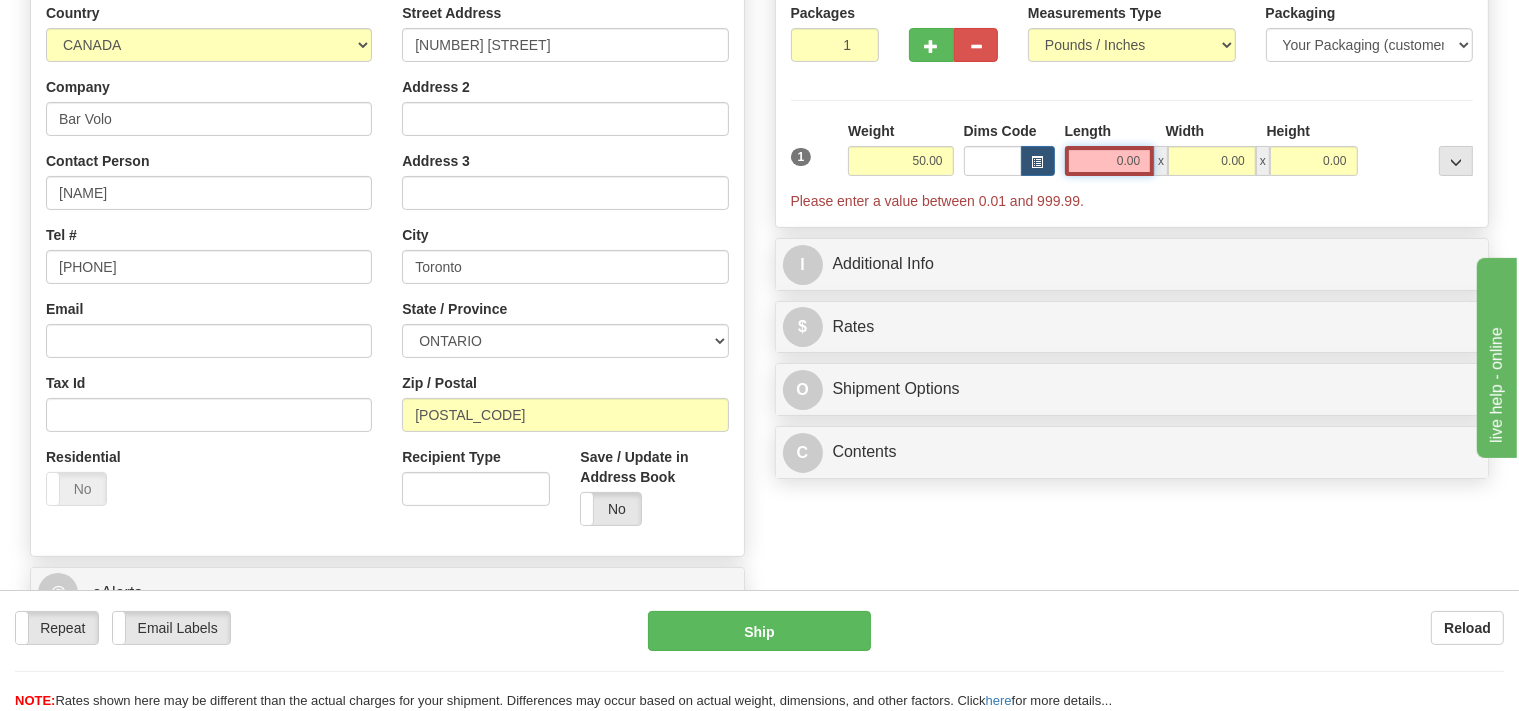 click on "0.00" at bounding box center (1110, 161) 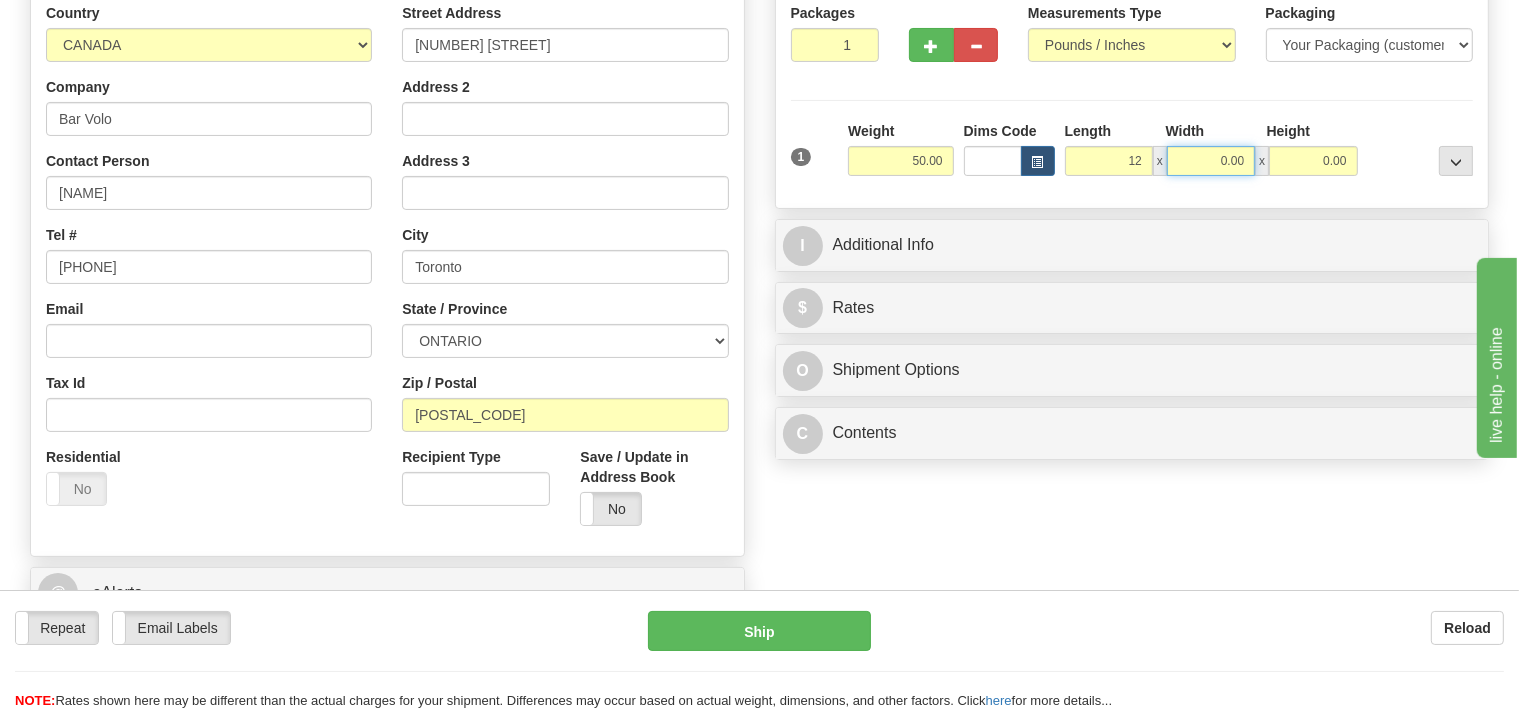 type on "12.00" 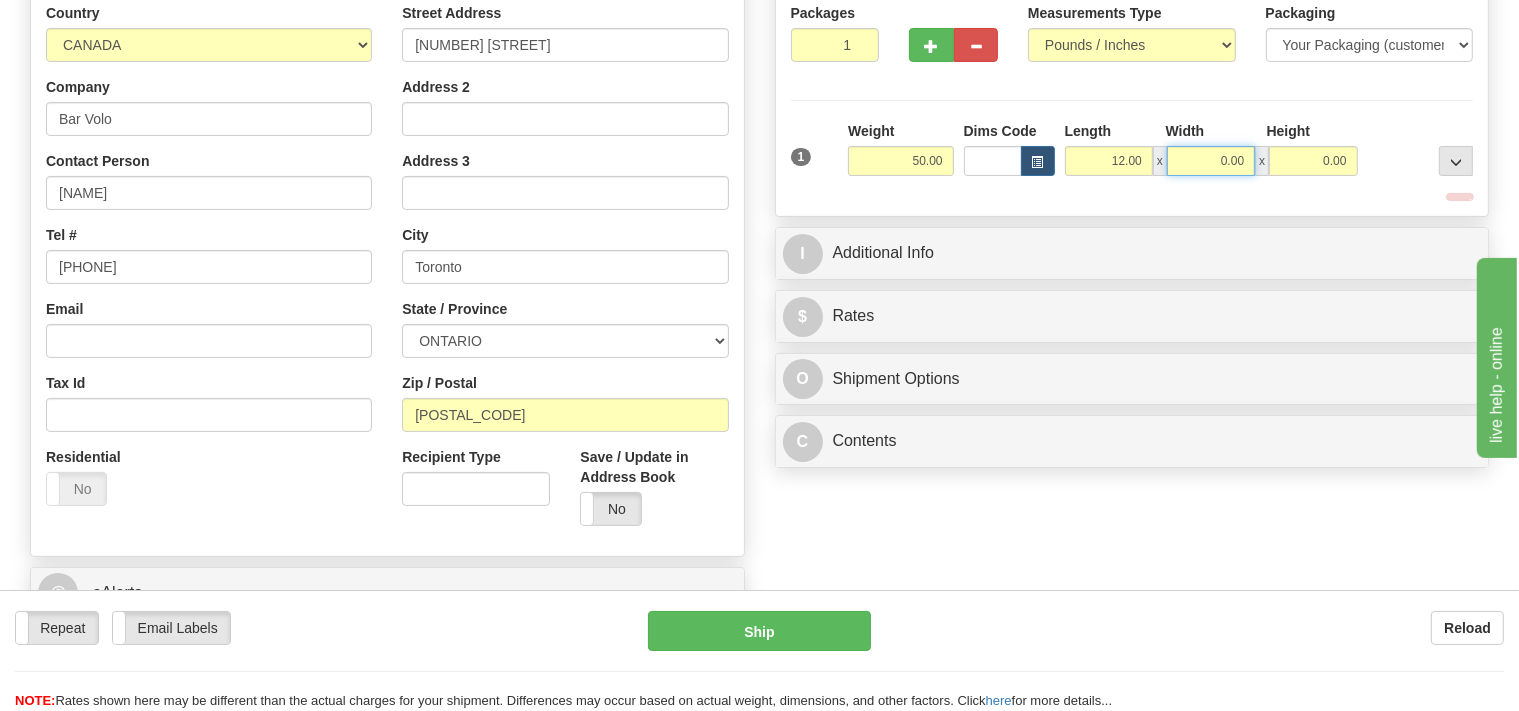 click on "0.00" at bounding box center (1211, 161) 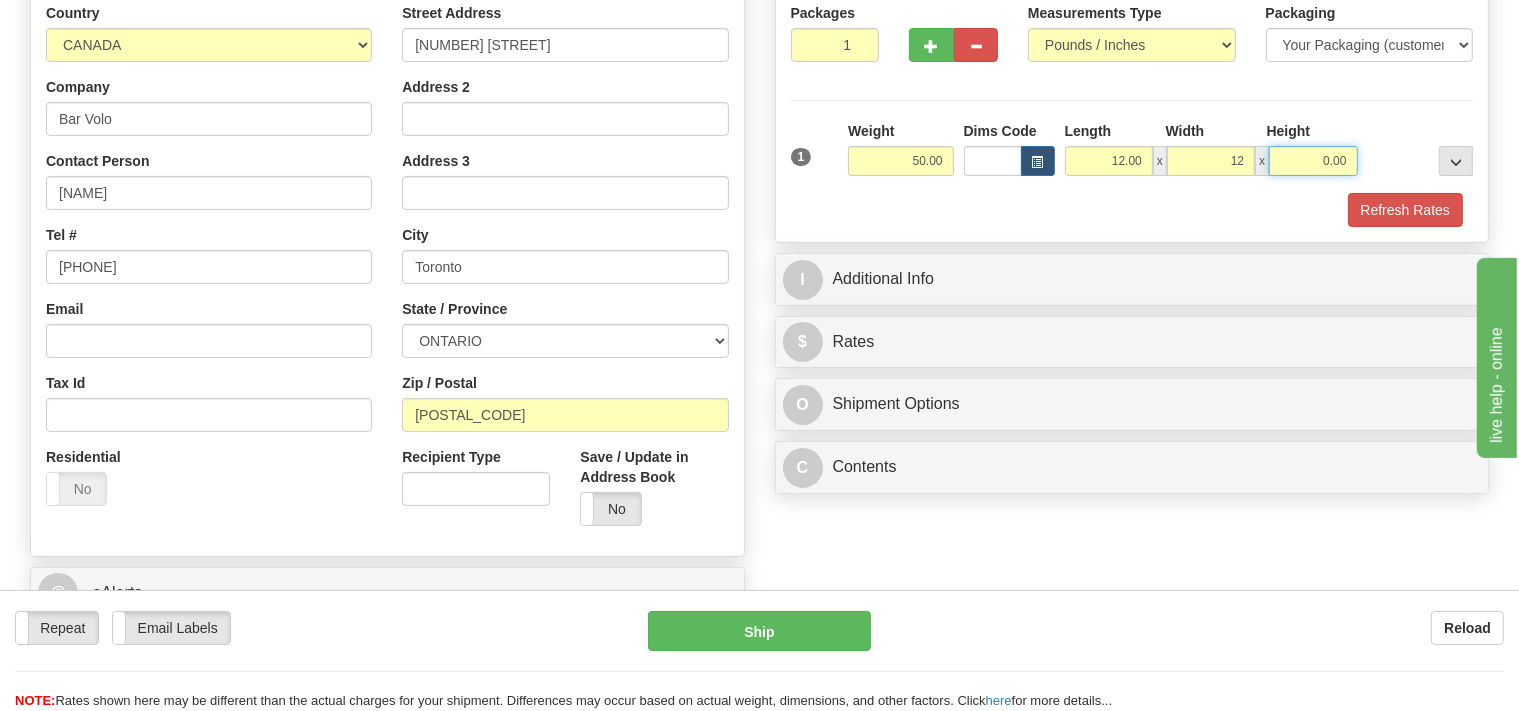 type on "12.00" 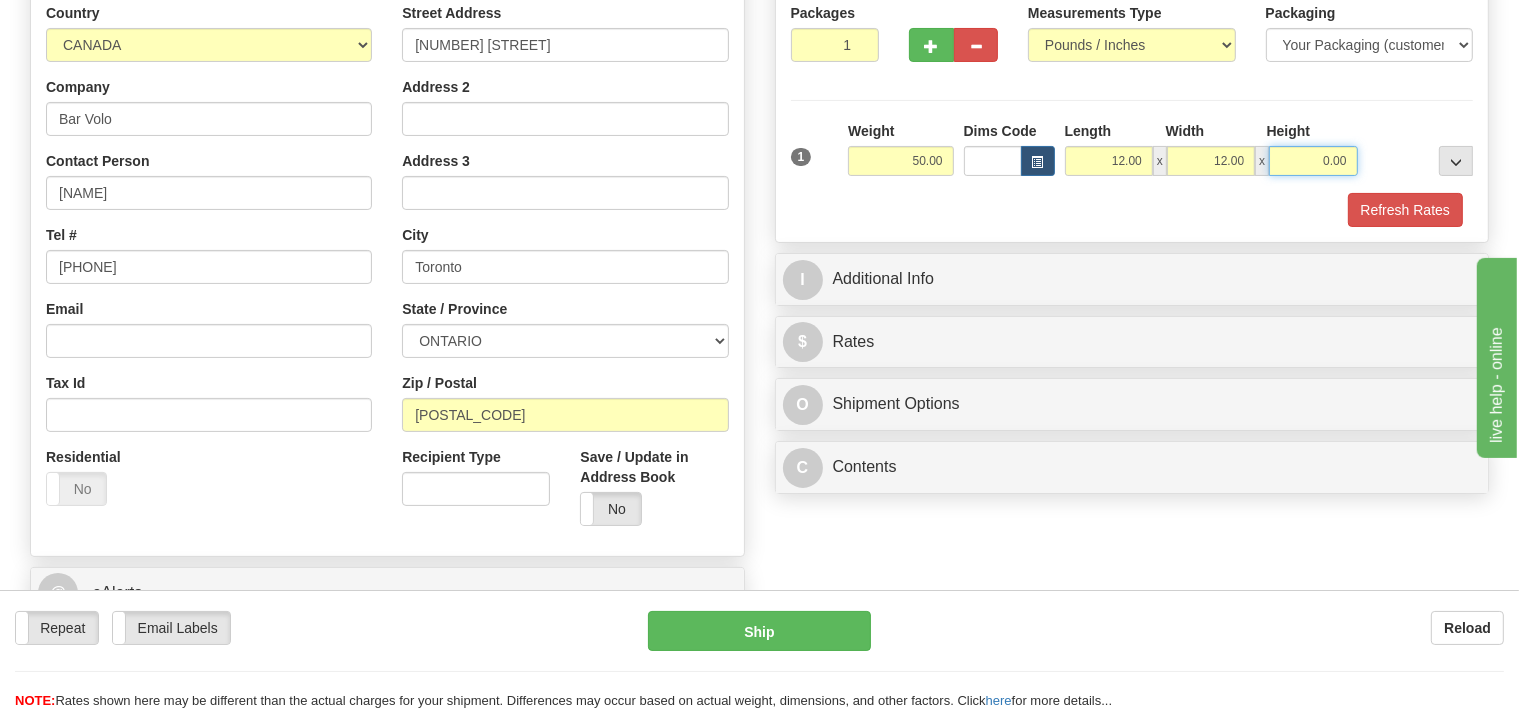 click on "0.00" at bounding box center [1313, 161] 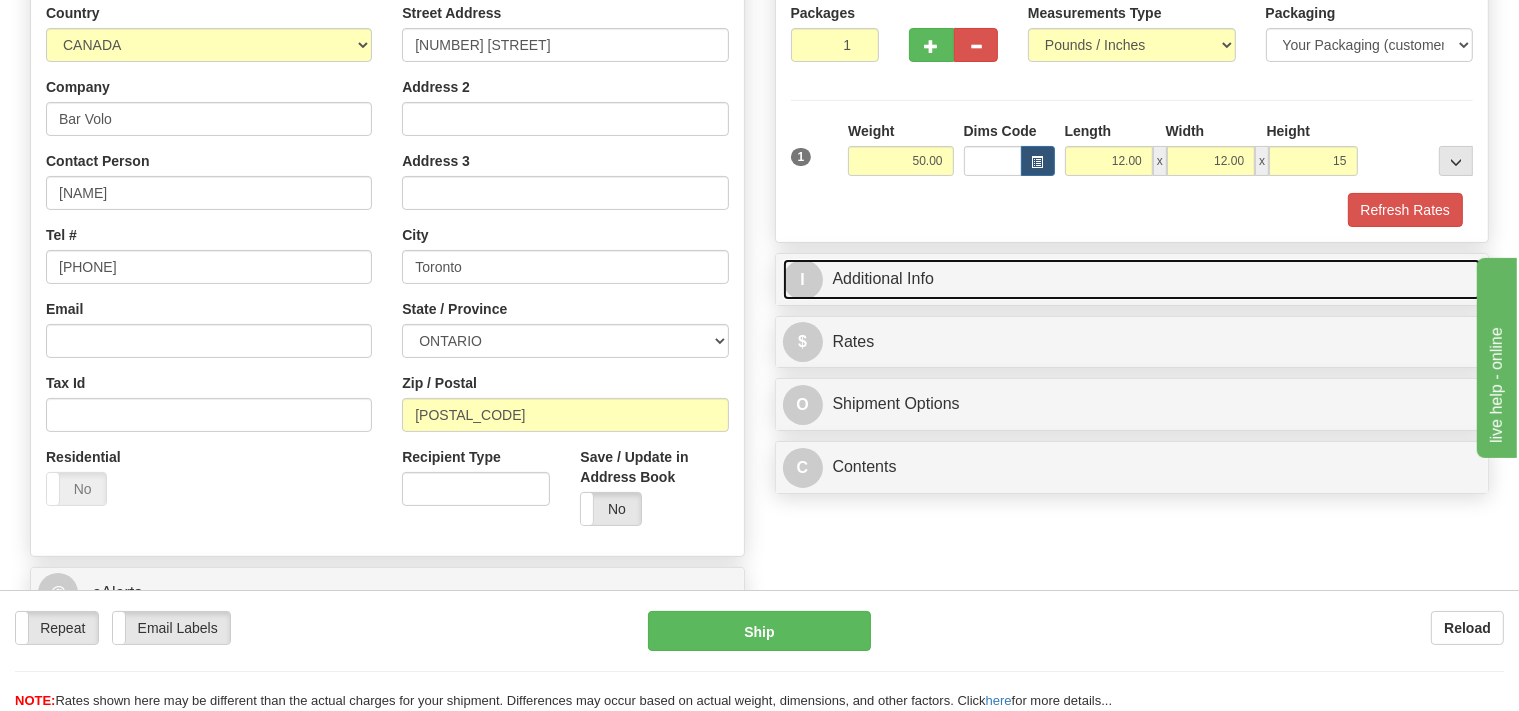 type on "15.00" 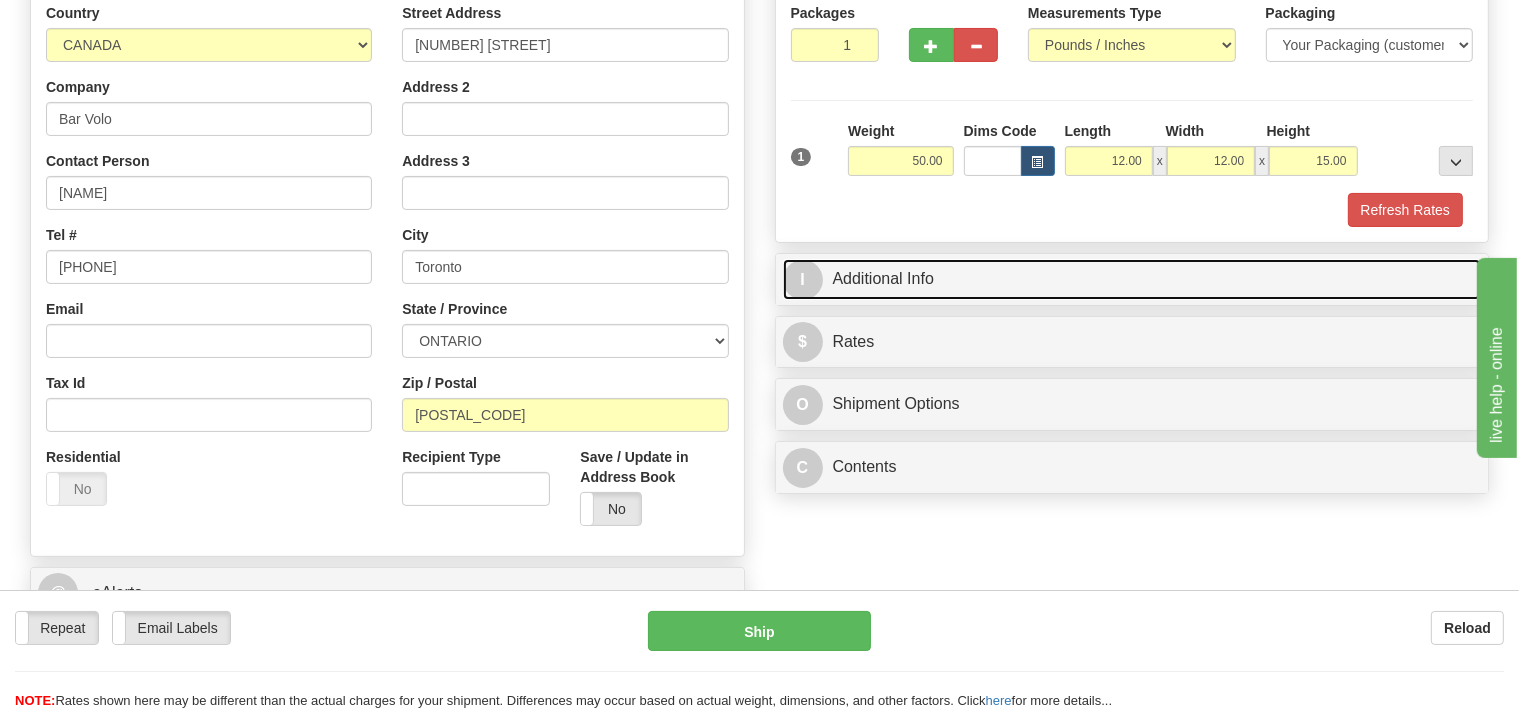 click on "I Additional Info" at bounding box center [1132, 279] 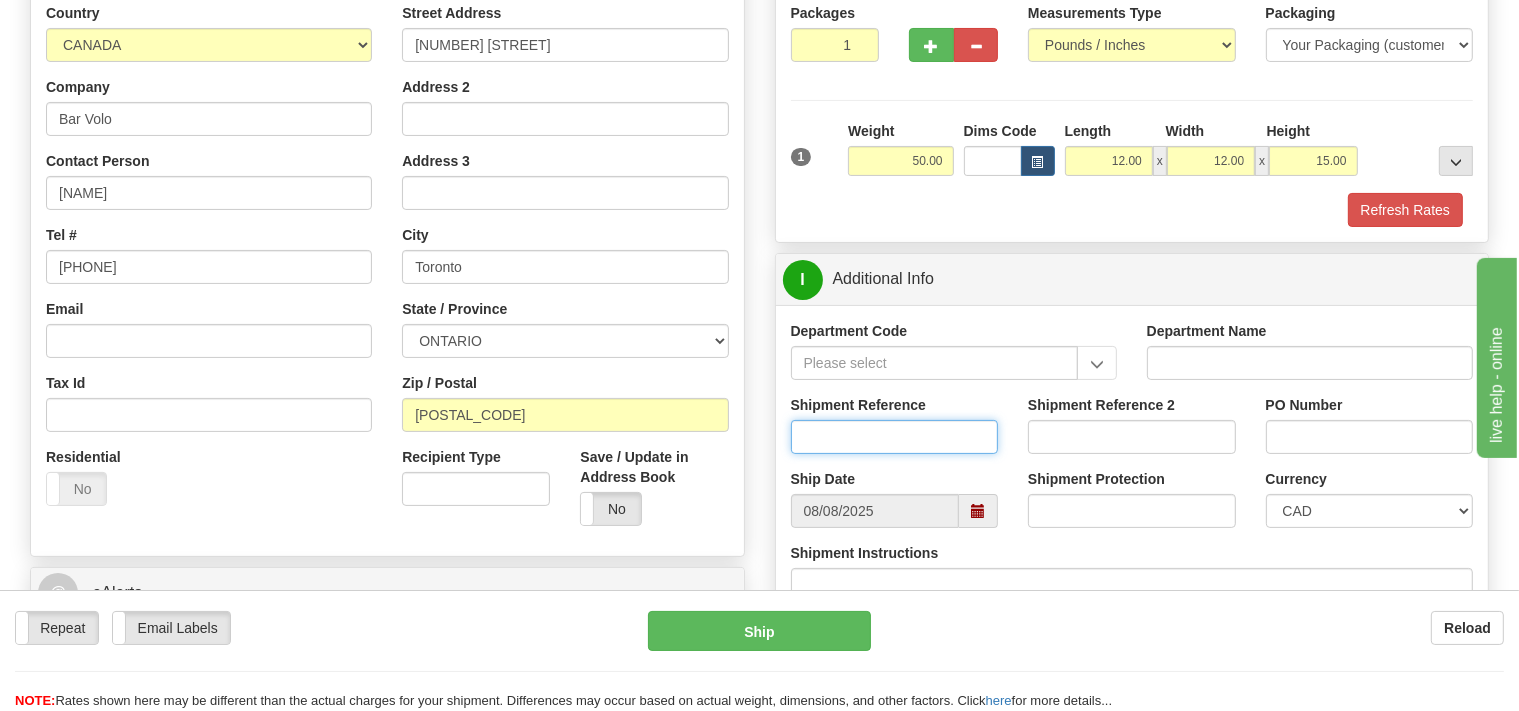 click on "Shipment Reference" at bounding box center [895, 437] 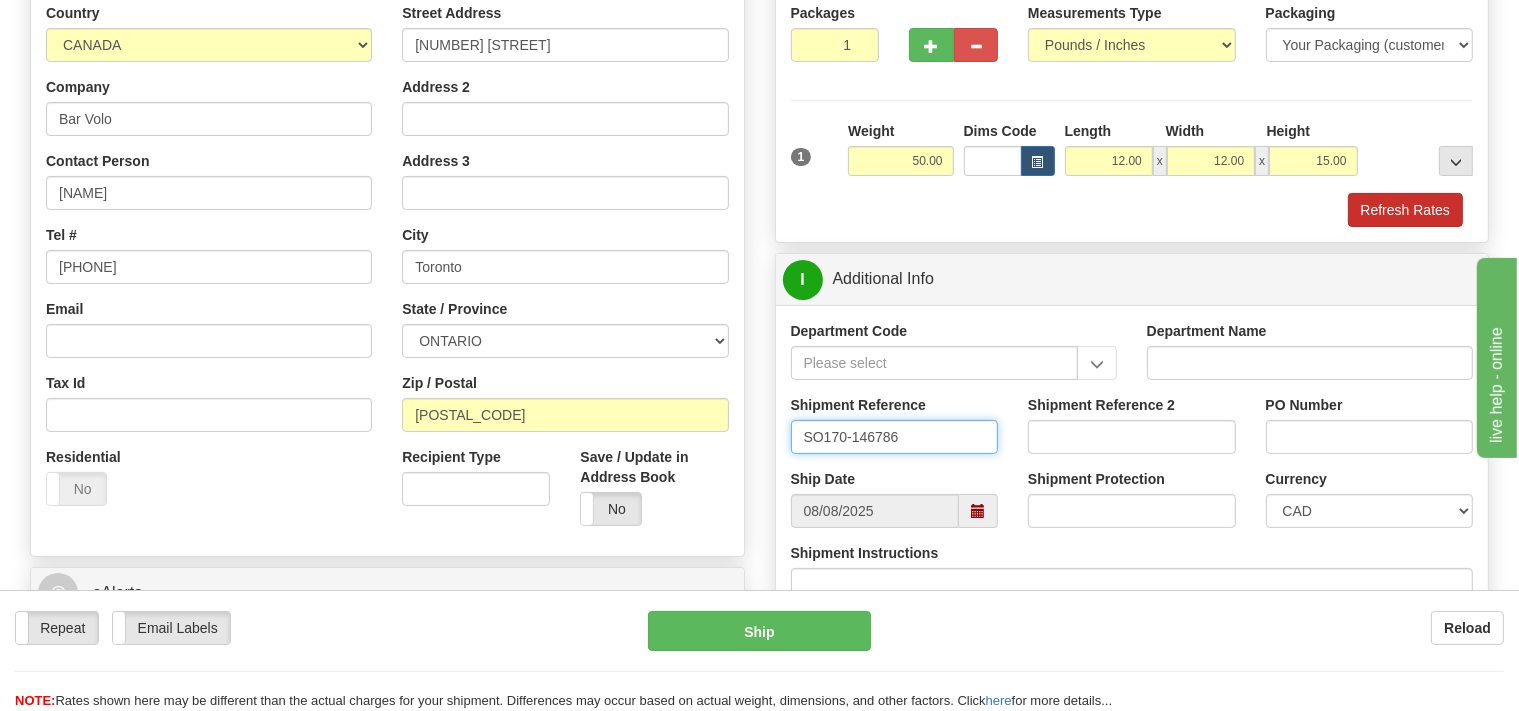 type on "SO170-146786" 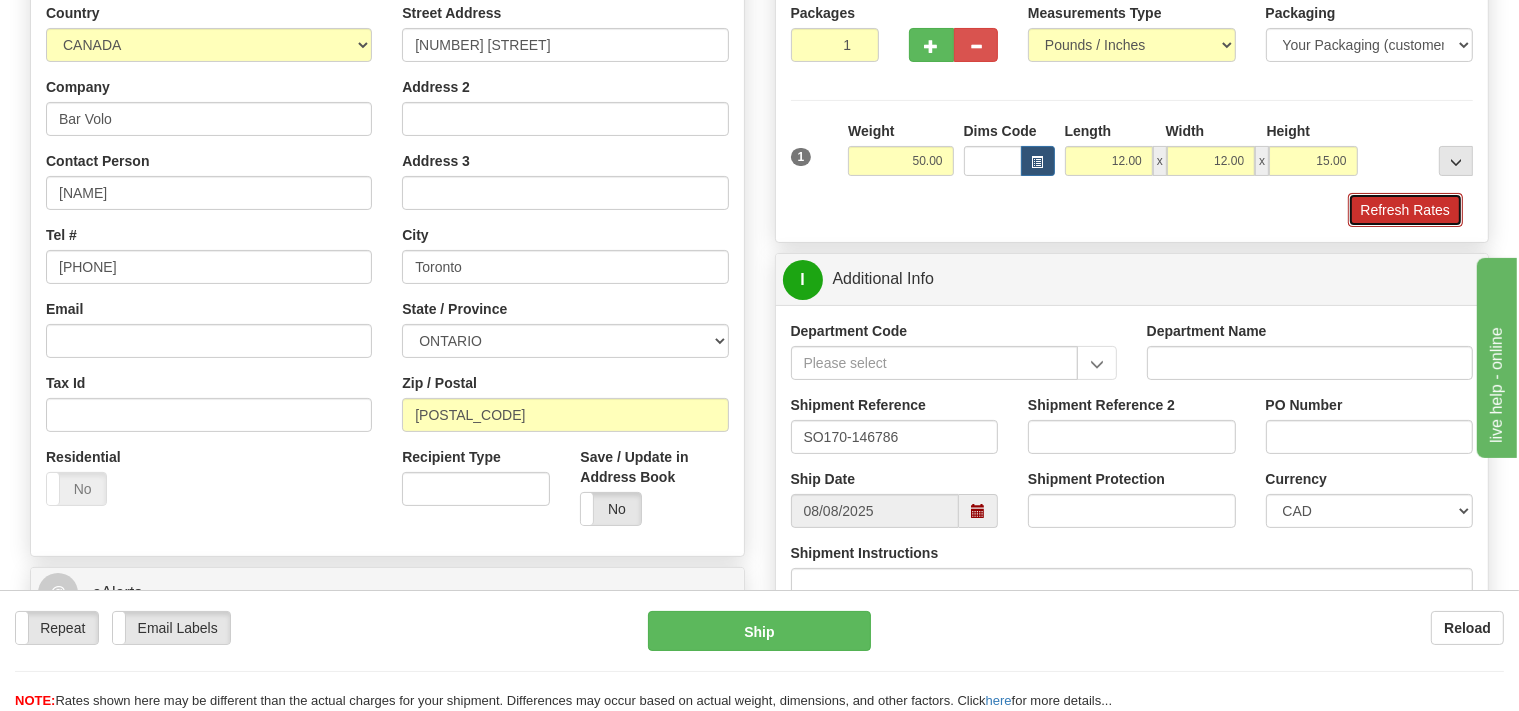 click on "Refresh Rates" at bounding box center (1405, 210) 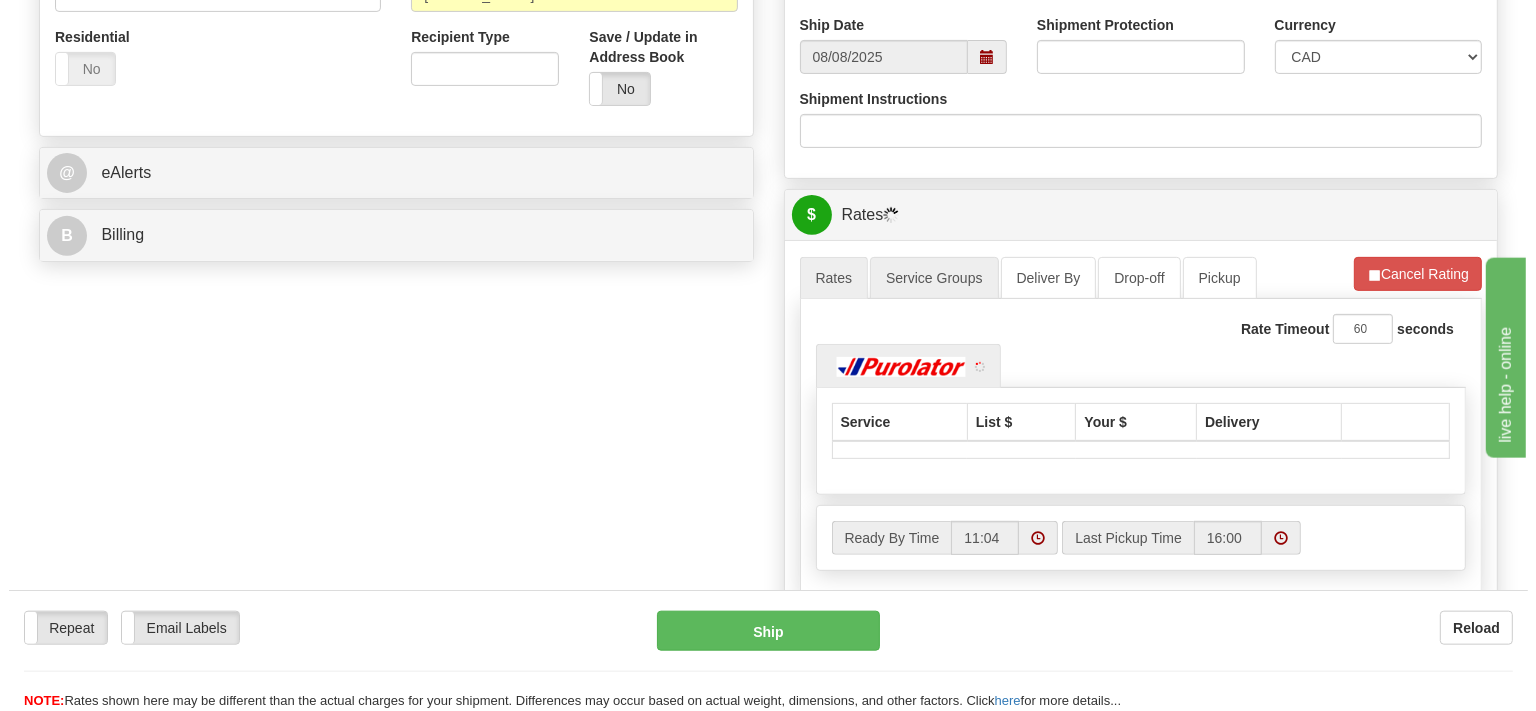 scroll, scrollTop: 739, scrollLeft: 0, axis: vertical 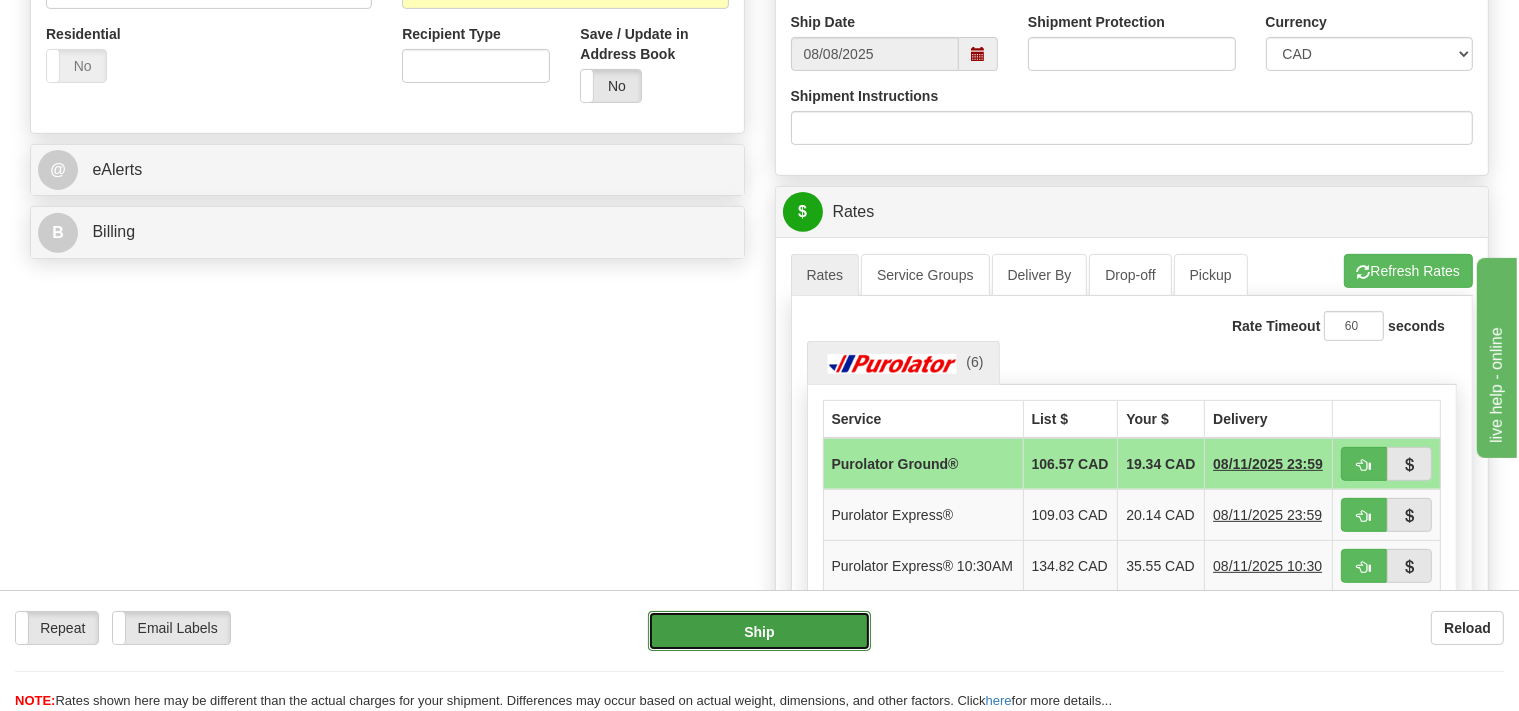 click on "Ship" at bounding box center (759, 631) 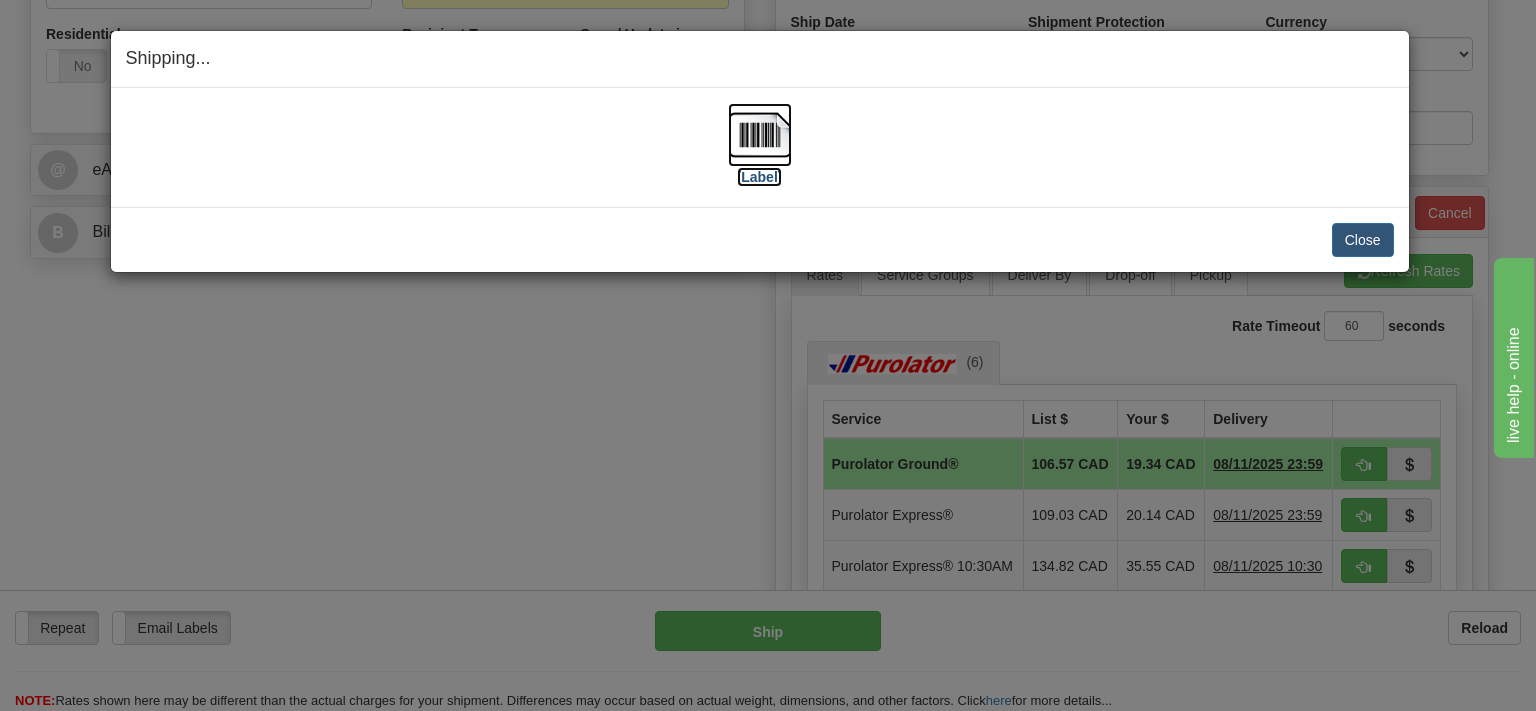 click at bounding box center (760, 135) 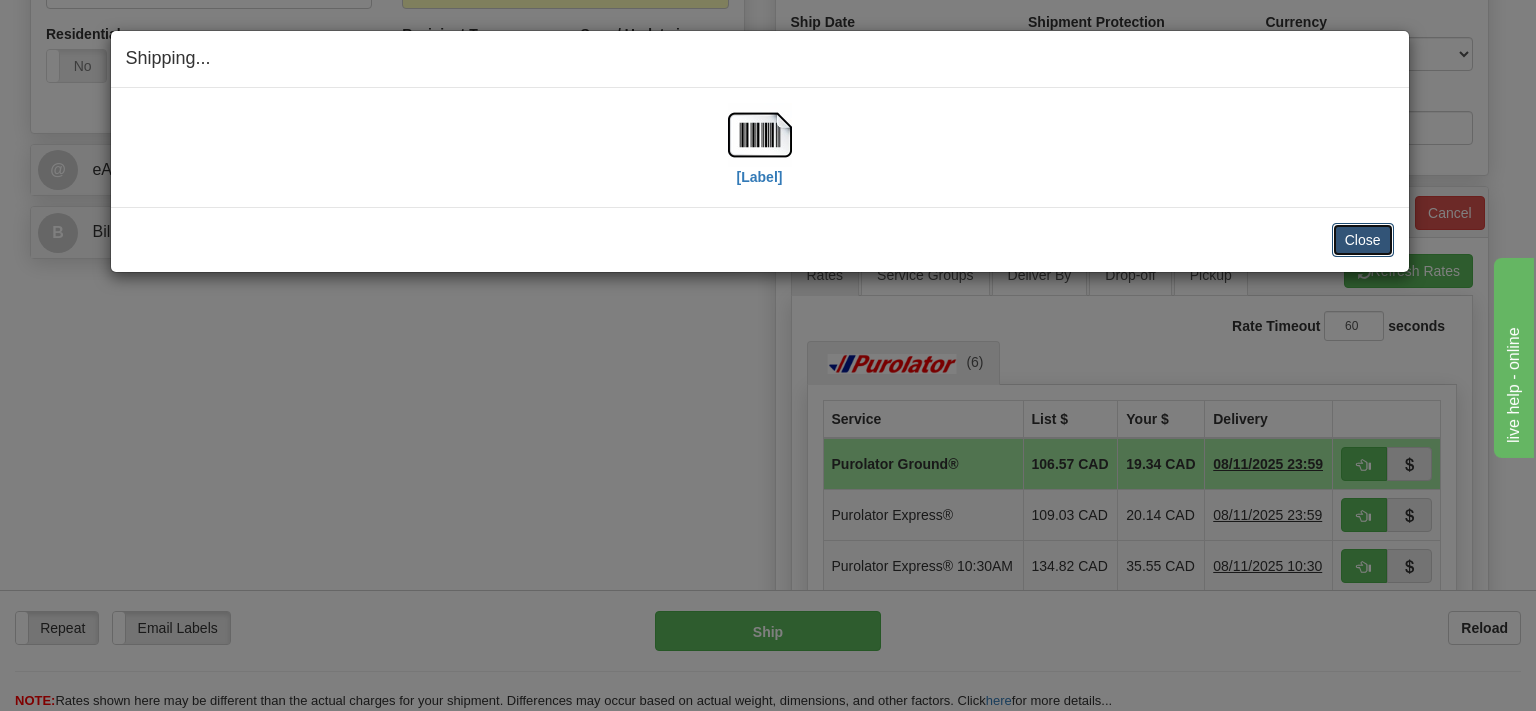 click on "Close" at bounding box center (1363, 240) 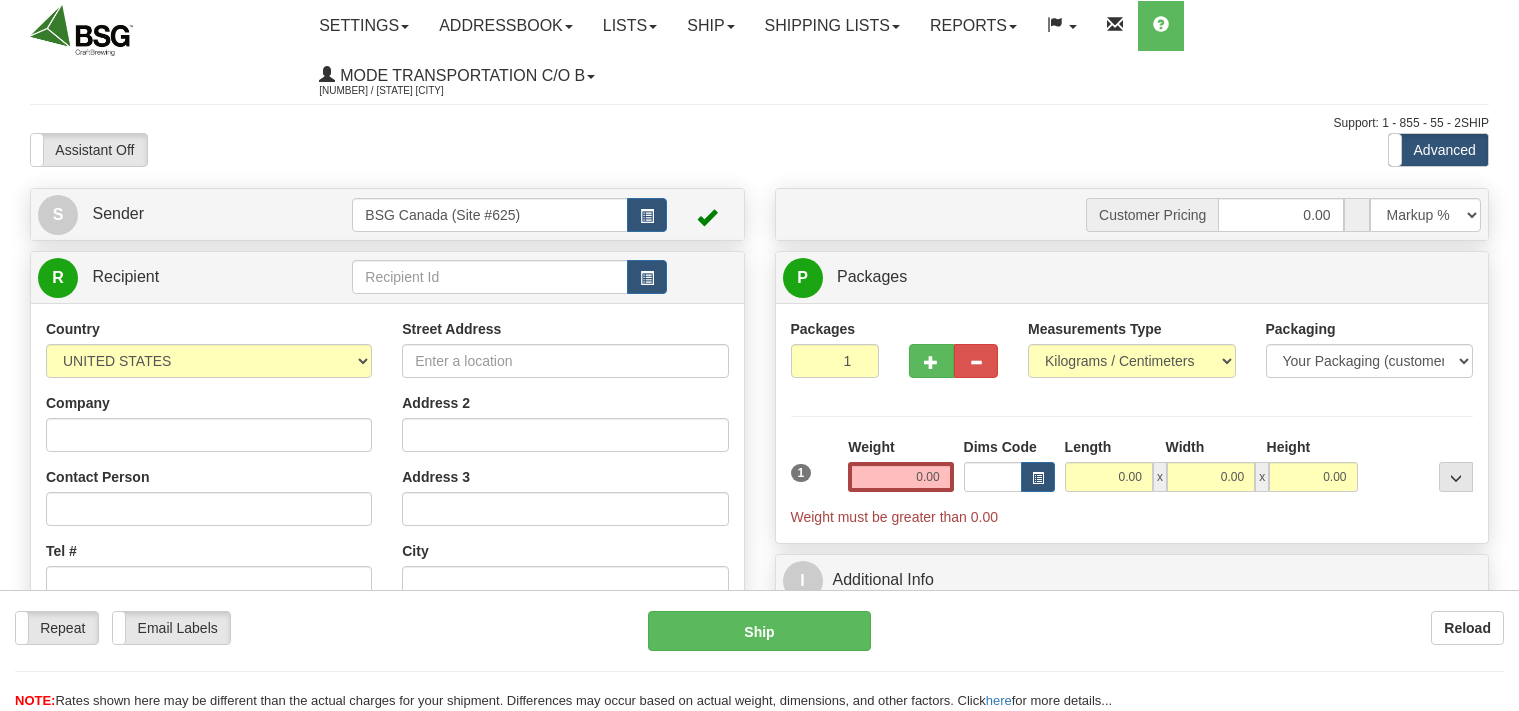 scroll, scrollTop: 0, scrollLeft: 0, axis: both 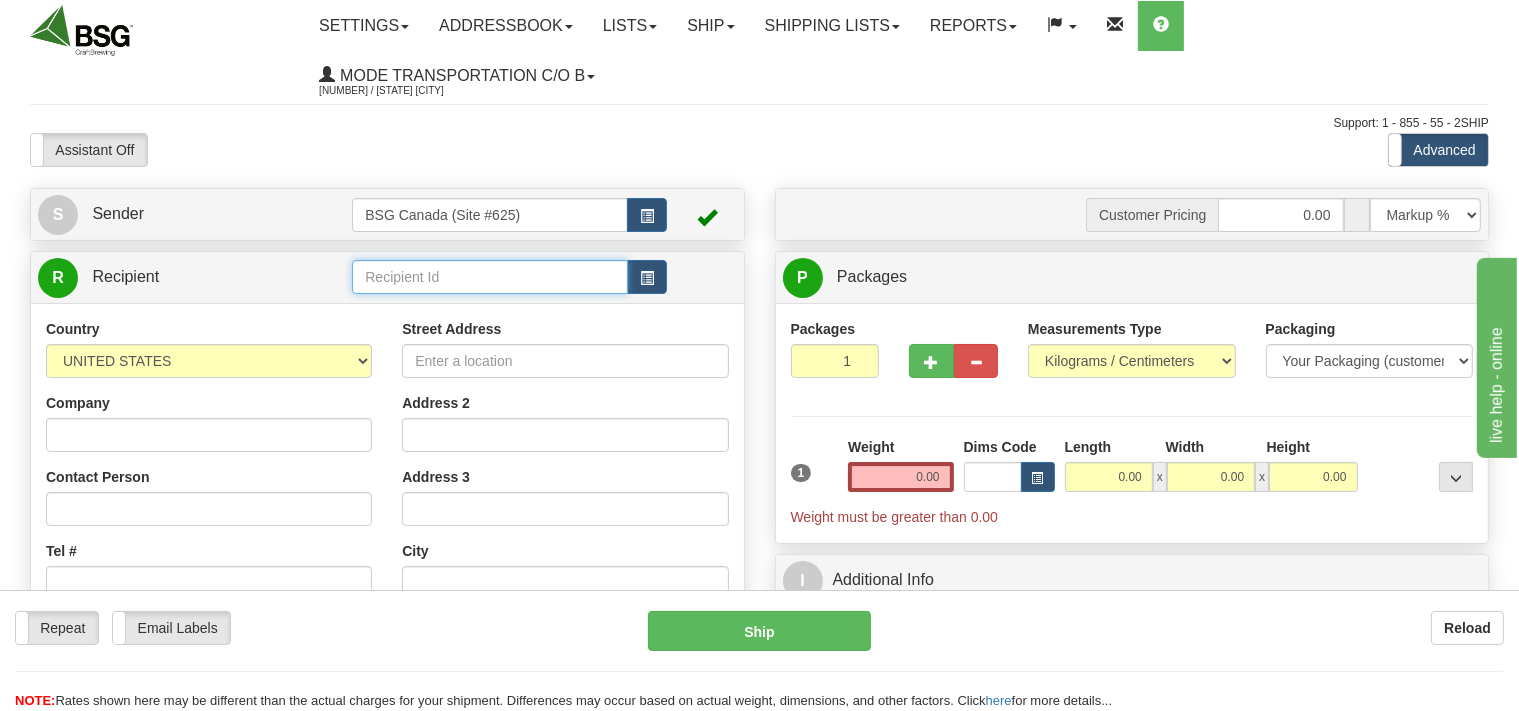 click at bounding box center (489, 277) 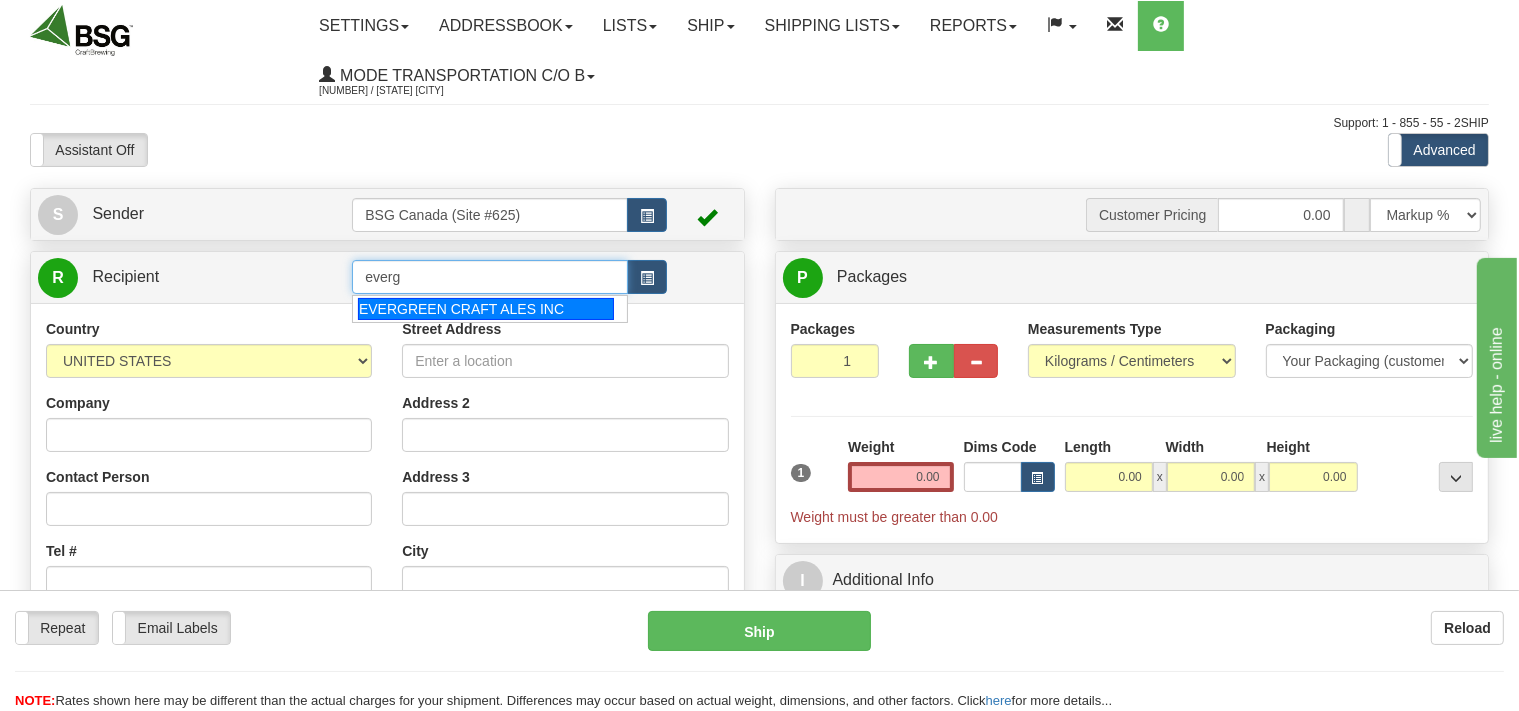 click on "EVERGREEN CRAFT ALES INC" at bounding box center (486, 309) 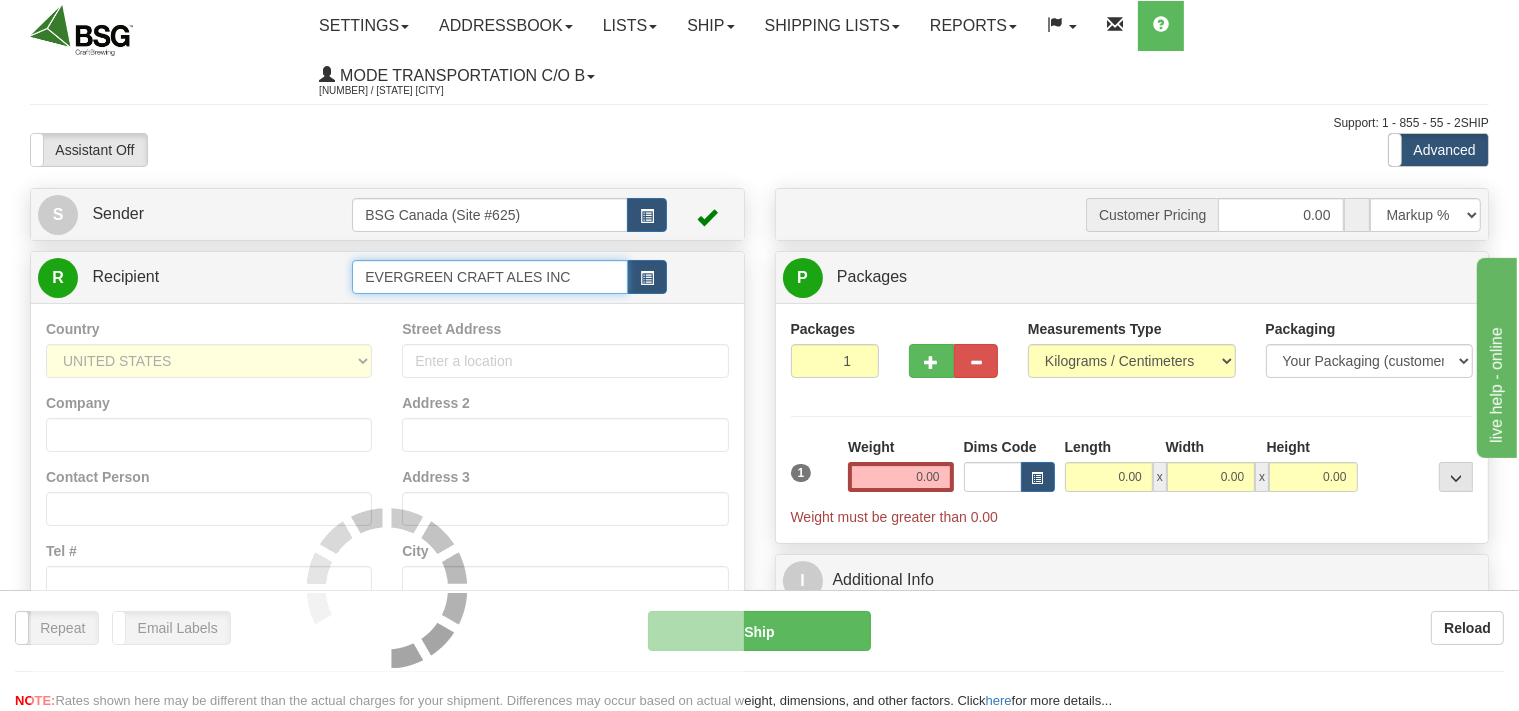 type on "EVERGREEN CRAFT ALES INC" 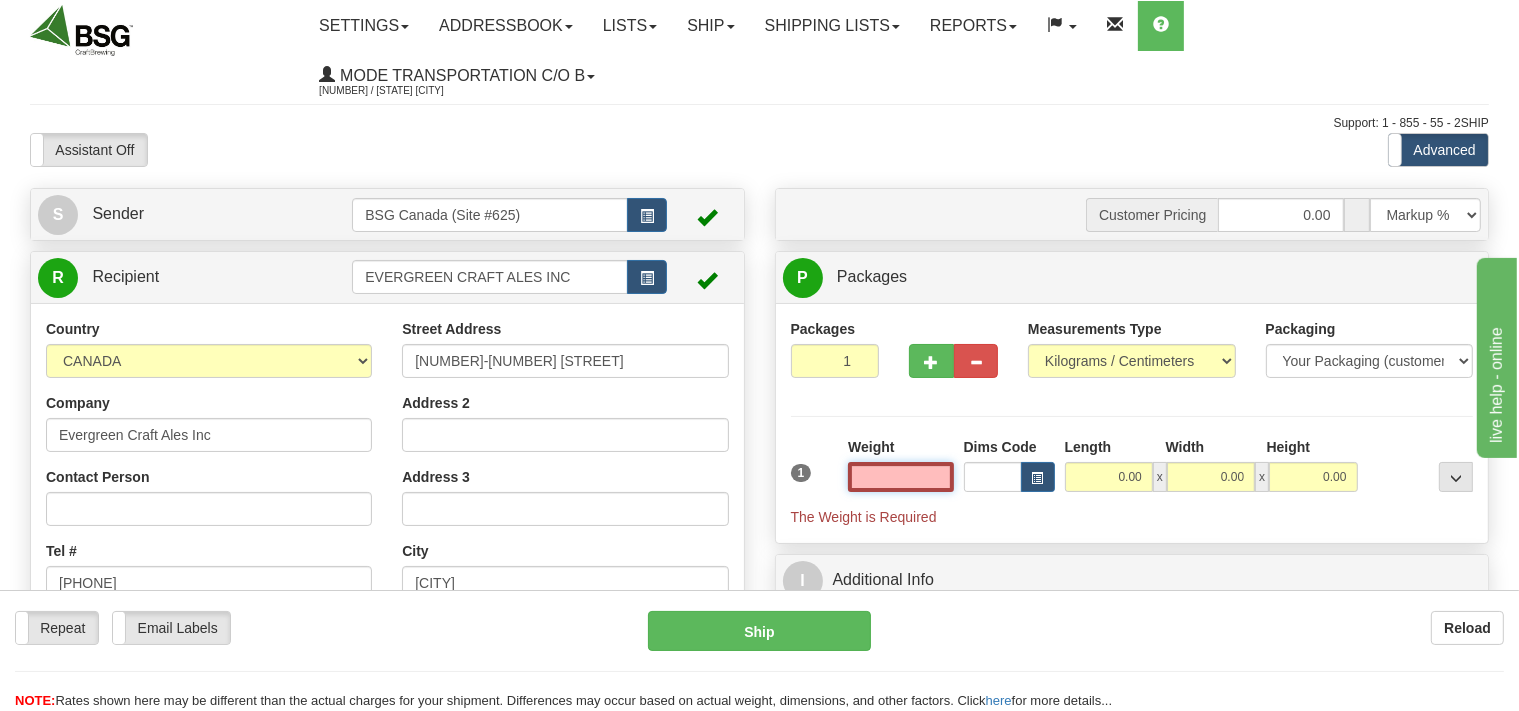 scroll, scrollTop: 105, scrollLeft: 0, axis: vertical 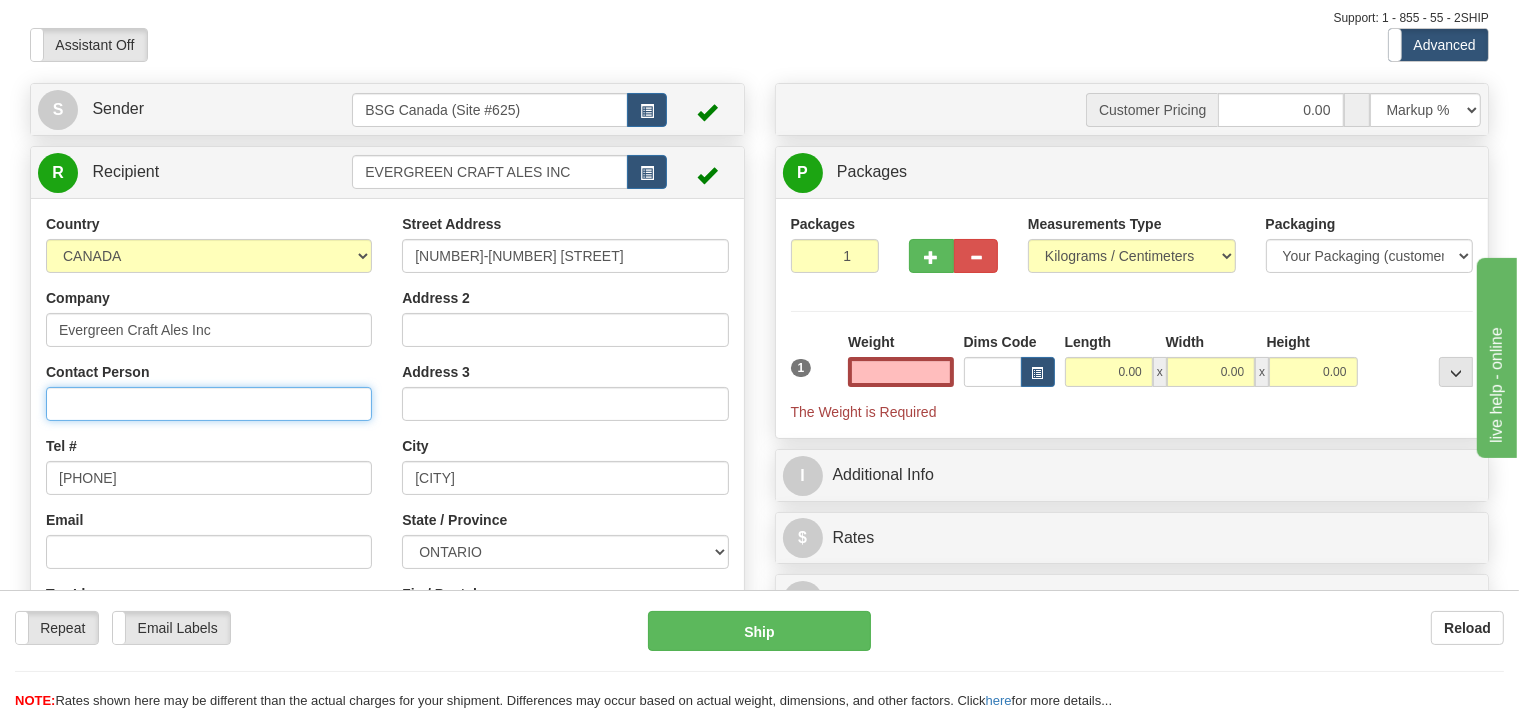 type on "0.00" 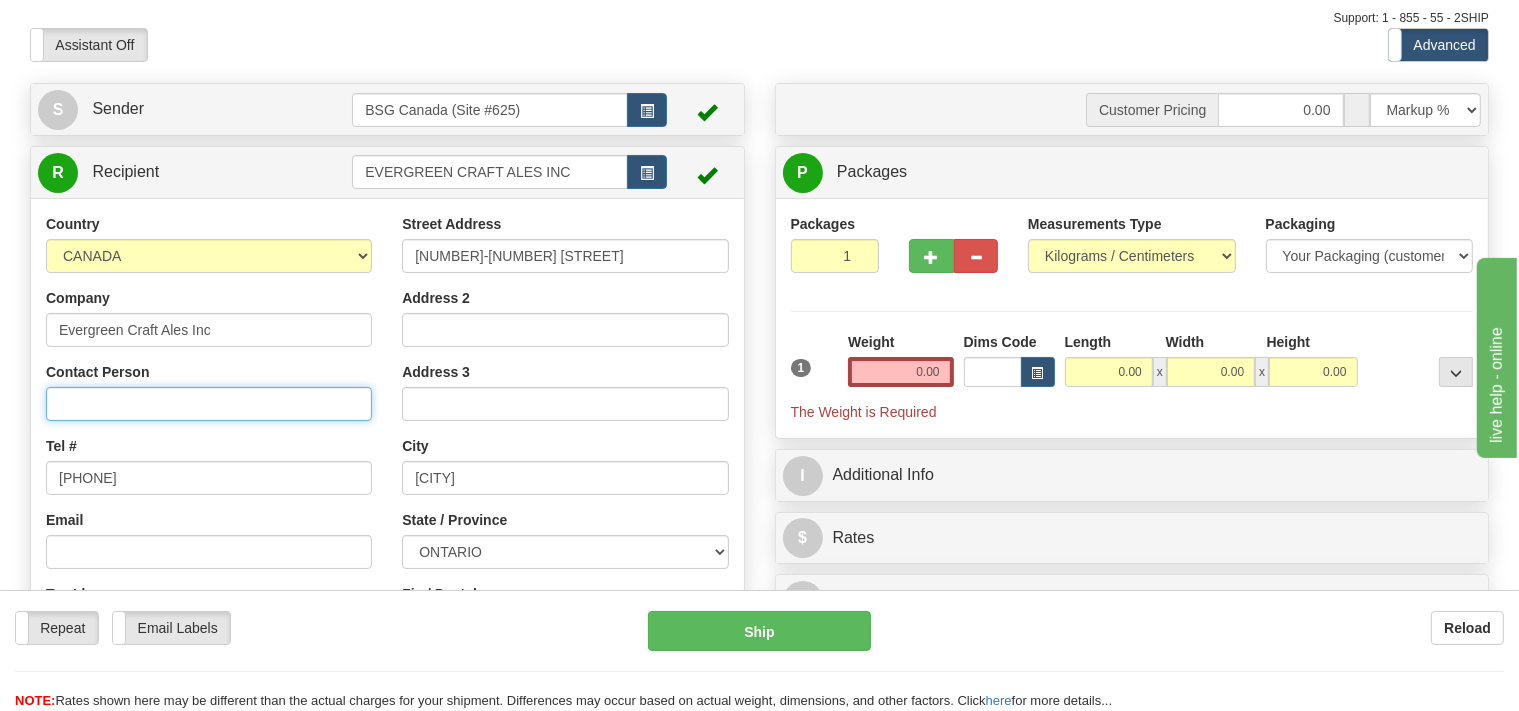 click on "Contact Person" at bounding box center (209, 404) 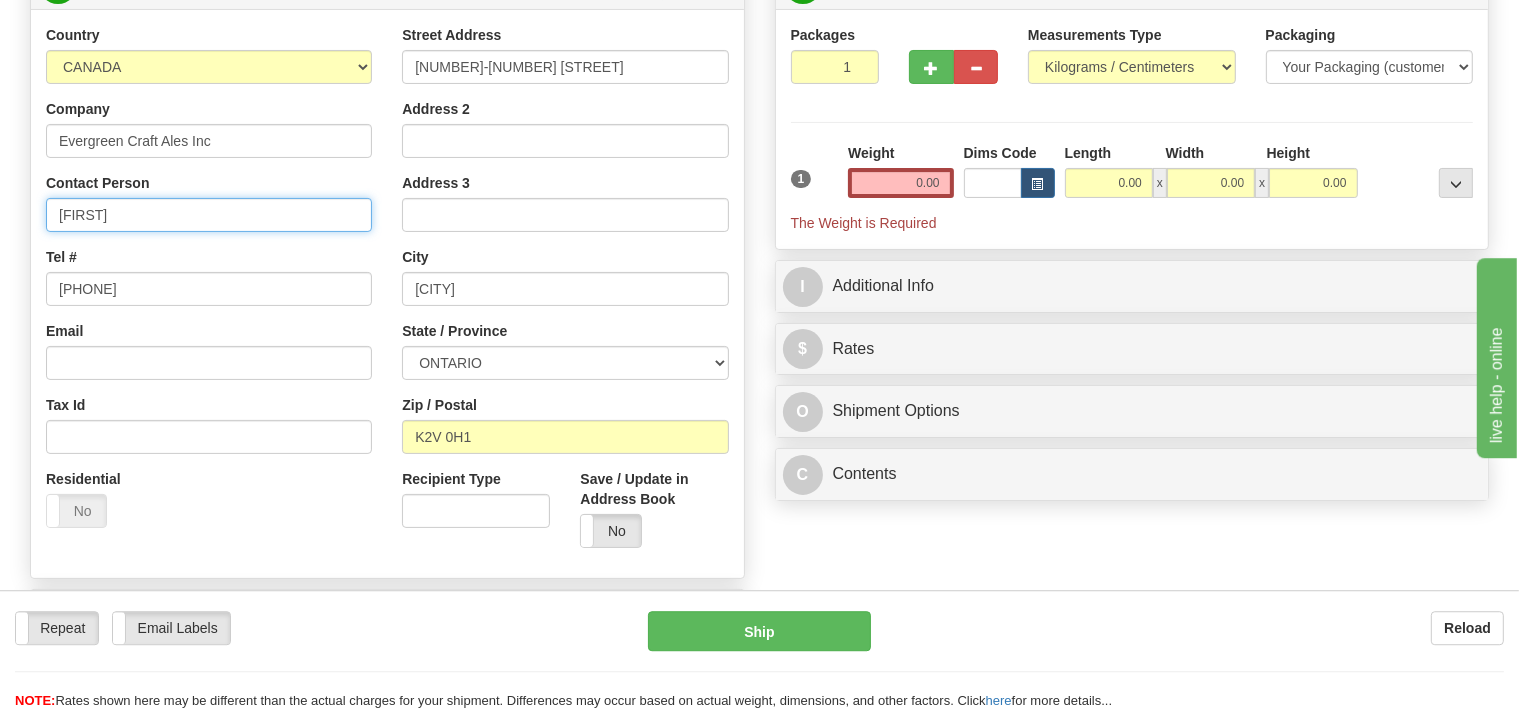 scroll, scrollTop: 316, scrollLeft: 0, axis: vertical 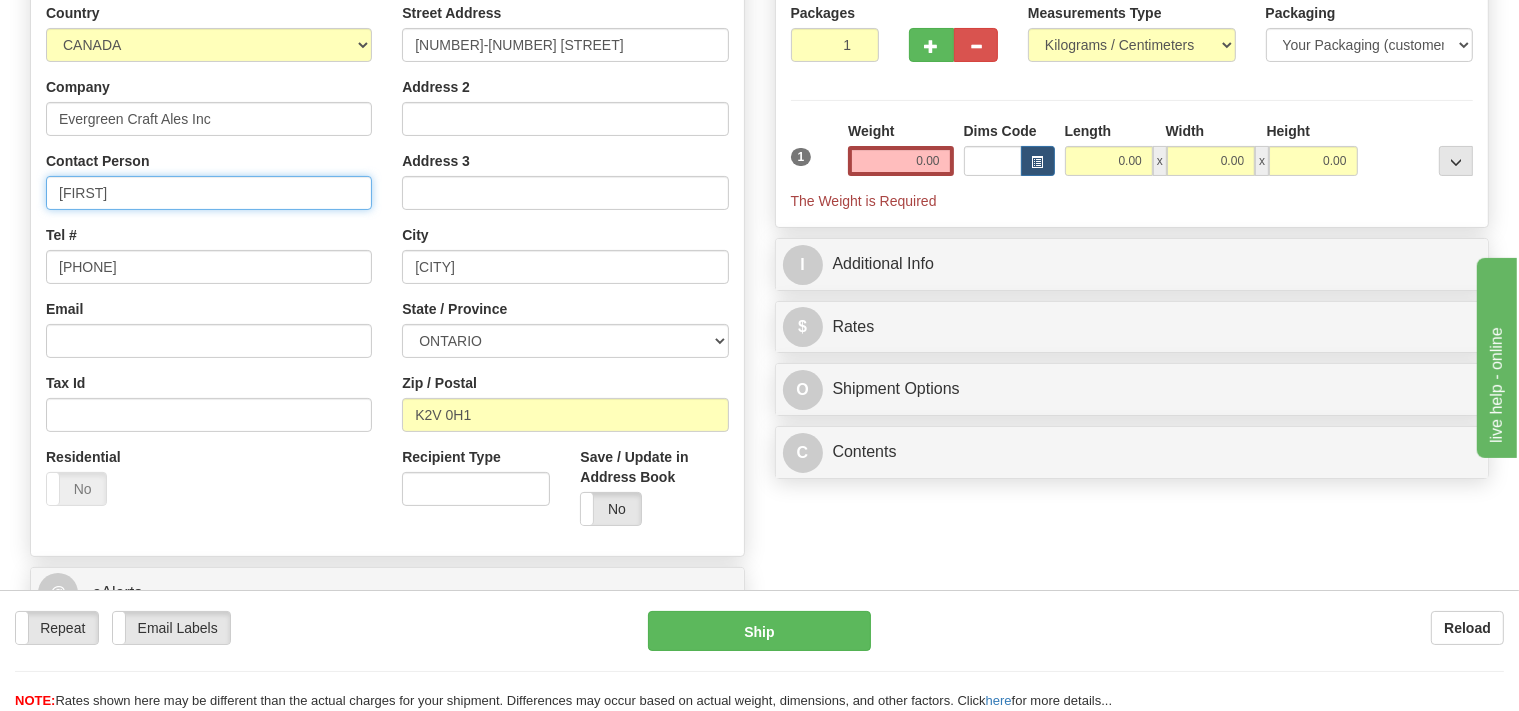 type on "[FIRST]" 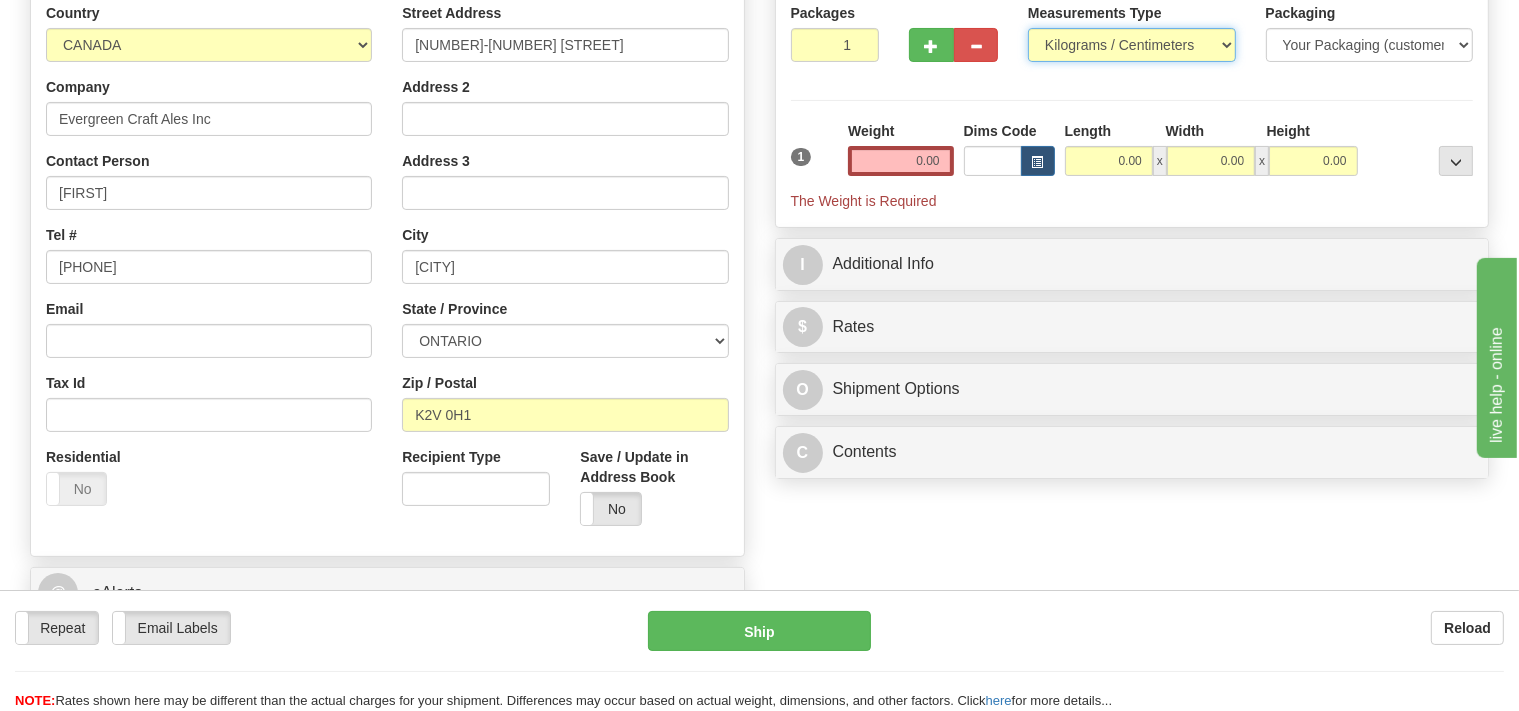 click on "Pounds / Inches
Kilograms / Centimeters" at bounding box center [1132, 45] 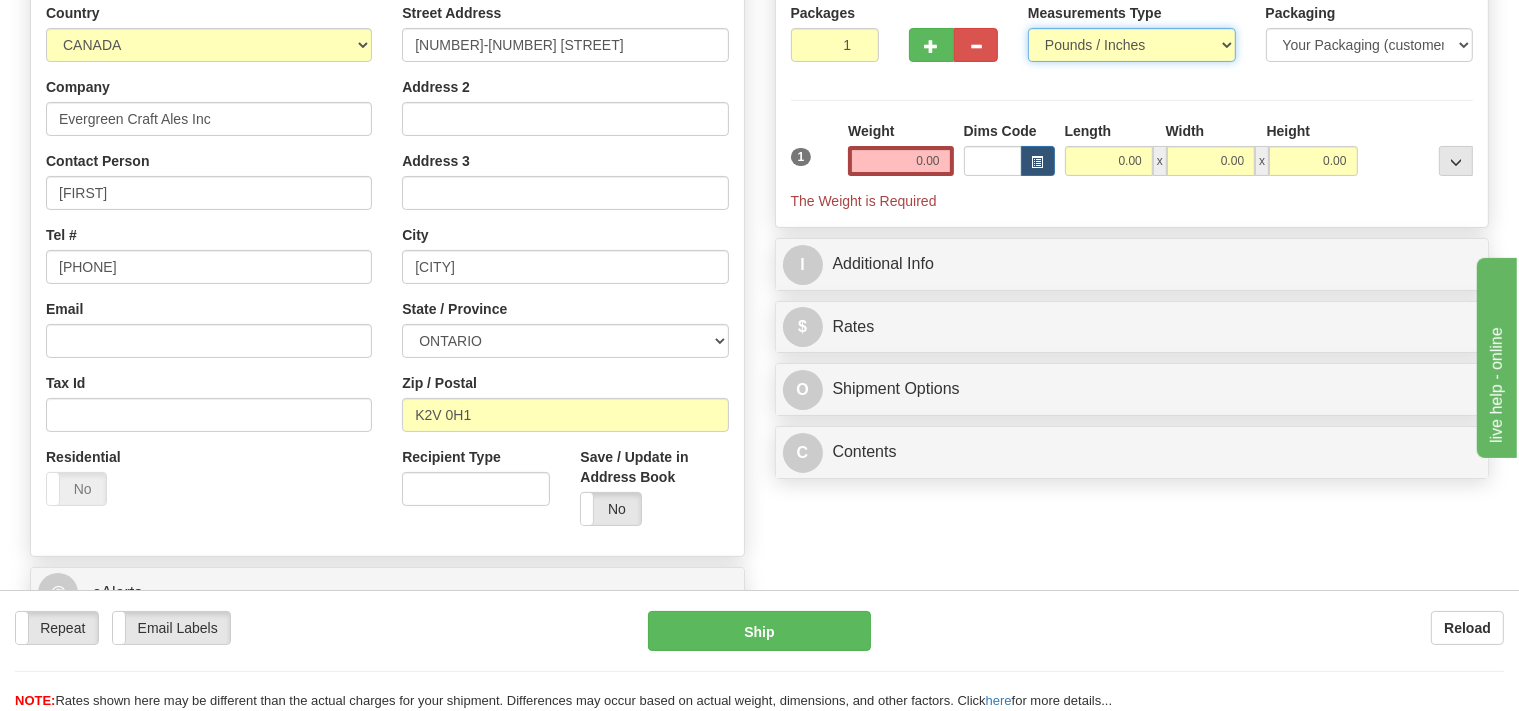 click on "Pounds / Inches" at bounding box center [0, 0] 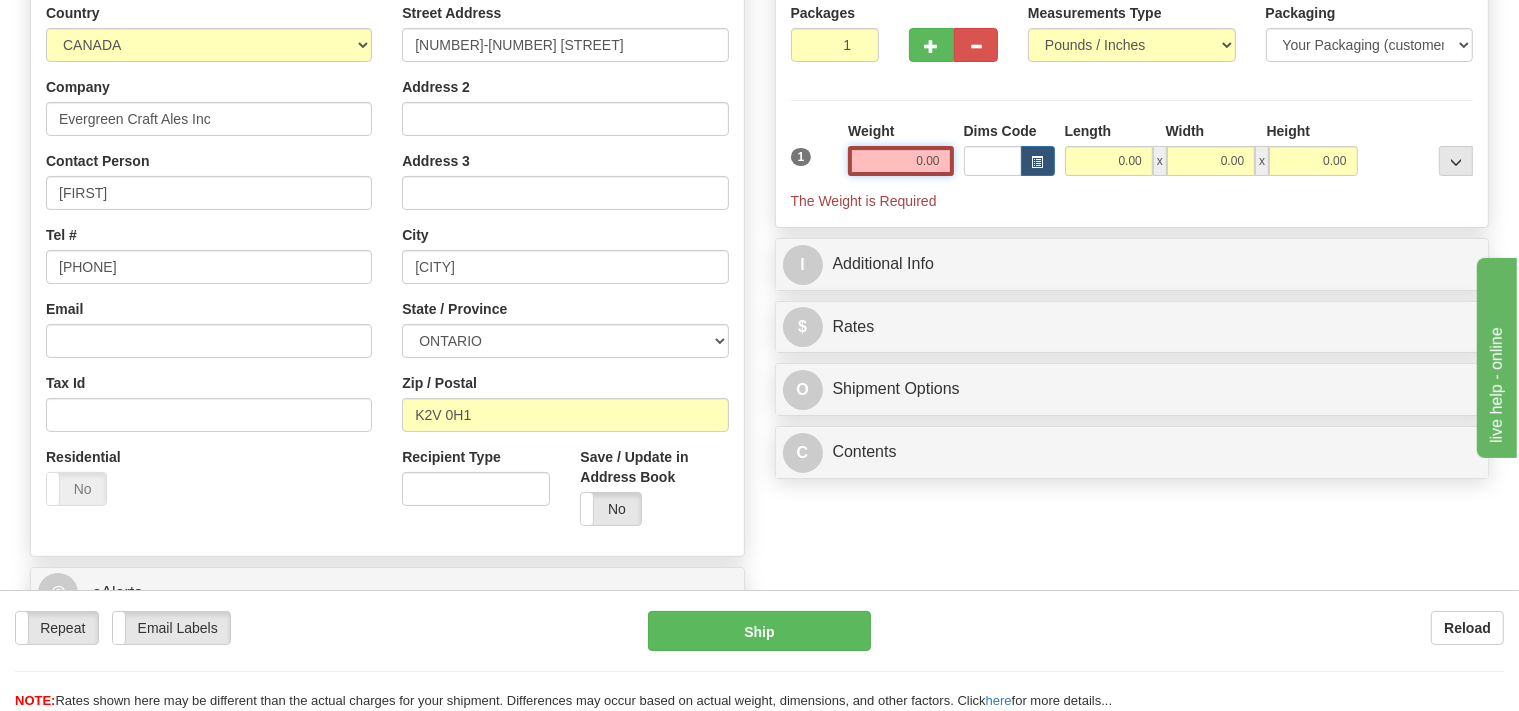 click on "0.00" at bounding box center [900, 161] 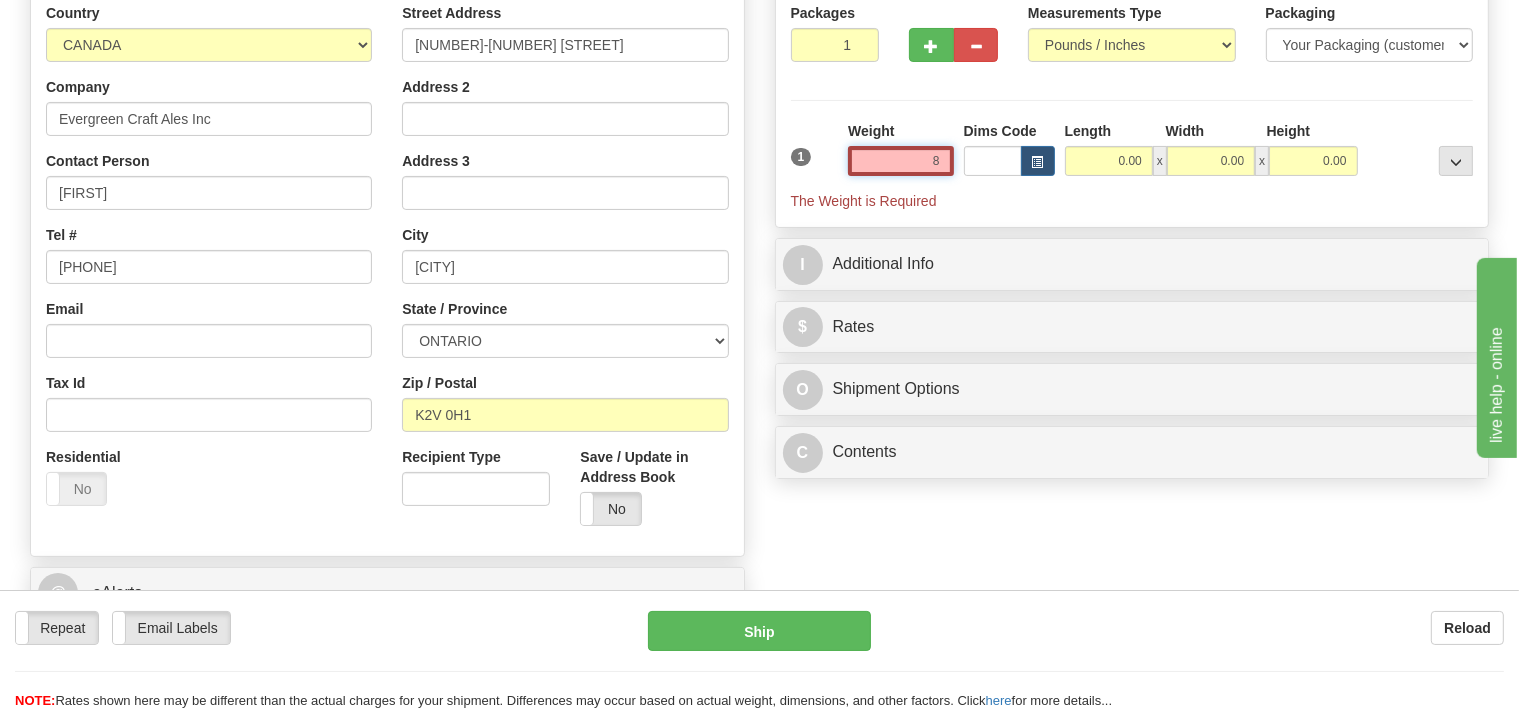 type on "88" 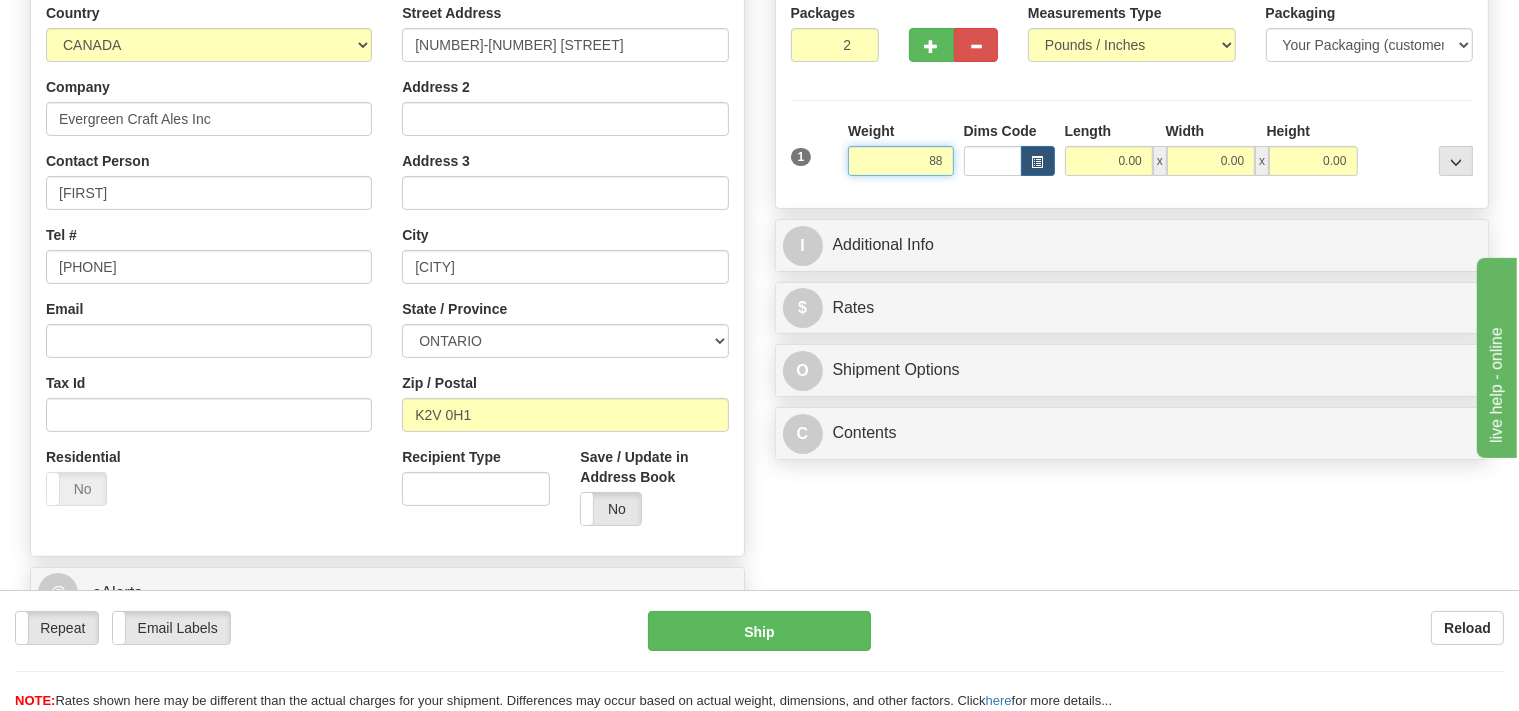 type on "2" 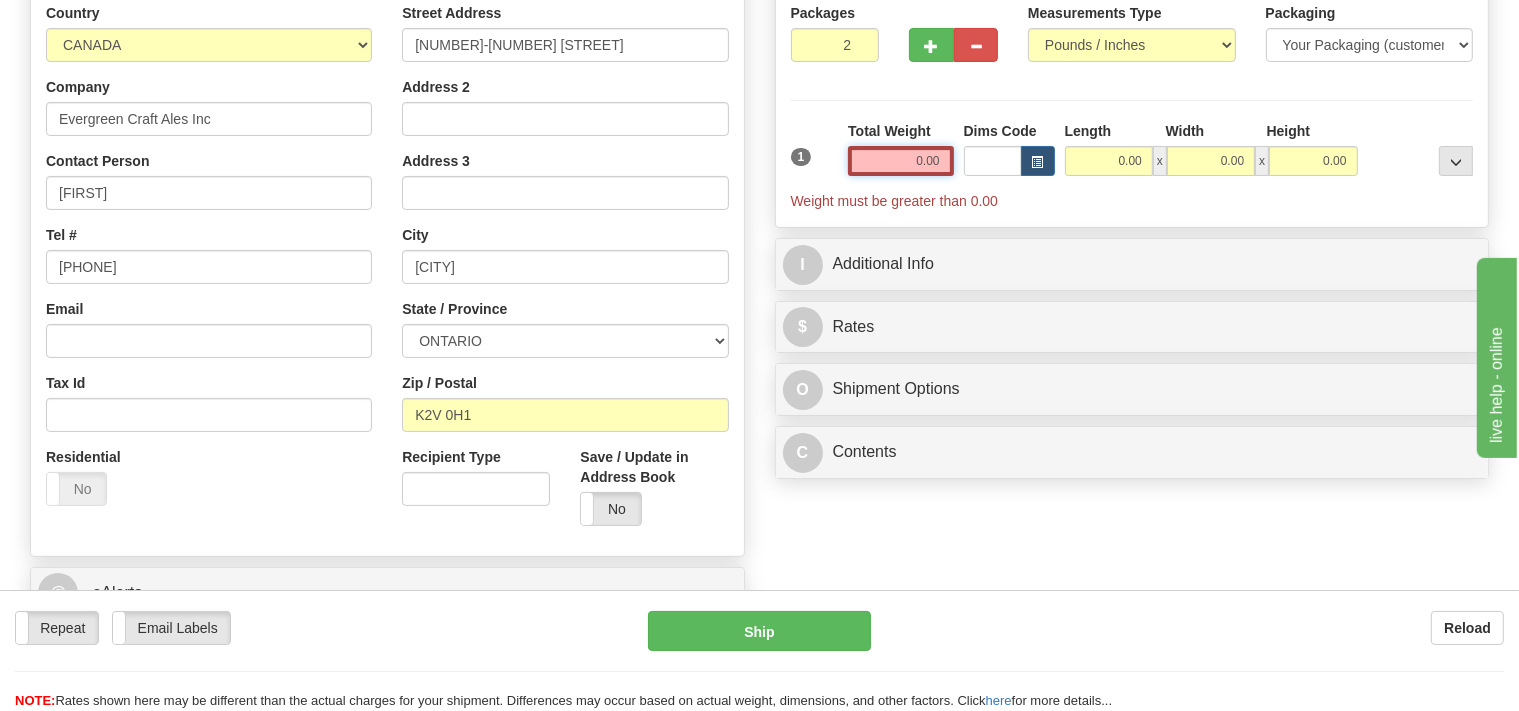 click on "0.00" at bounding box center (900, 161) 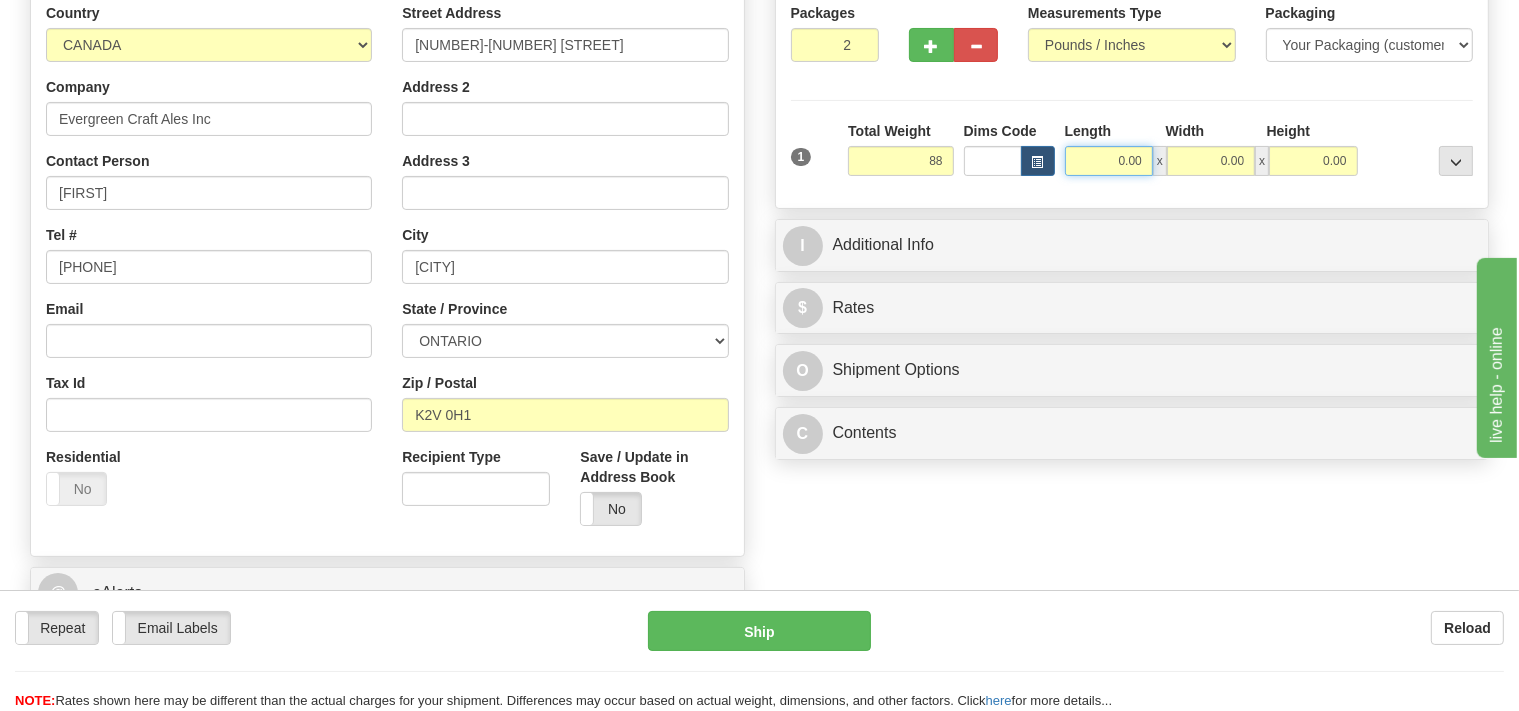 type on "88.00" 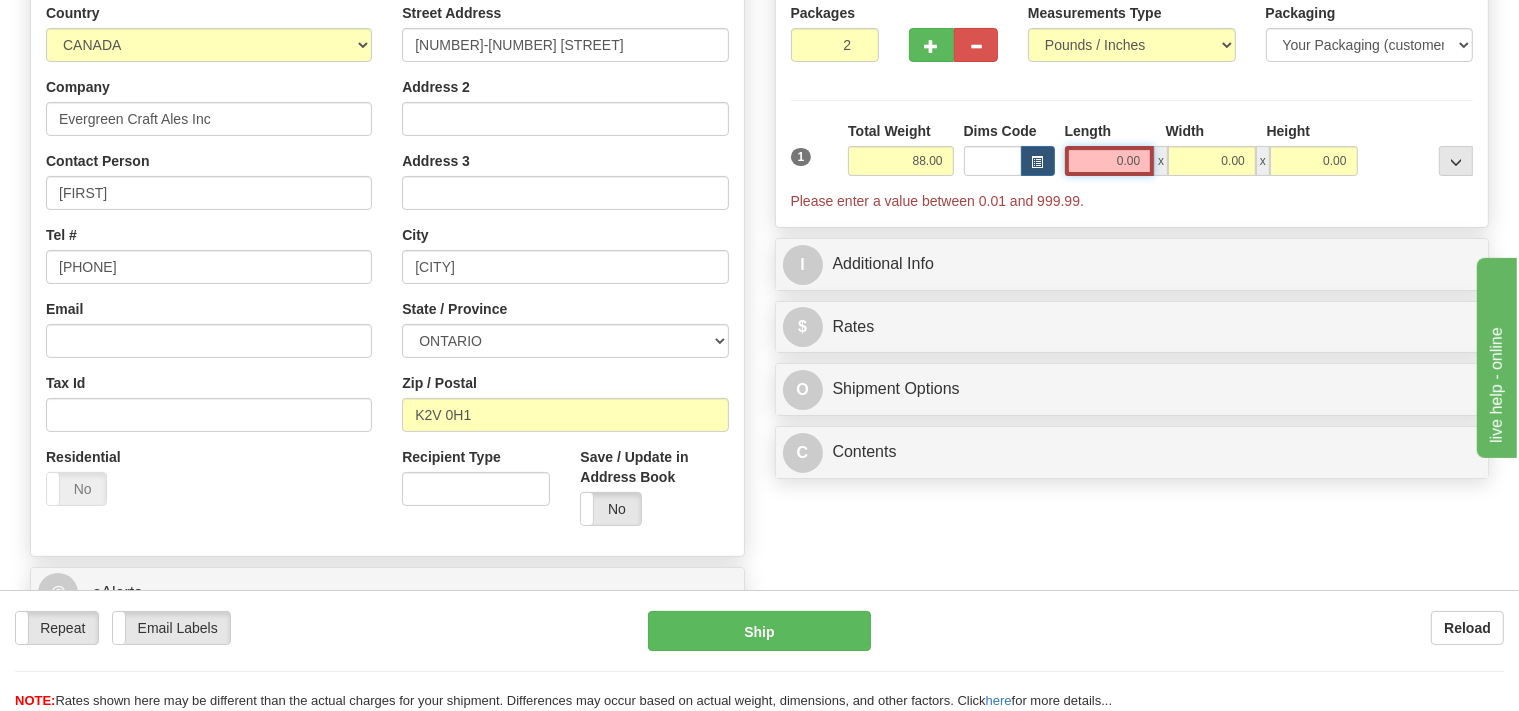 click on "0.00" at bounding box center (1110, 161) 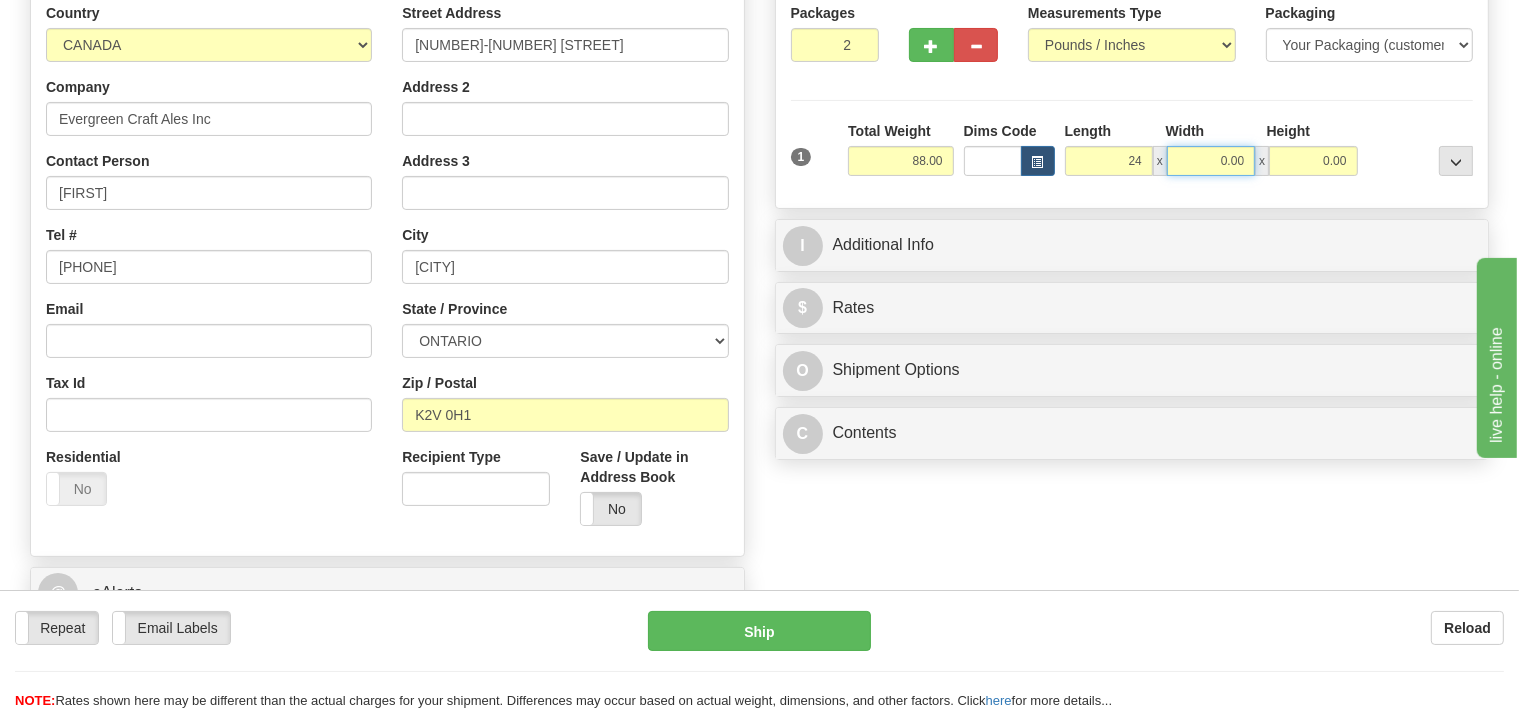 type on "24.00" 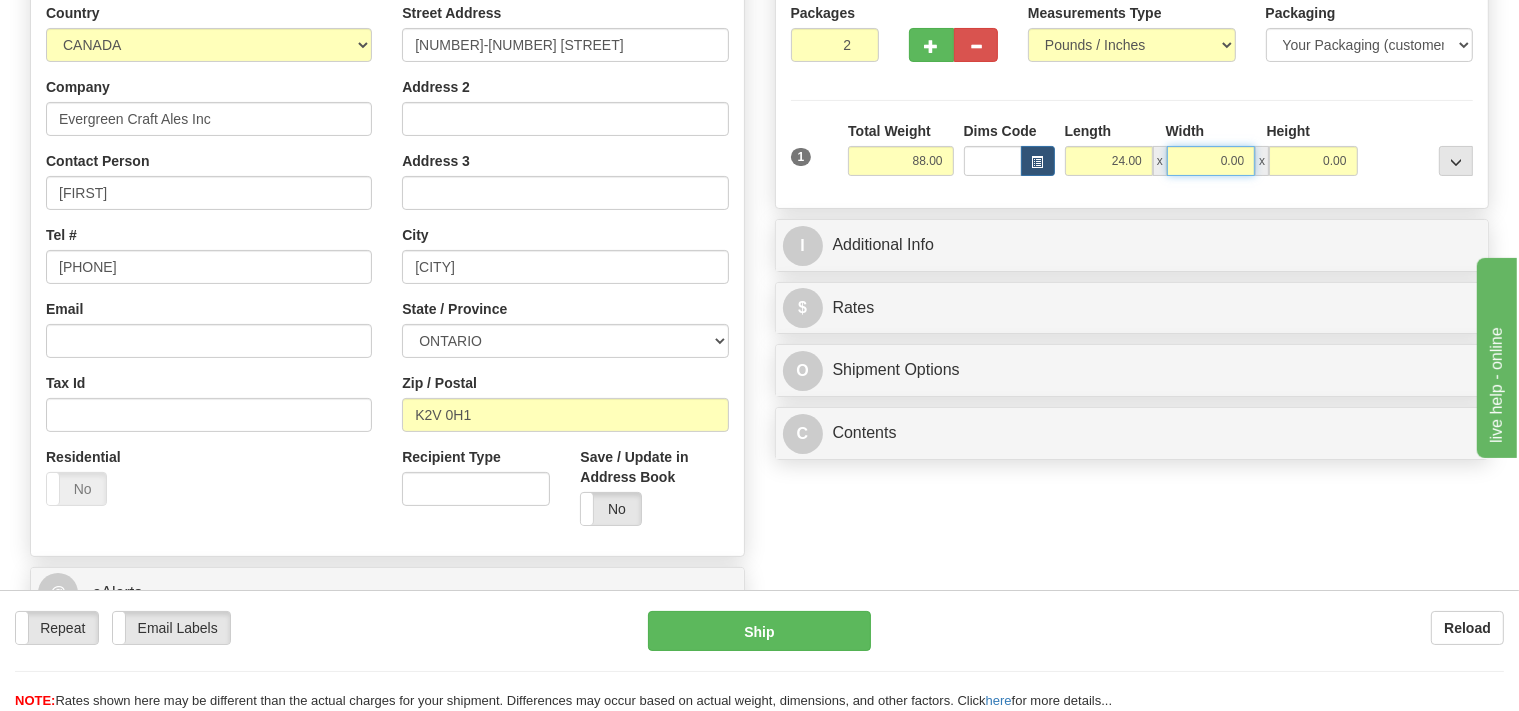 click on "0.00" at bounding box center [1211, 161] 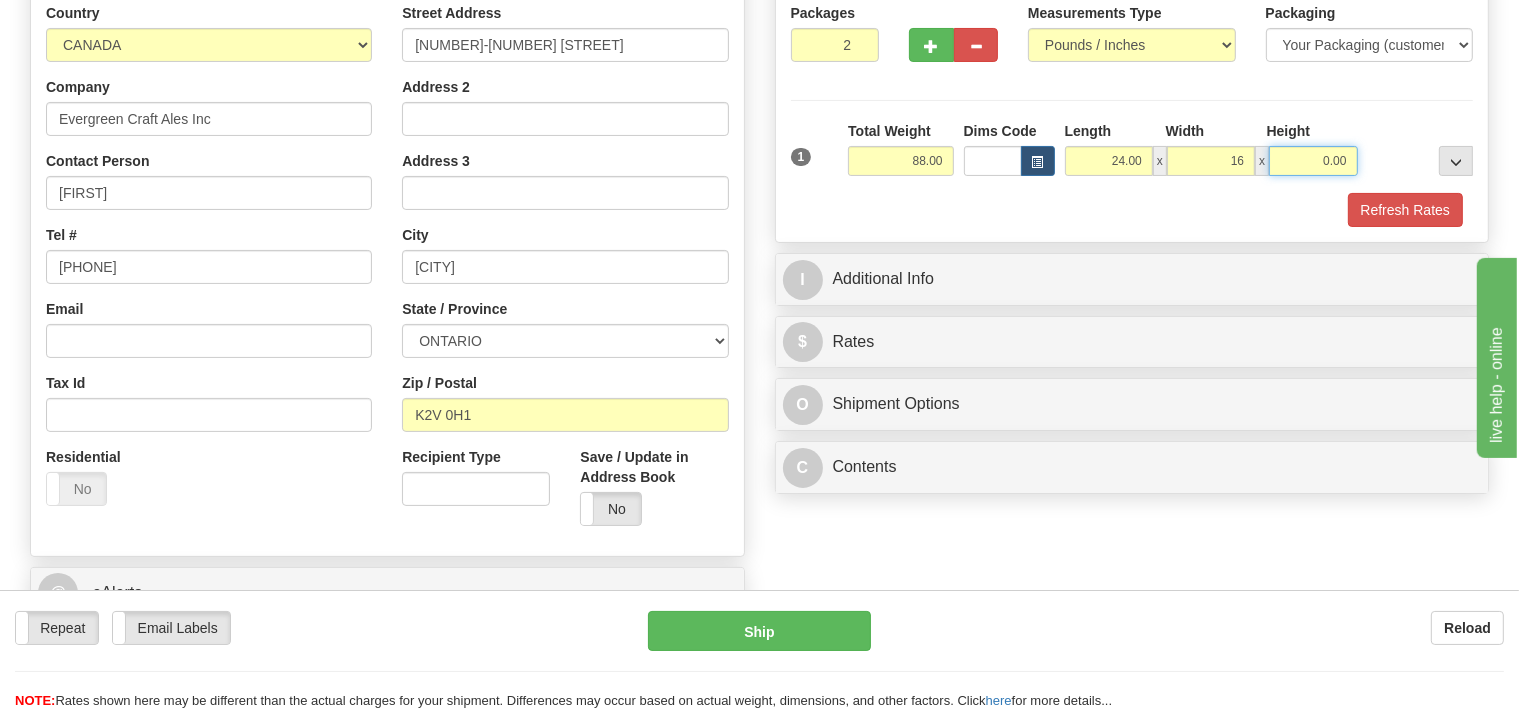 type on "16.00" 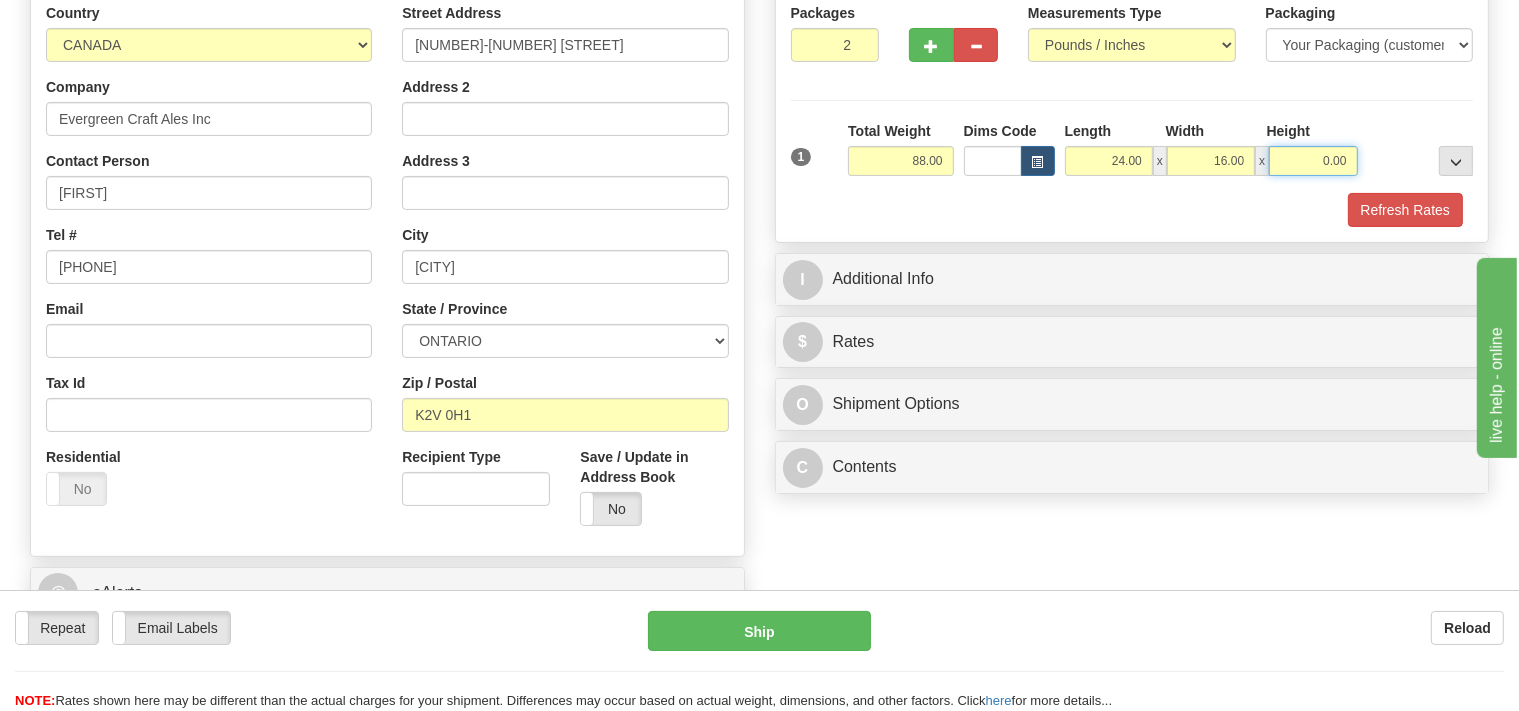 click on "0.00" at bounding box center (1313, 161) 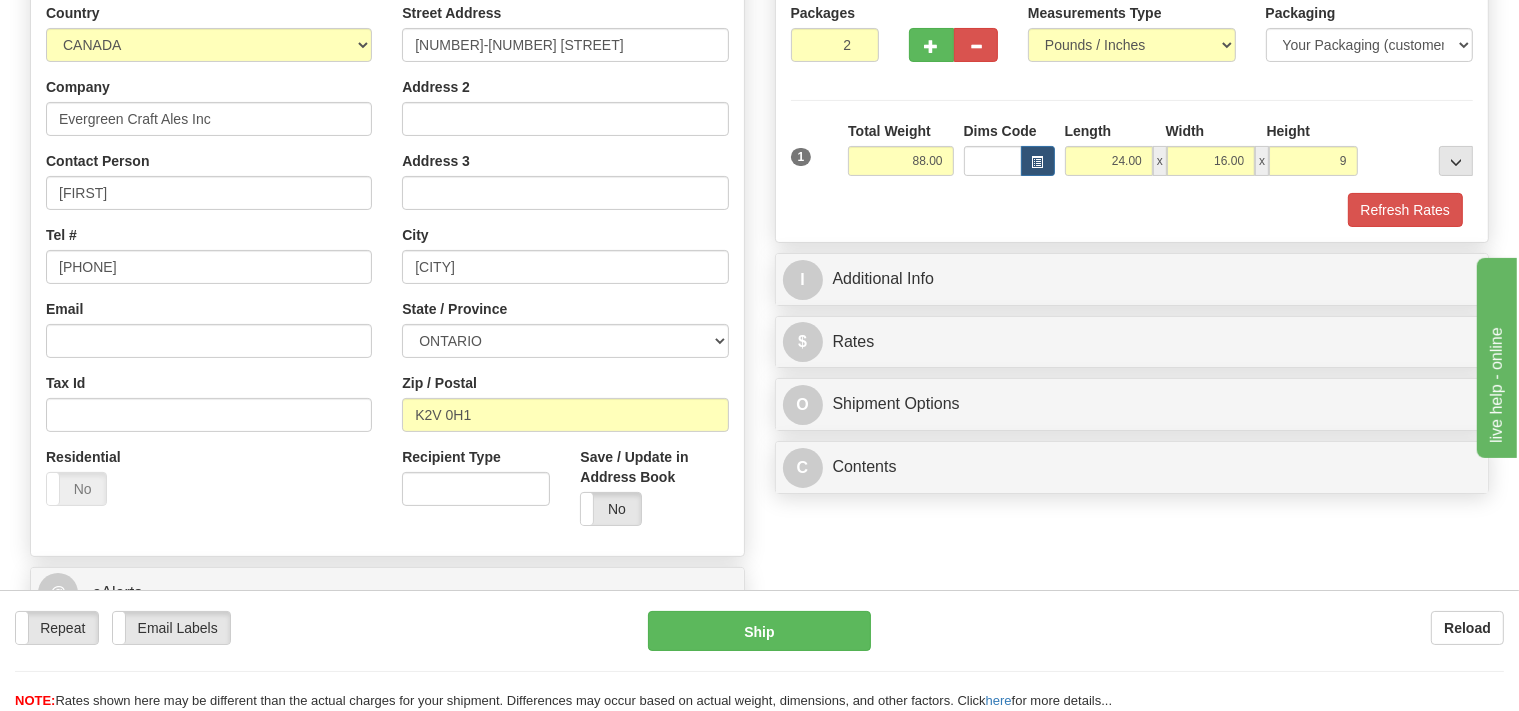 type on "9.00" 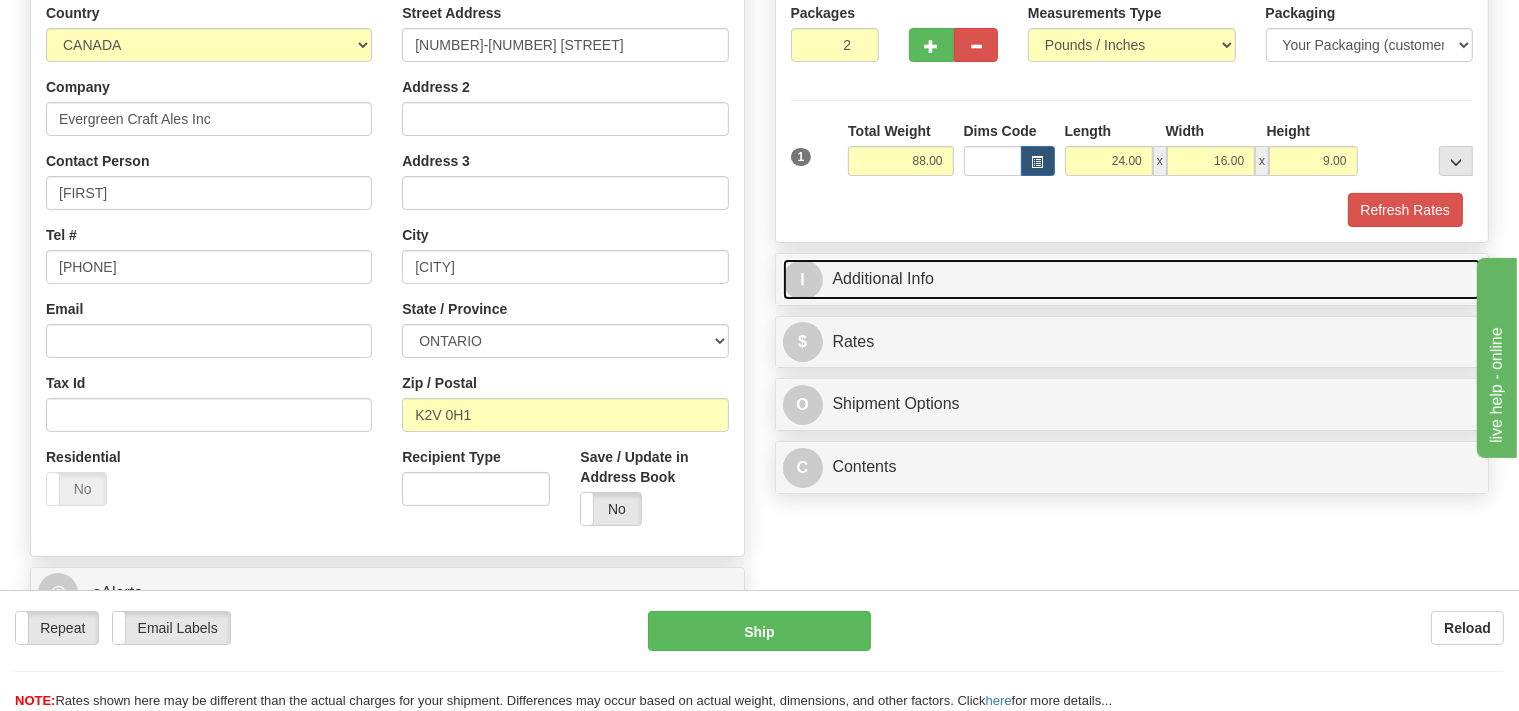 click on "I Additional Info" at bounding box center (1132, 279) 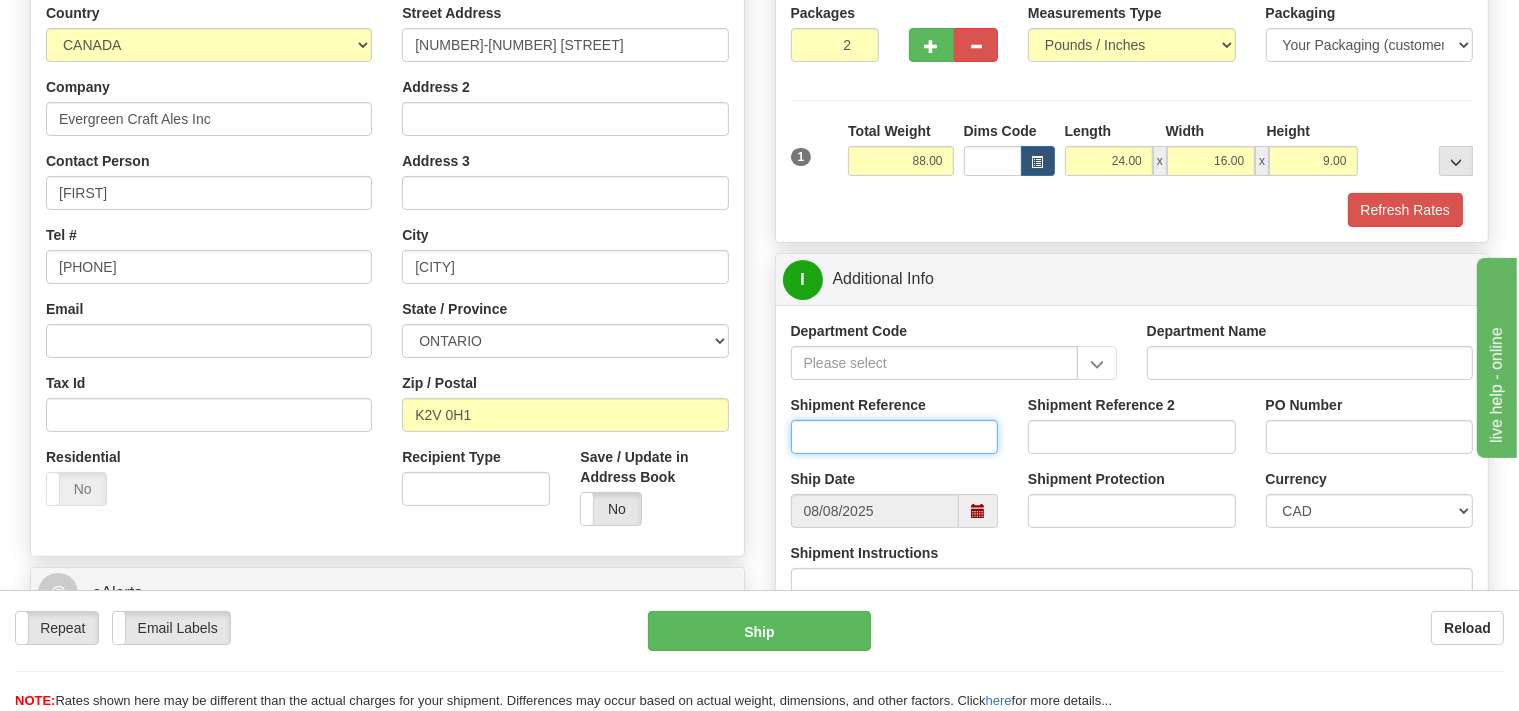 click on "Shipment Reference" at bounding box center [895, 437] 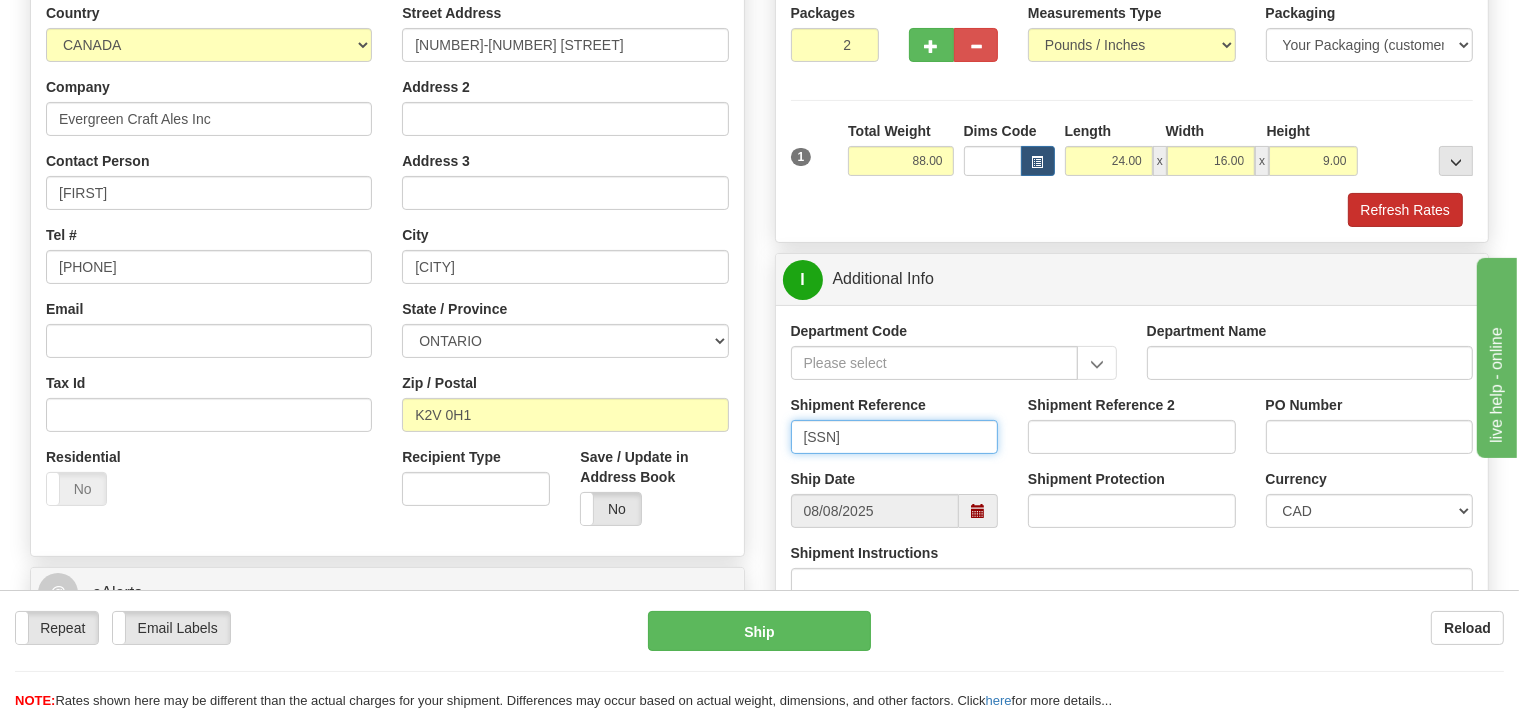 type on "[SSN]" 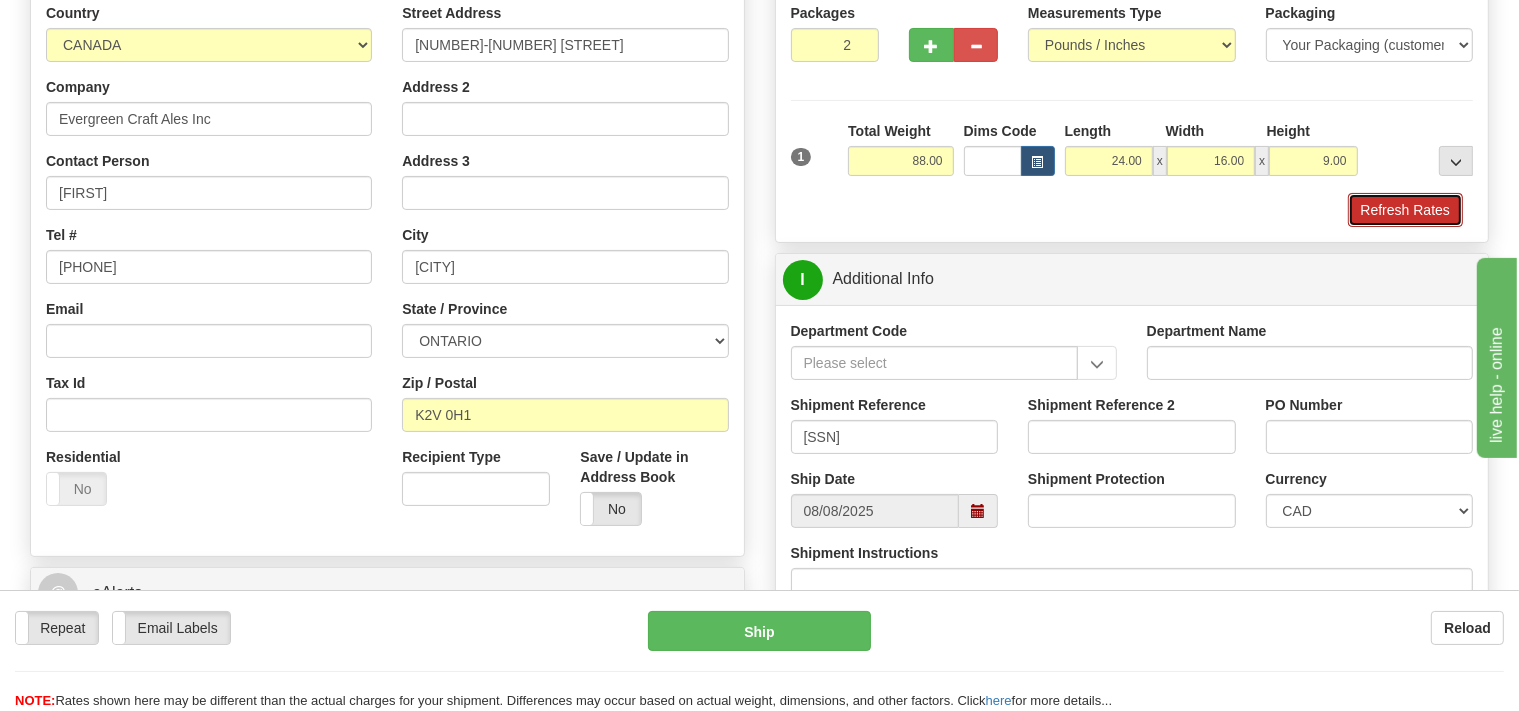 click on "Refresh Rates" at bounding box center [1405, 210] 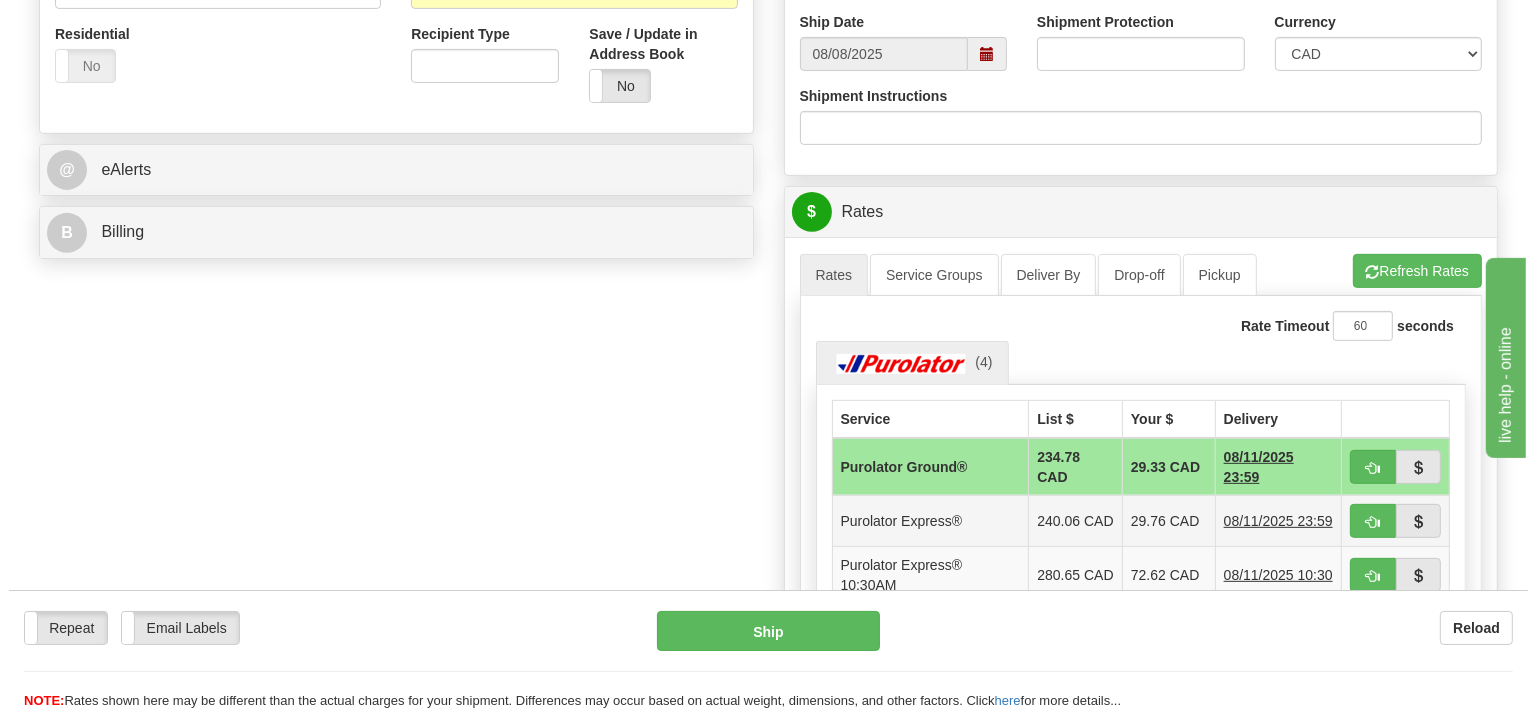 scroll, scrollTop: 844, scrollLeft: 0, axis: vertical 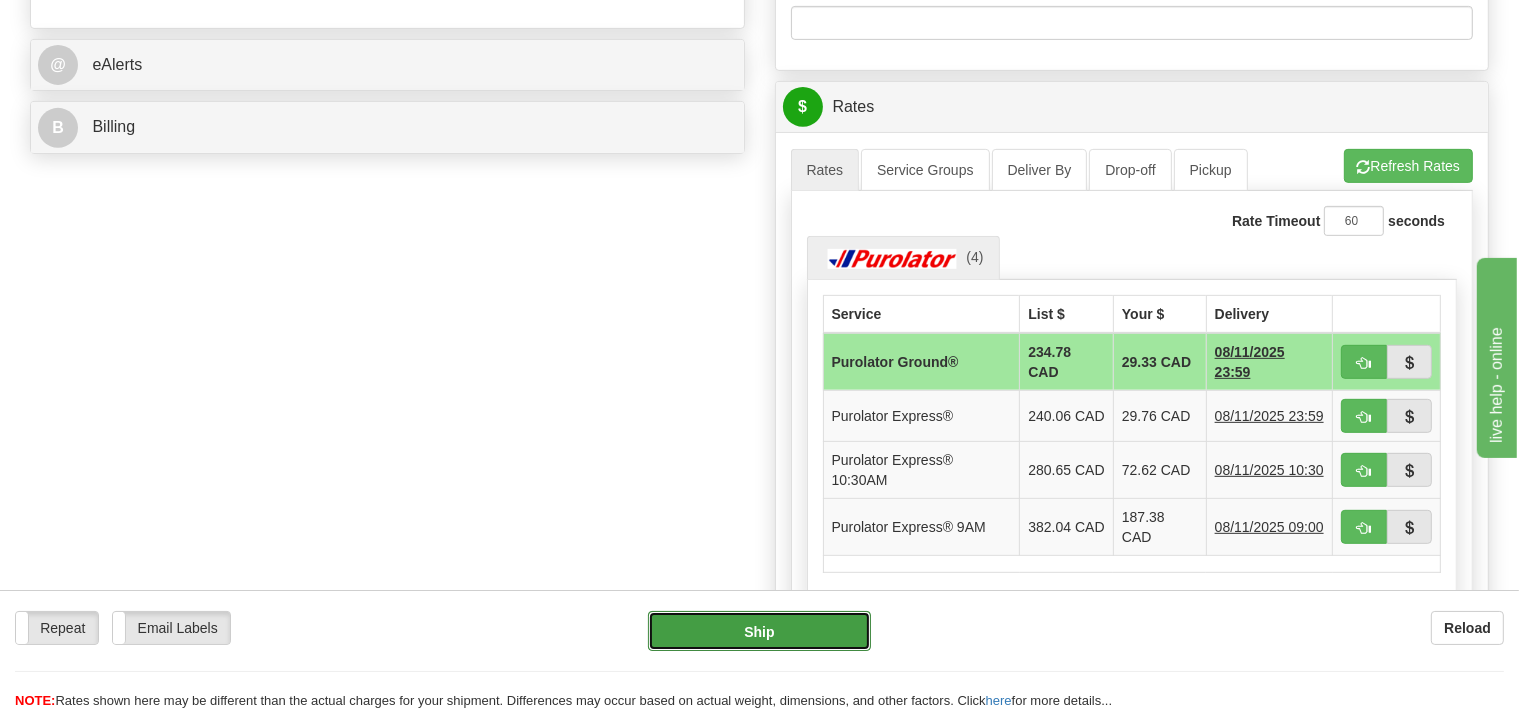 click on "Ship" at bounding box center [759, 631] 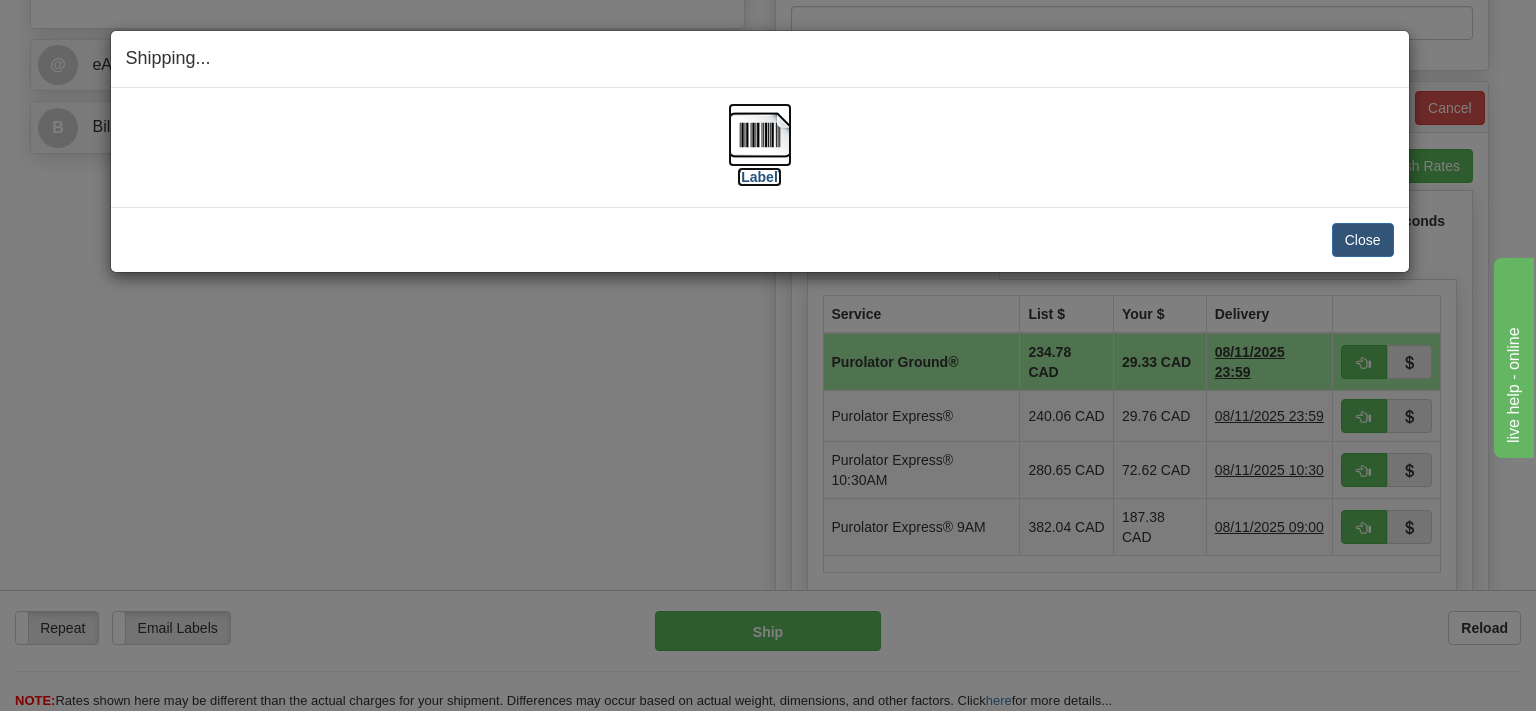 click at bounding box center [760, 135] 